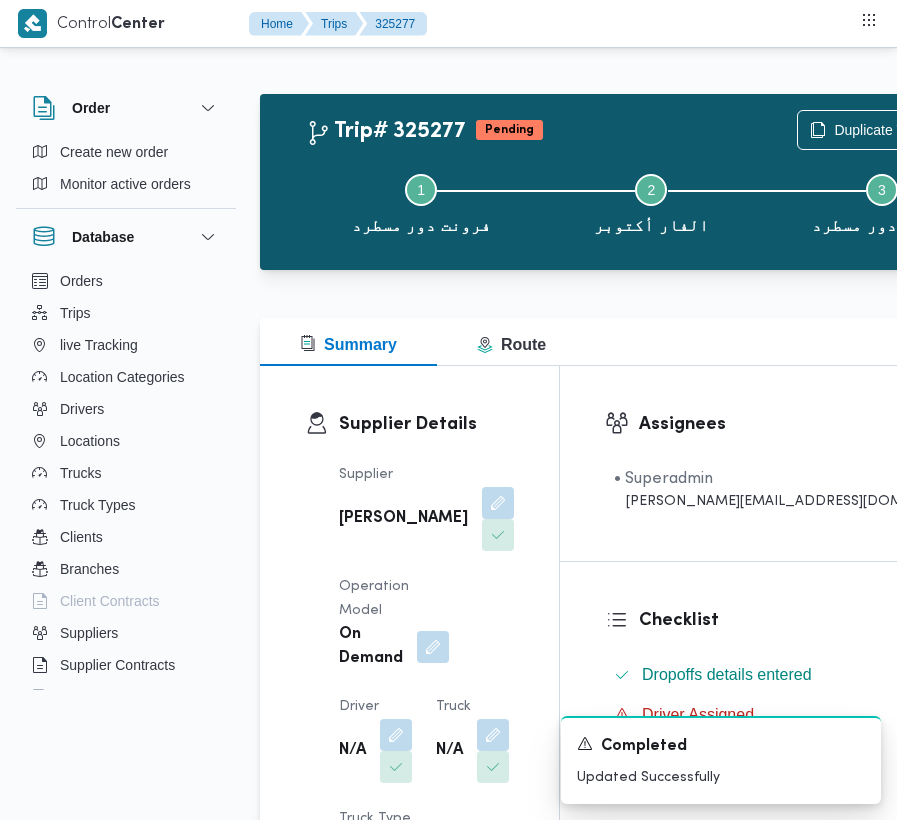 scroll, scrollTop: 2533, scrollLeft: 0, axis: vertical 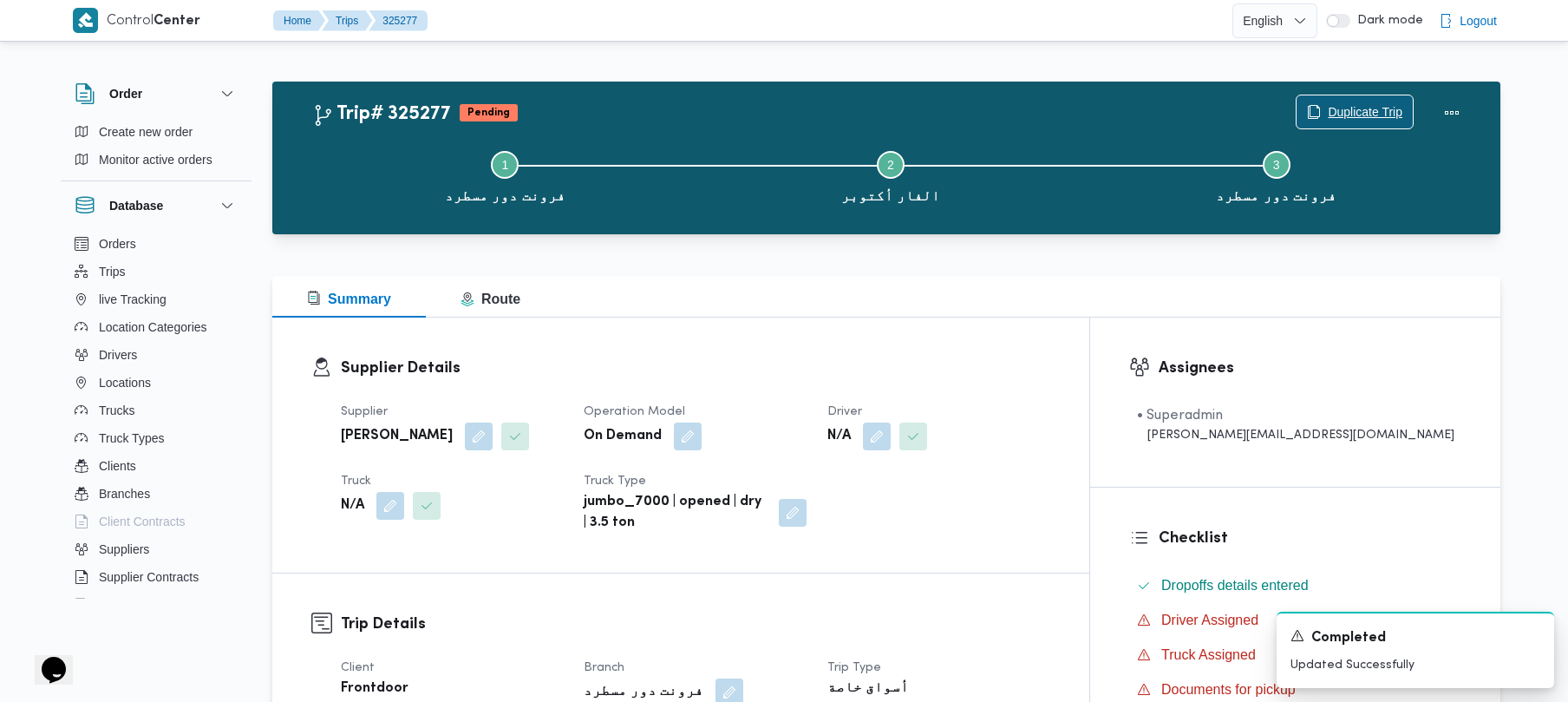 click on "Duplicate Trip" at bounding box center (1365, 112) 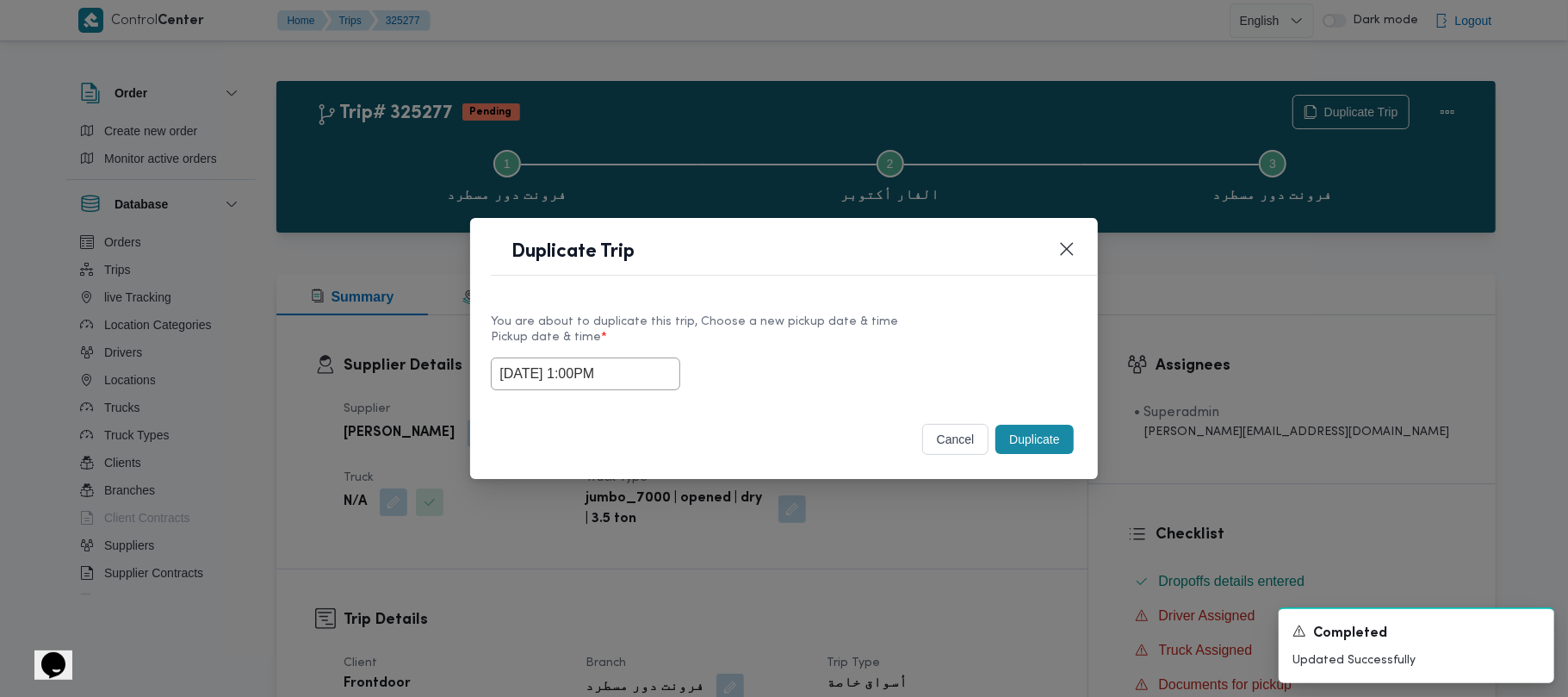 click on "15/07/2025 1:00PM" at bounding box center (586, 374) 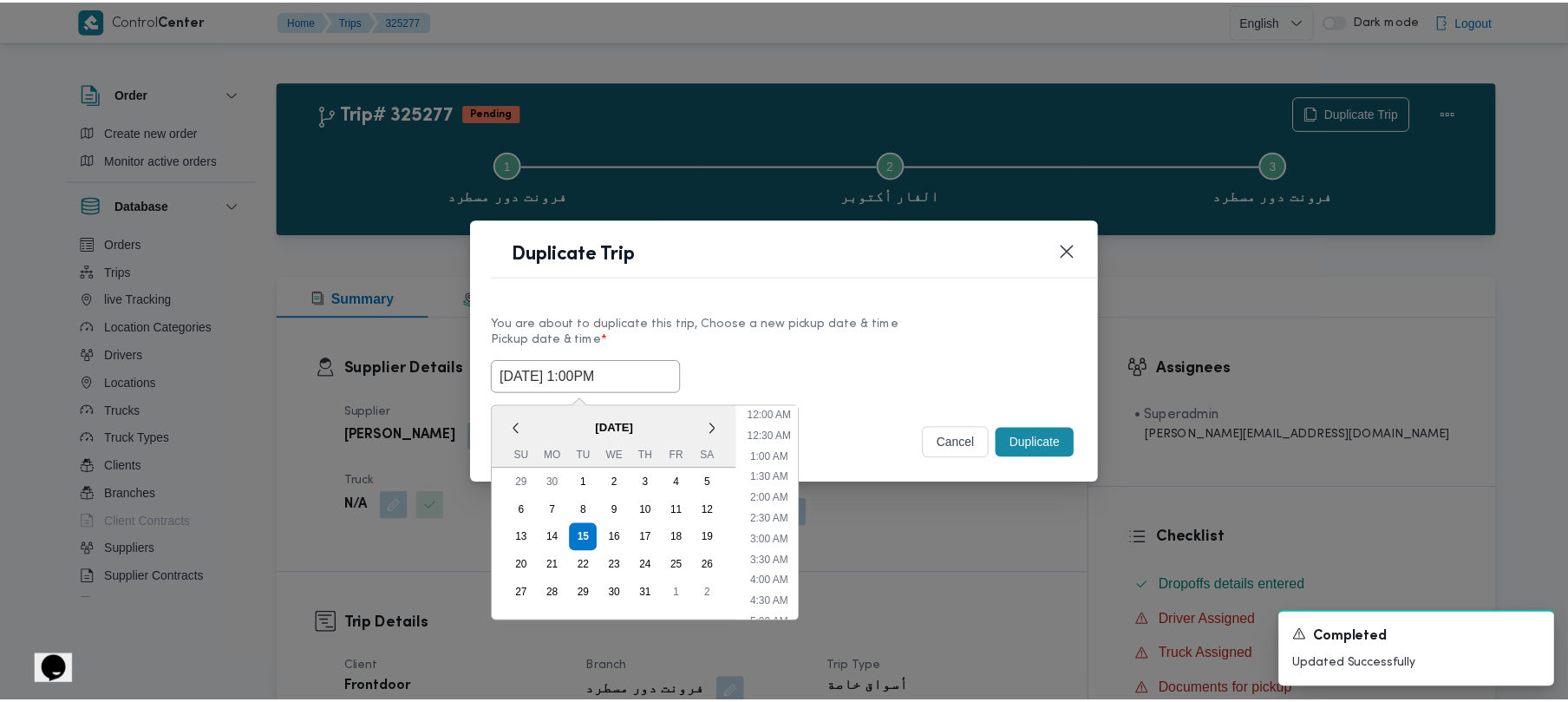scroll, scrollTop: 444, scrollLeft: 0, axis: vertical 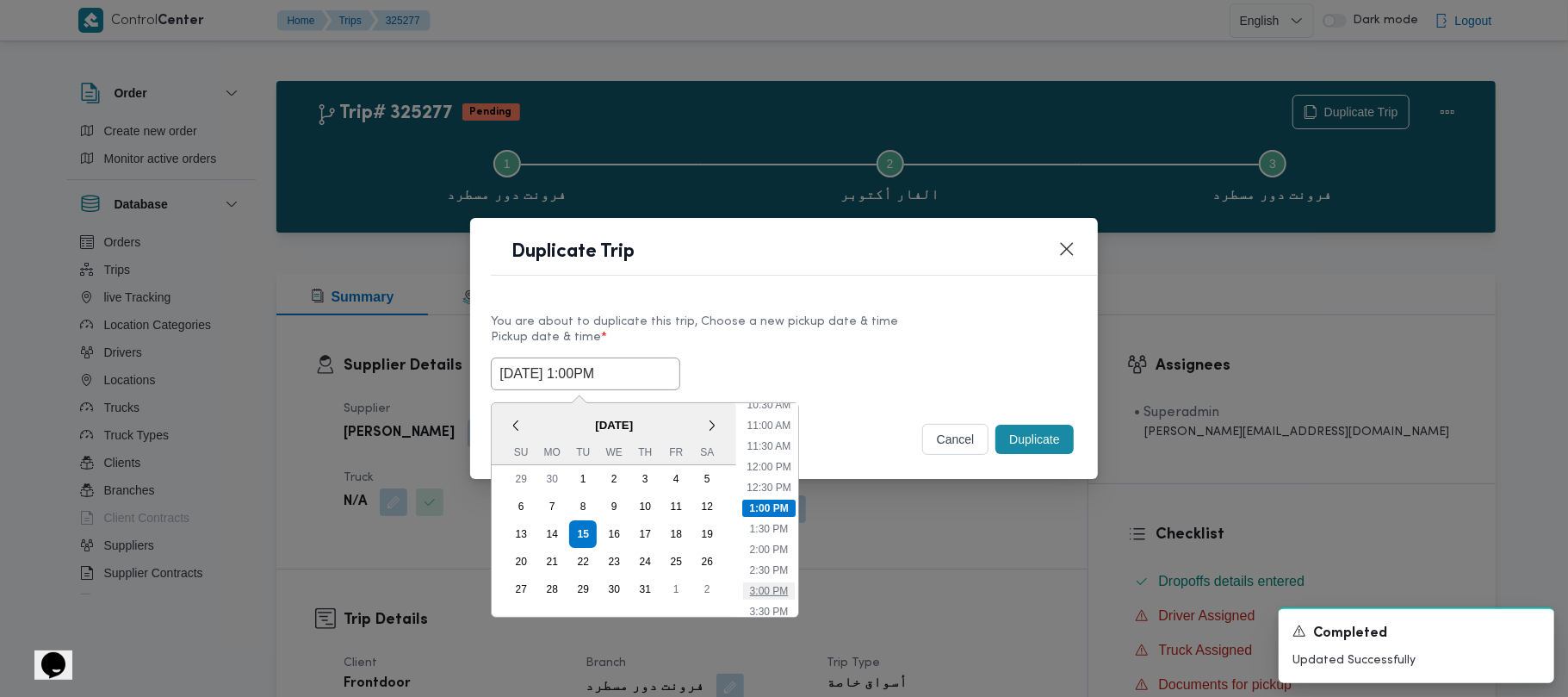 click on "3:00 PM" at bounding box center (769, 591) 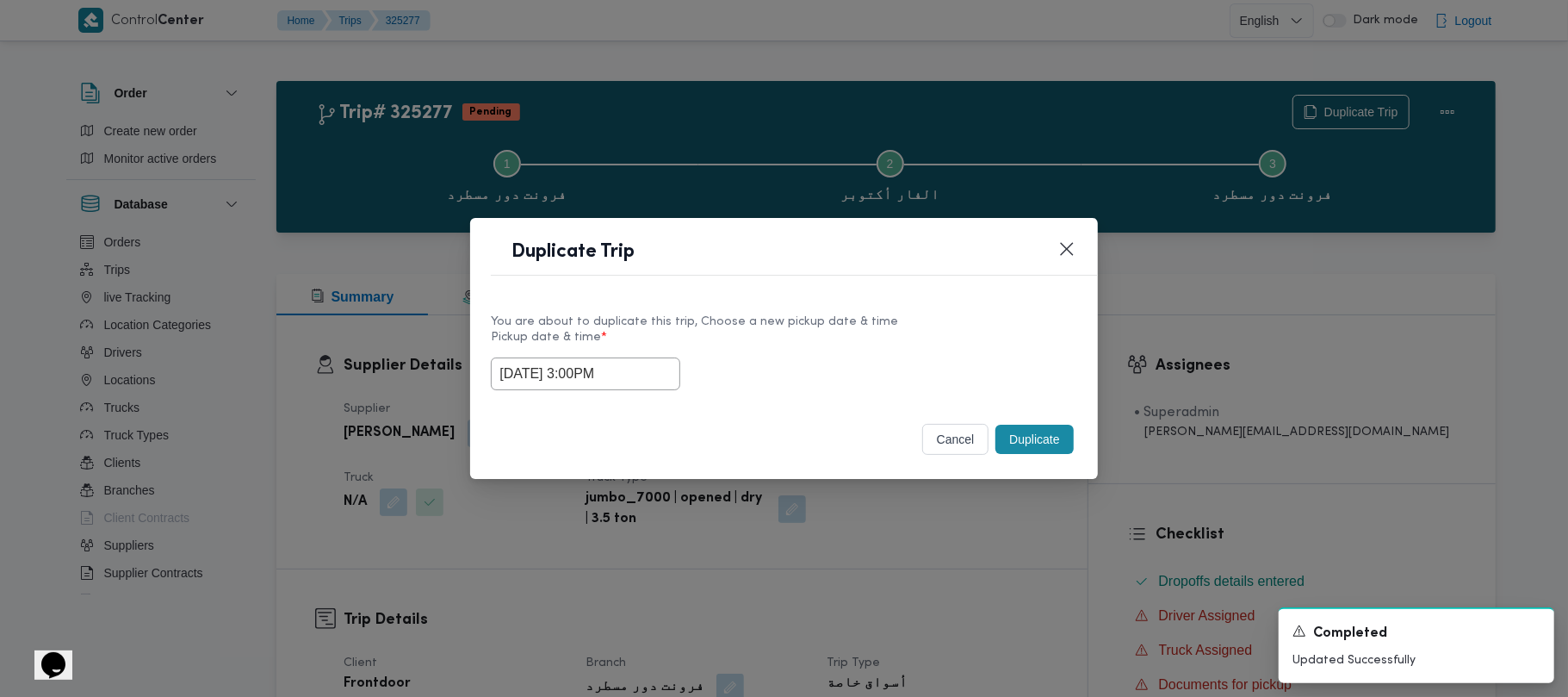 click on "Pickup date & time   *" at bounding box center [784, 344] 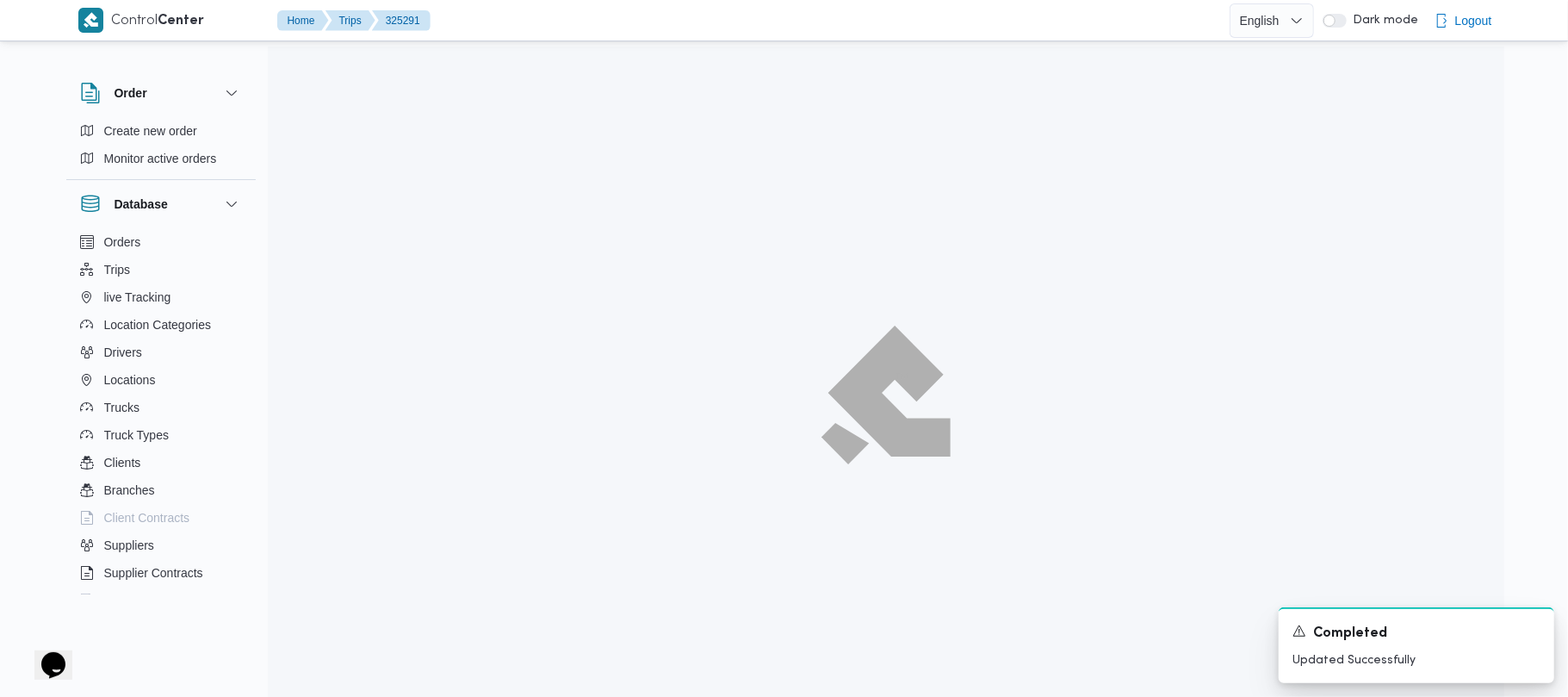 type 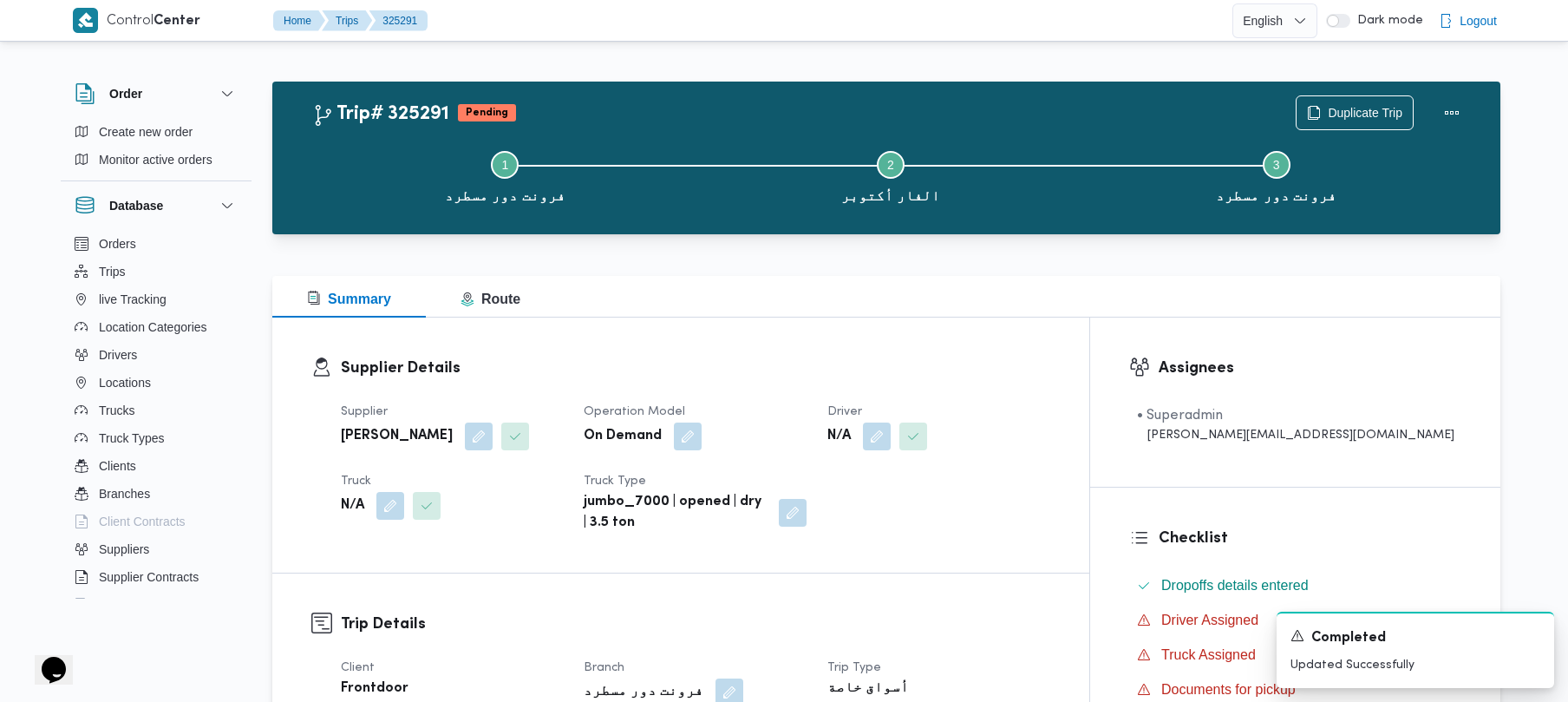 click on "Supplier ميدو احمد محمد موسي Operation Model On Demand Driver N/A Truck N/A Truck Type jumbo_7000 | opened | dry | 3.5 ton" at bounding box center (696, 468) 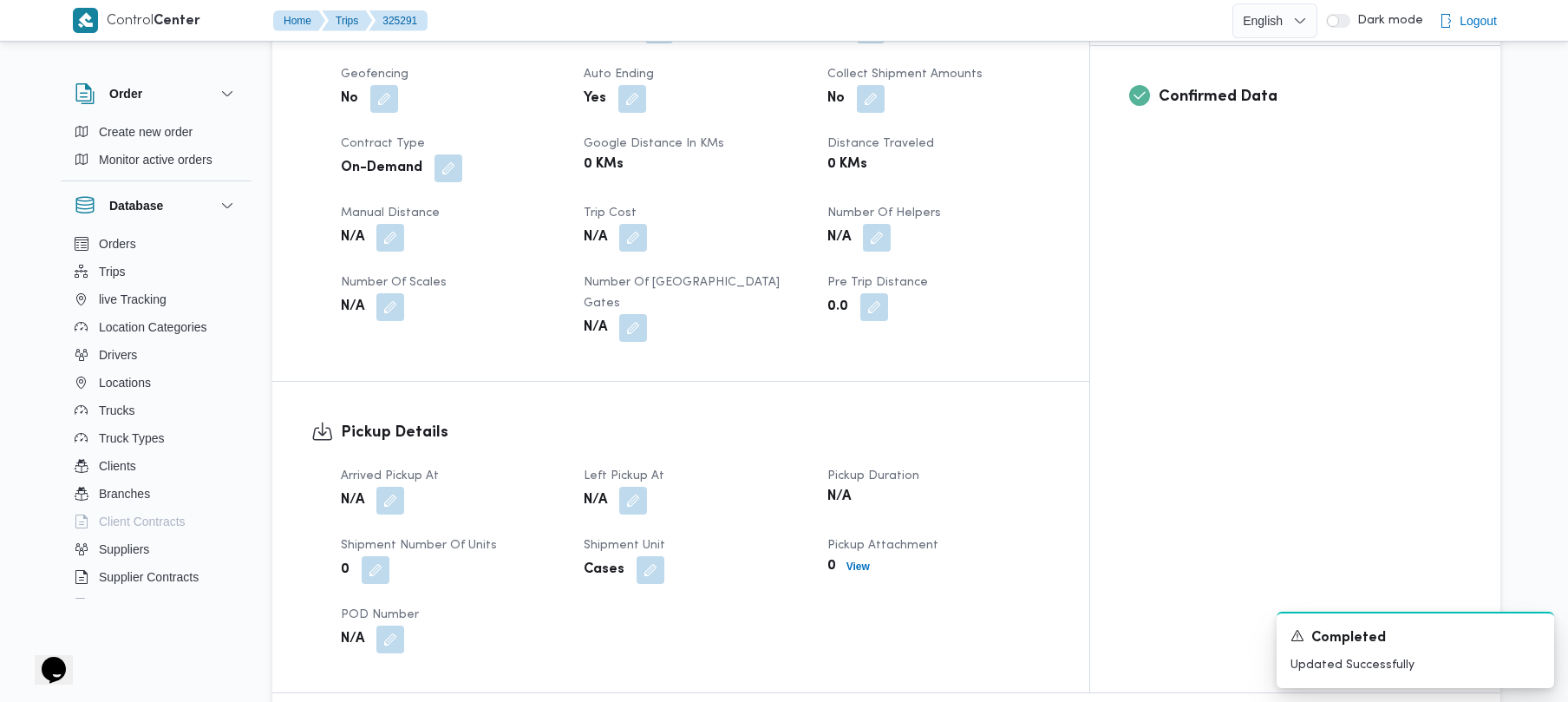 scroll, scrollTop: 0, scrollLeft: 0, axis: both 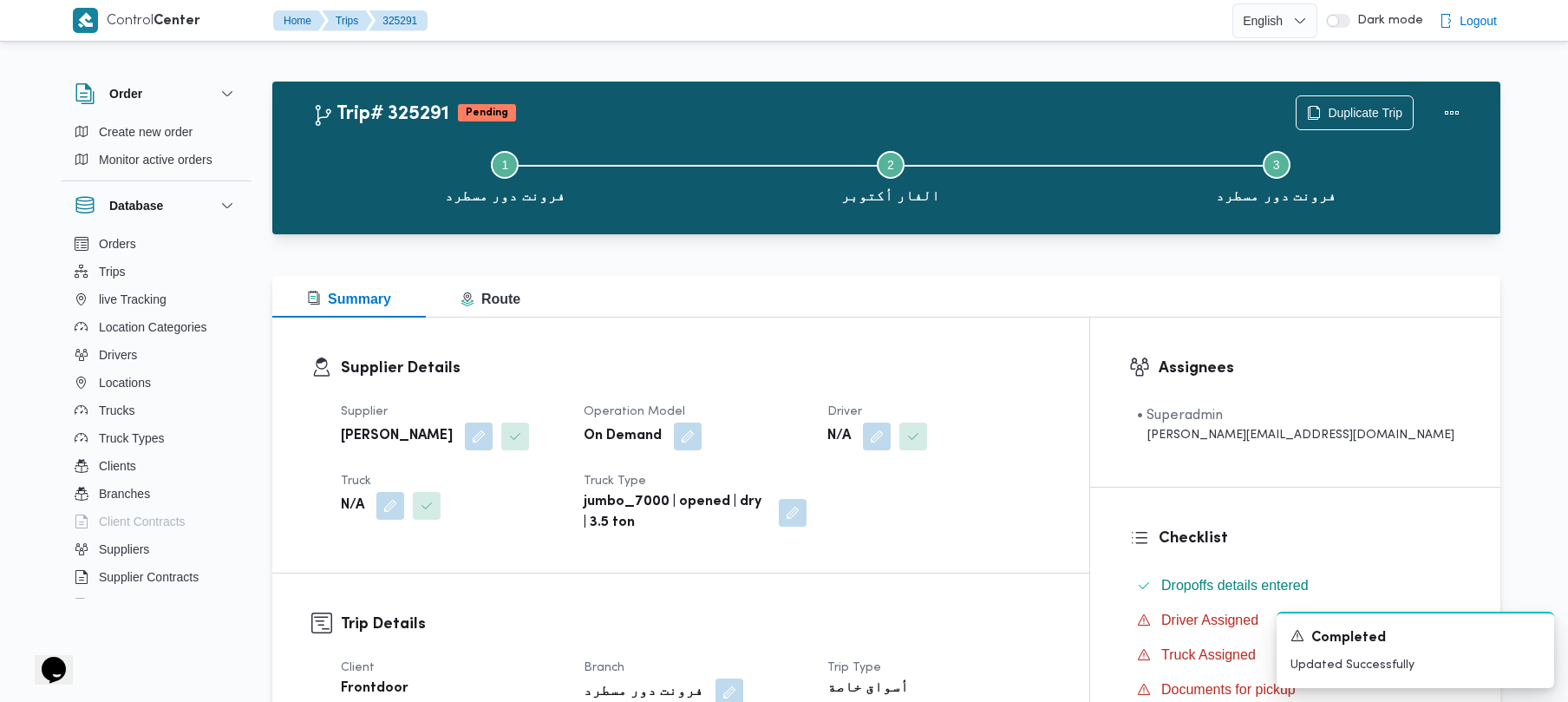 click at bounding box center (474, 436) 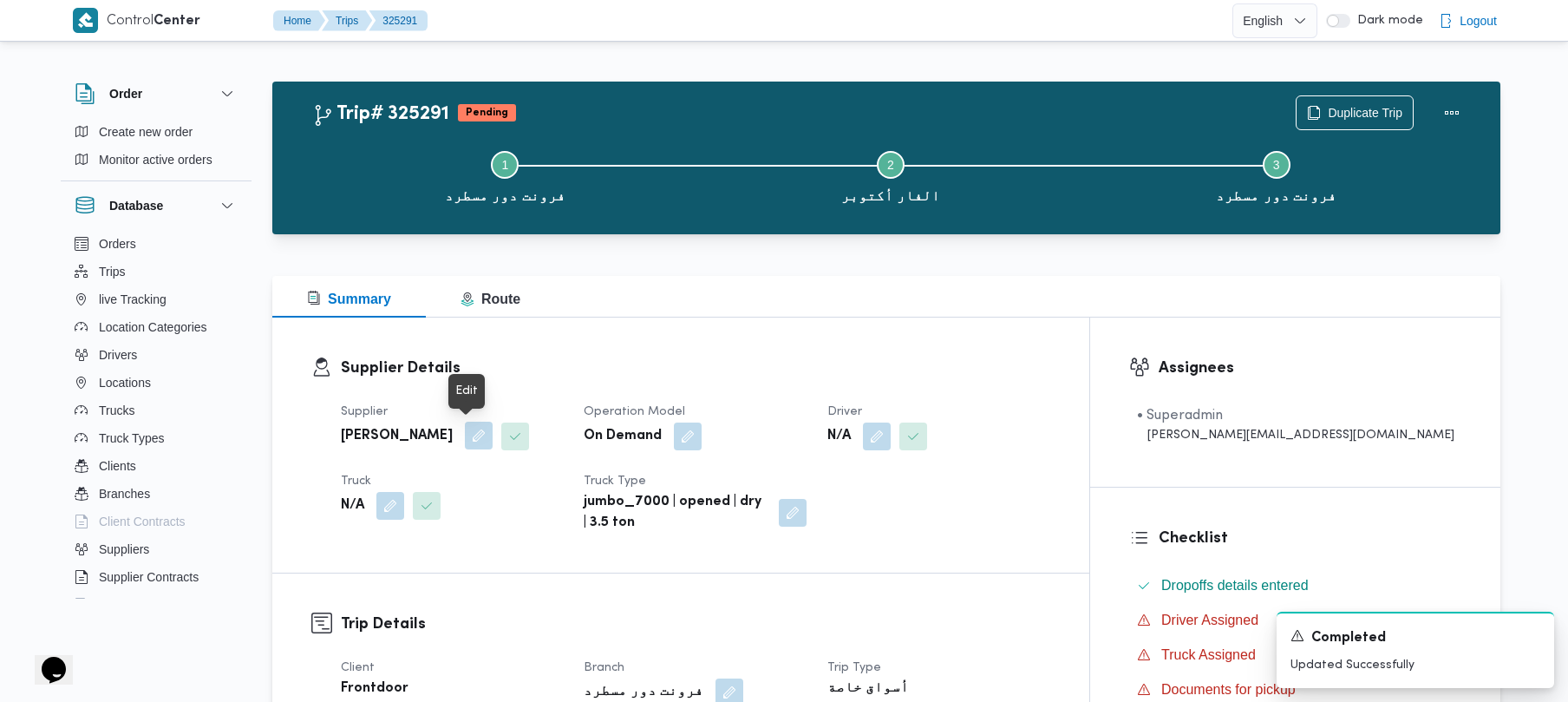 click at bounding box center [479, 436] 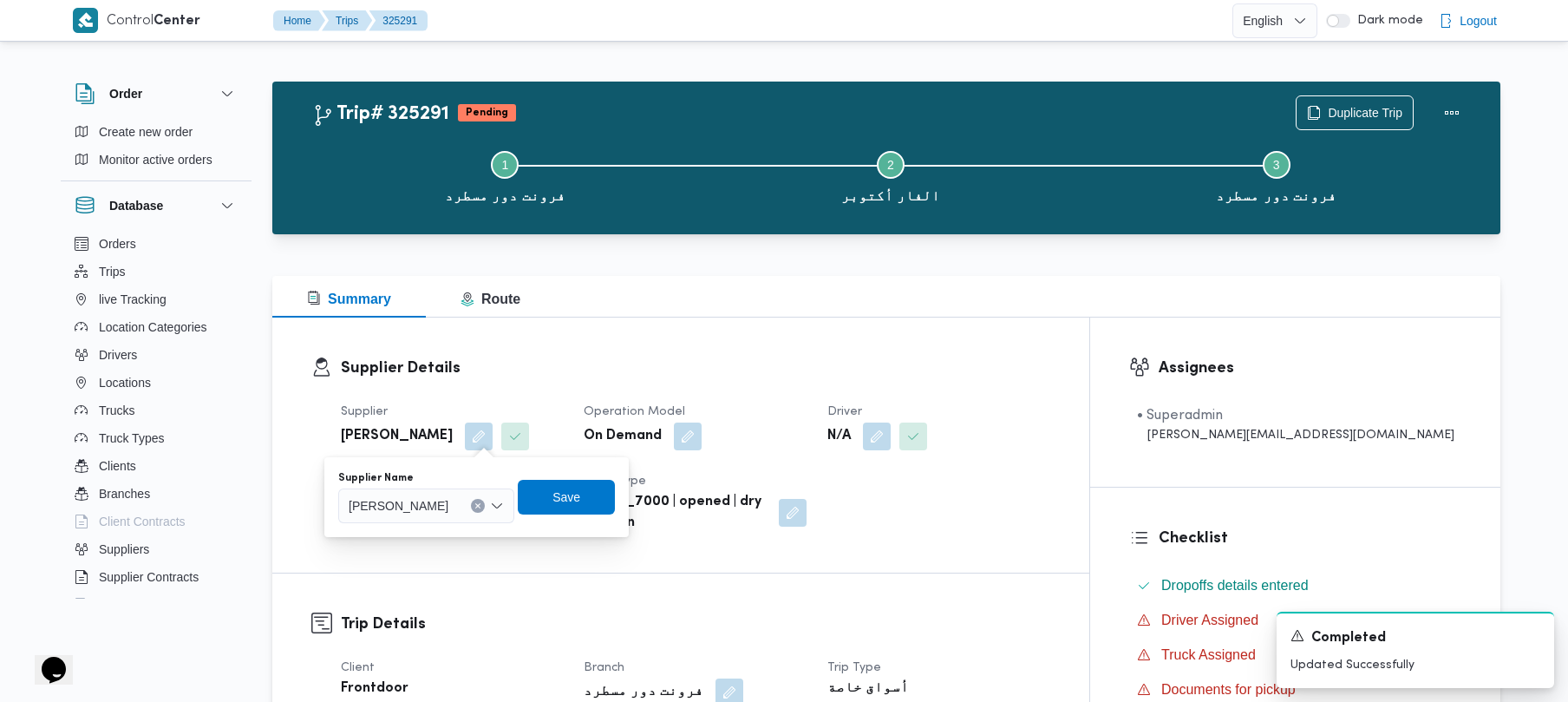 click on "ميدو احمد محمد موسي" at bounding box center (426, 506) 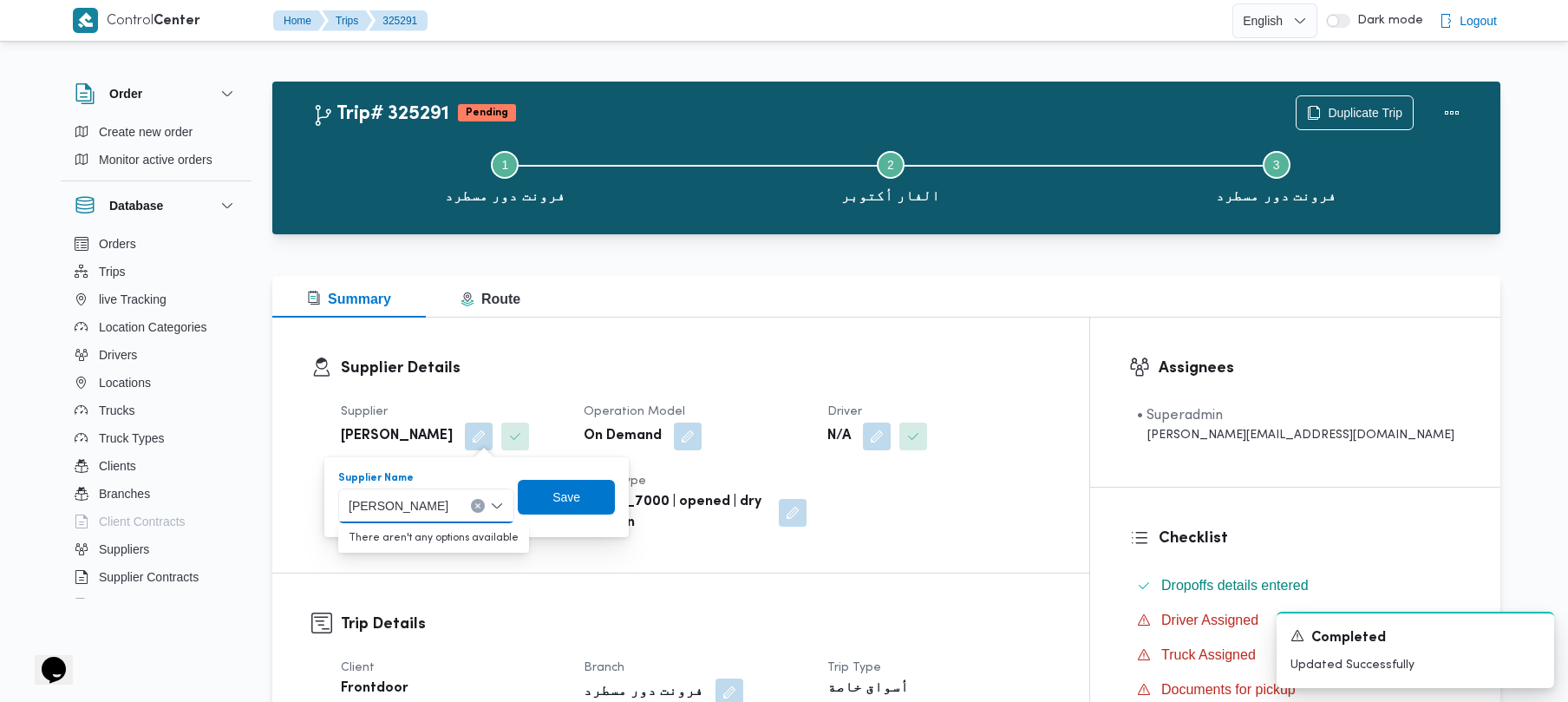 paste on "بلال اشرف" 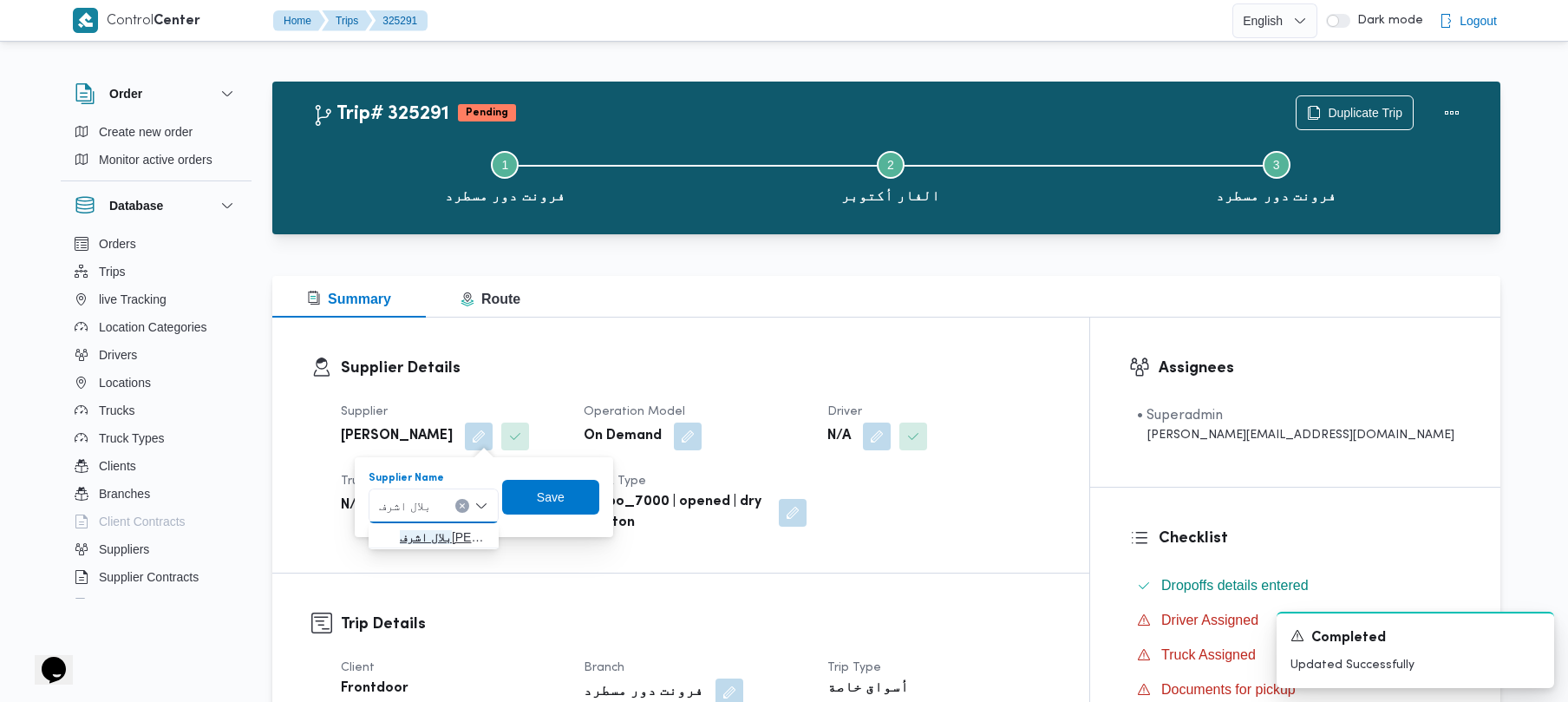 type on "بلال اشرف" 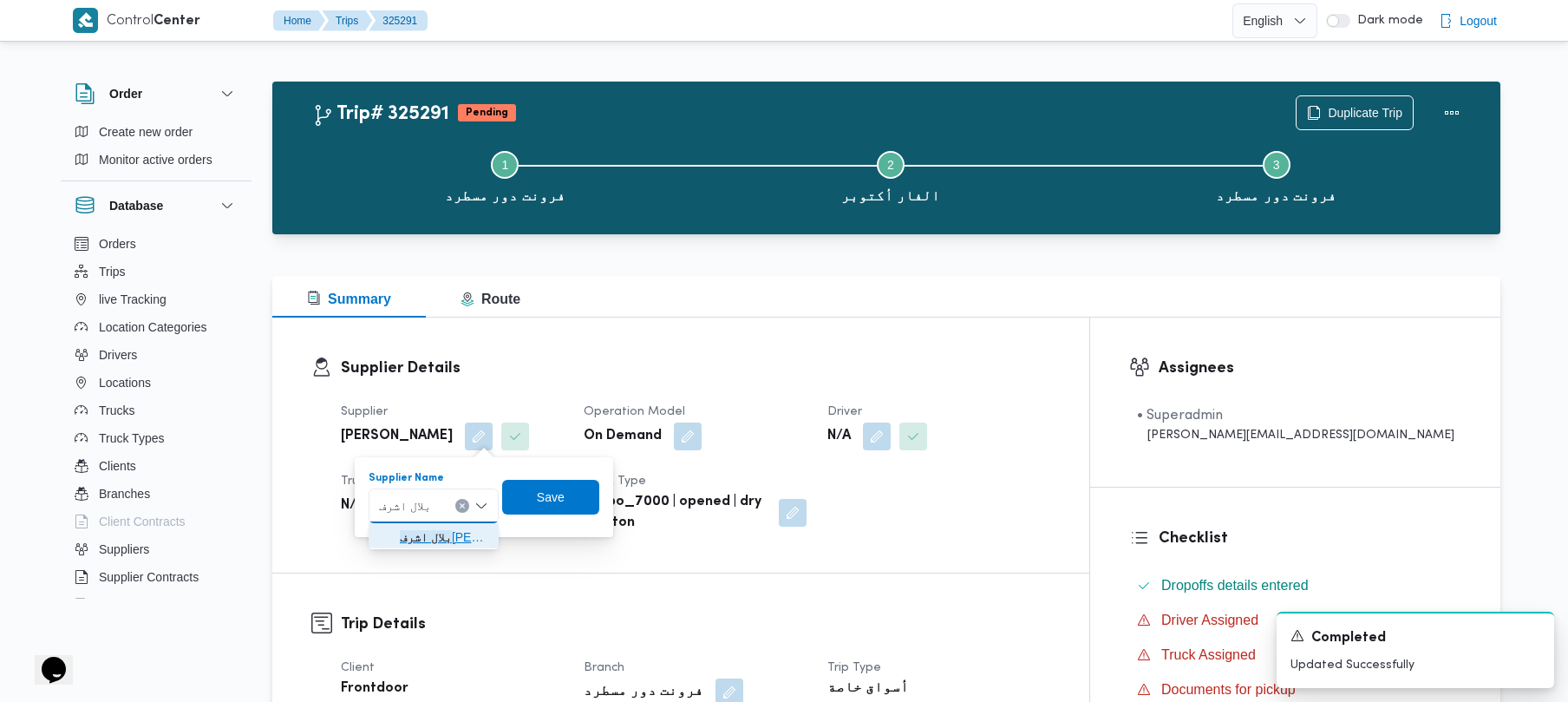 click on "بلال اشرف  محمد محمود عبدالكريم" at bounding box center (444, 537) 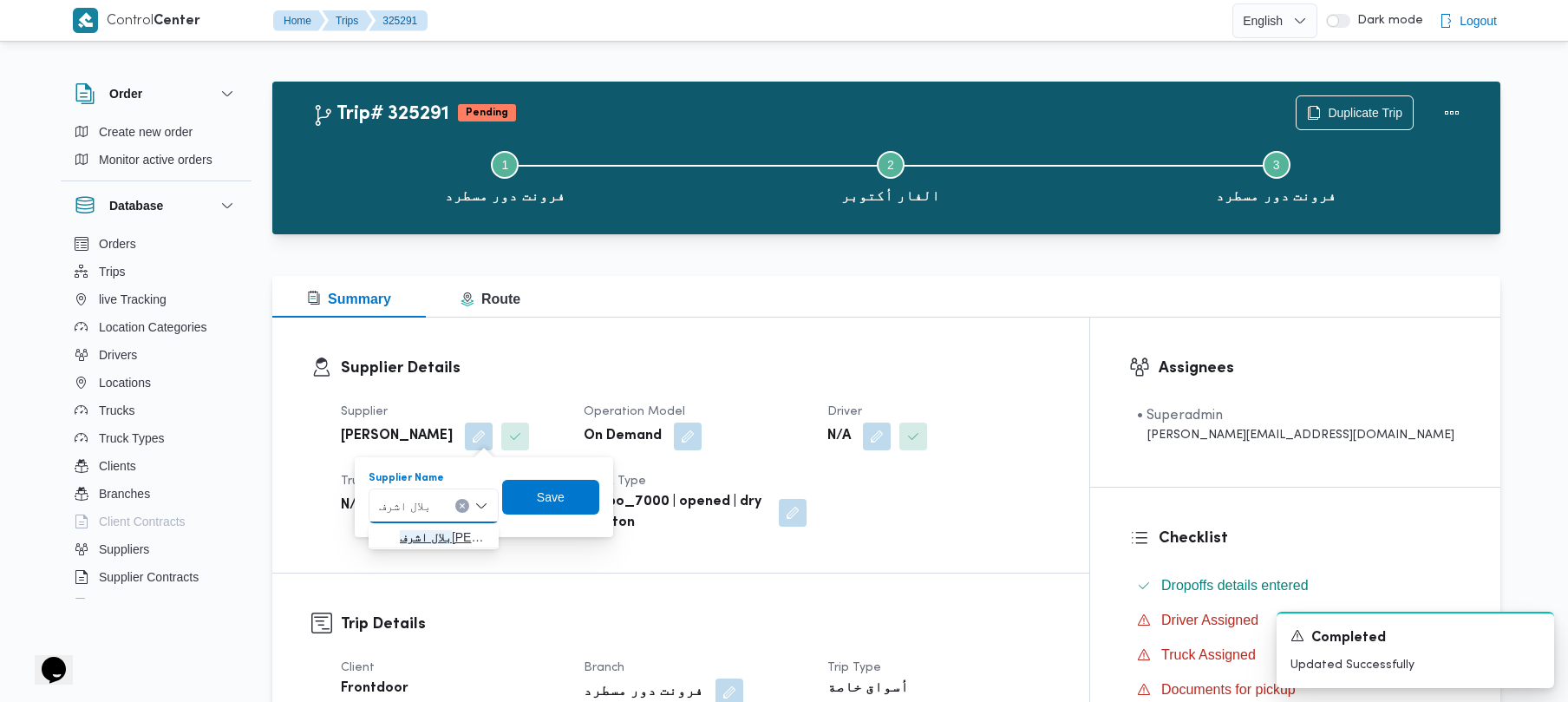 type 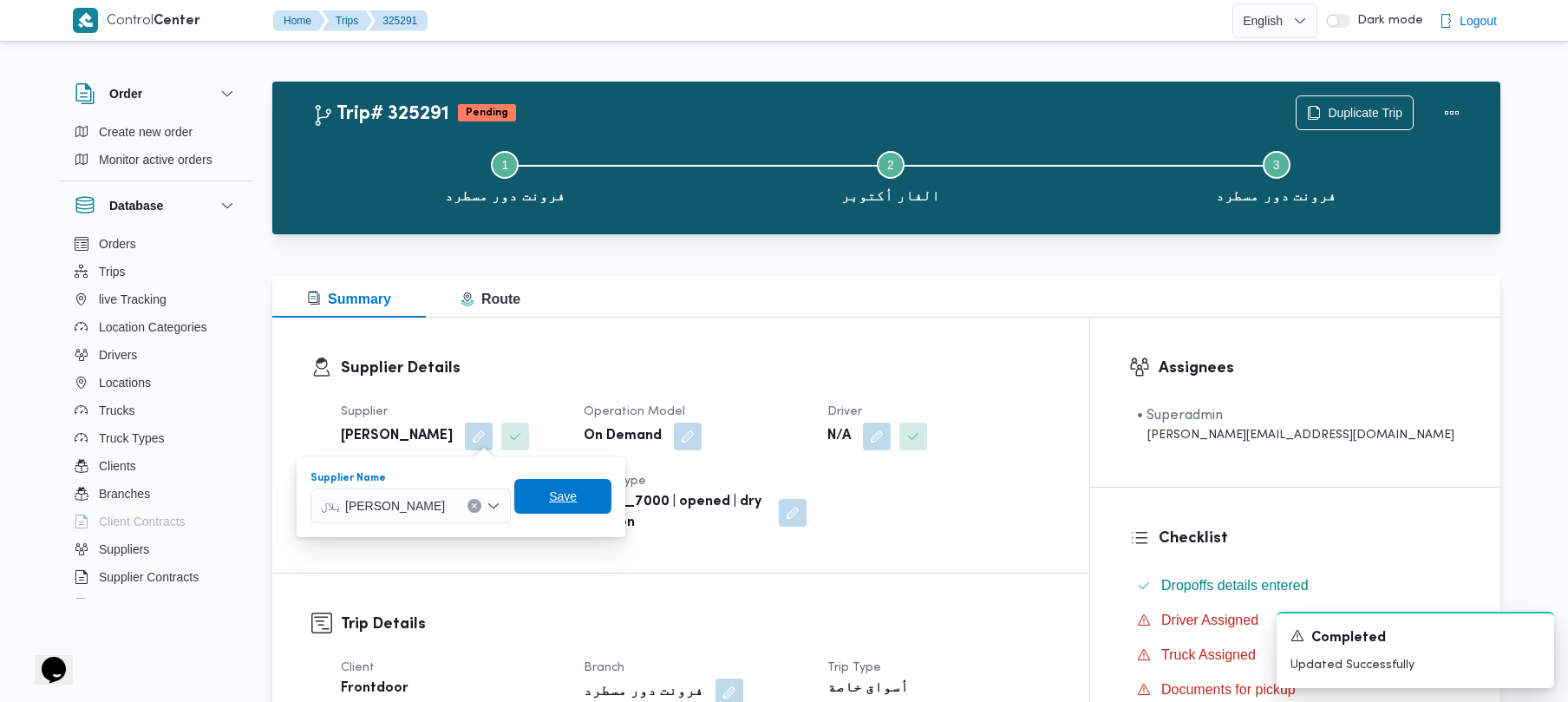 click on "Save" at bounding box center [563, 496] 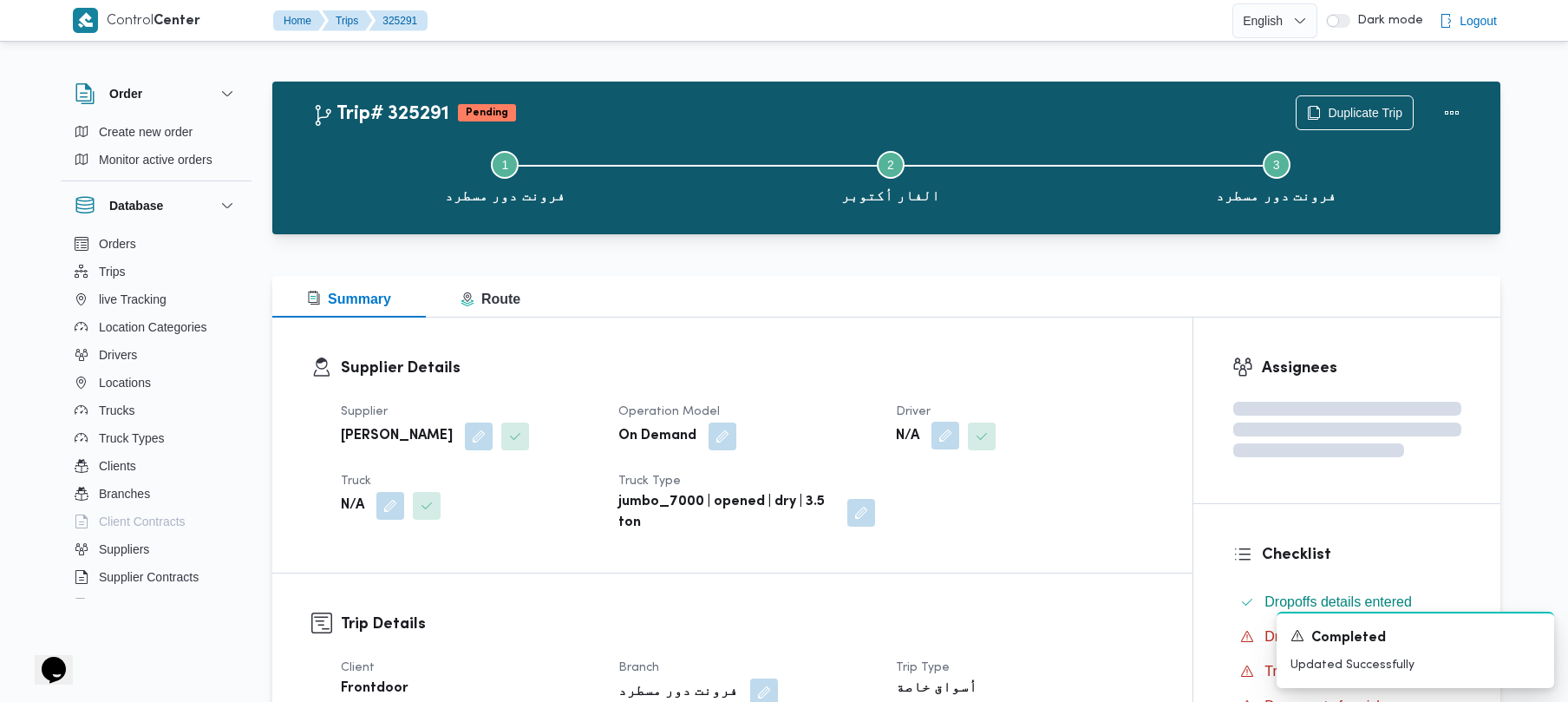click at bounding box center [945, 436] 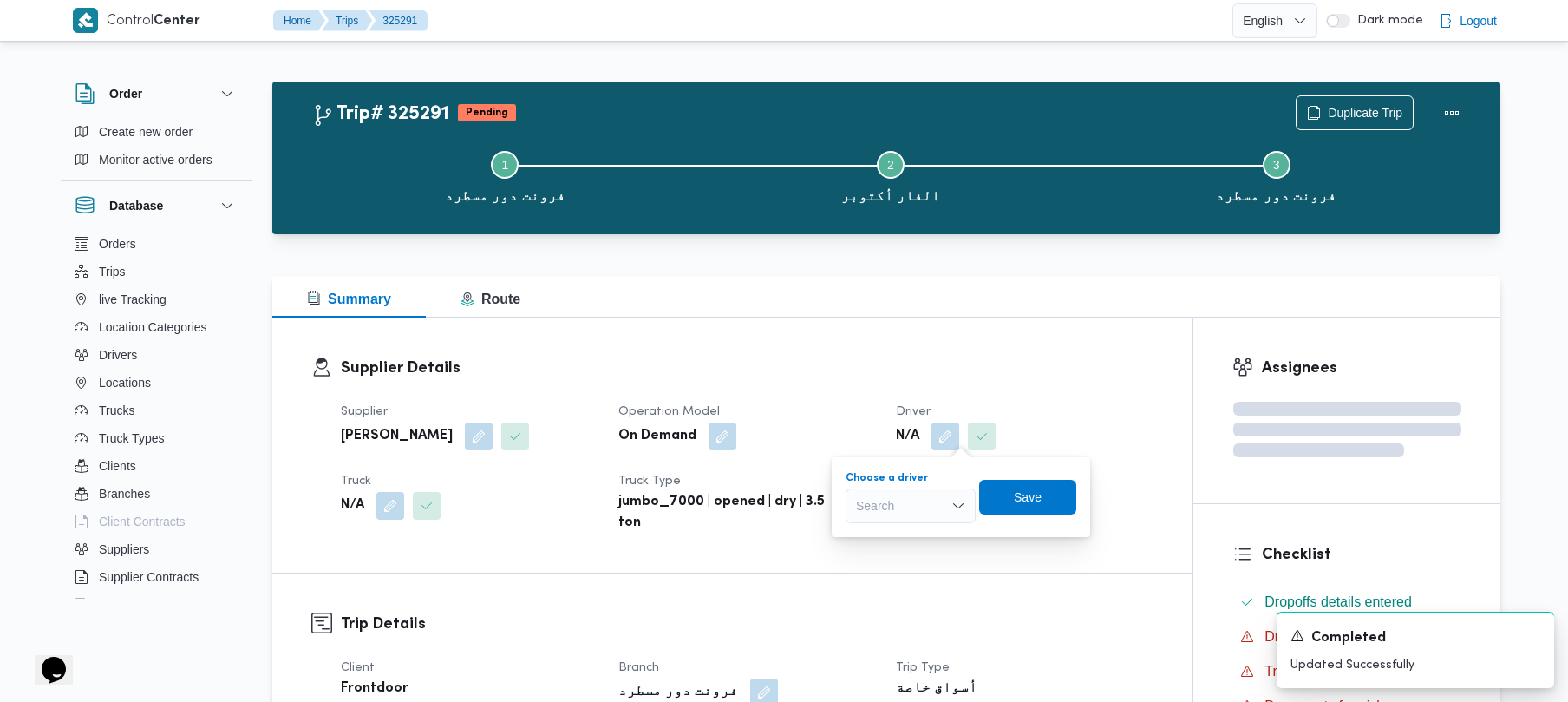 click on "Search" at bounding box center (911, 506) 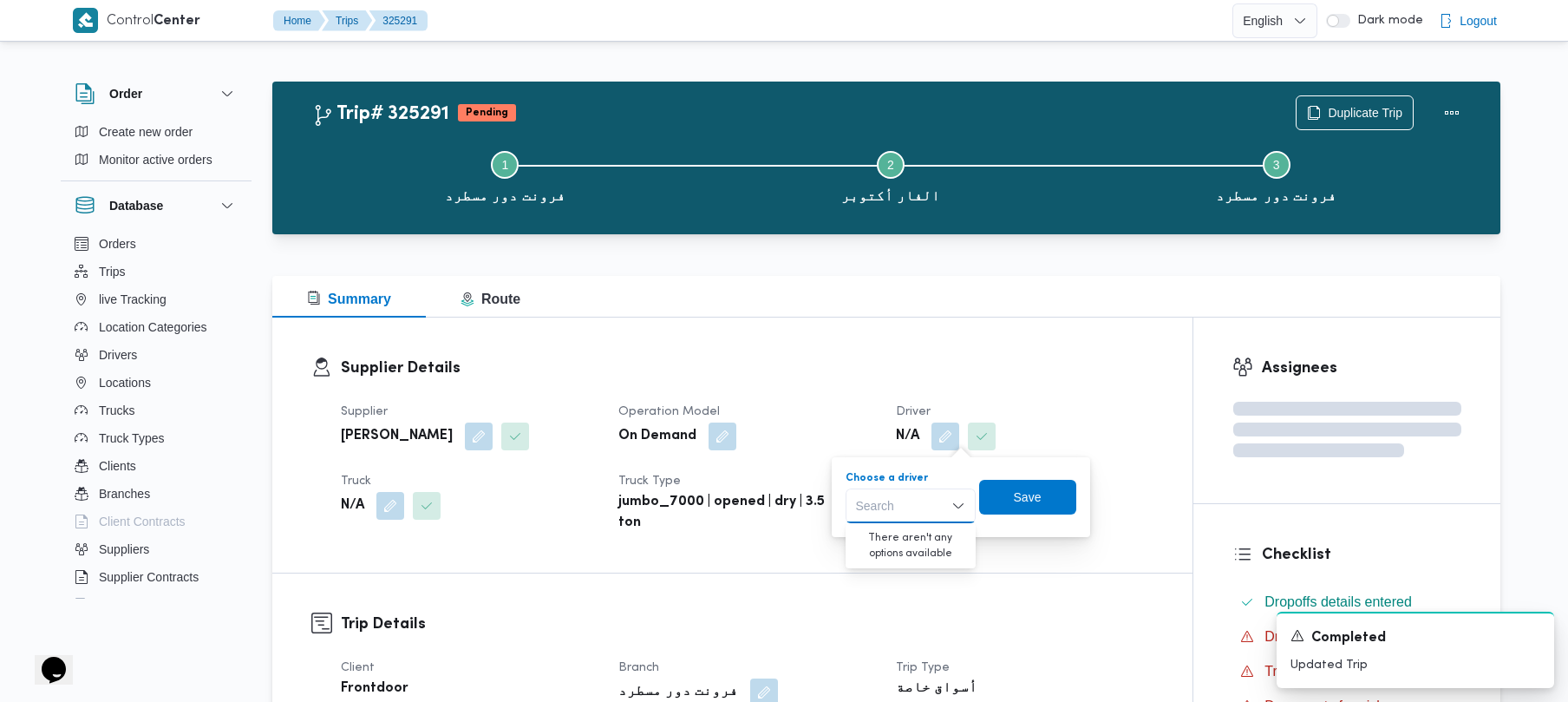 click on "Supplier Details Supplier ميدو احمد محمد موسي Operation Model On Demand Driver N/A Truck N/A Truck Type jumbo_7000 | opened | dry | 3.5 ton" at bounding box center [747, 445] 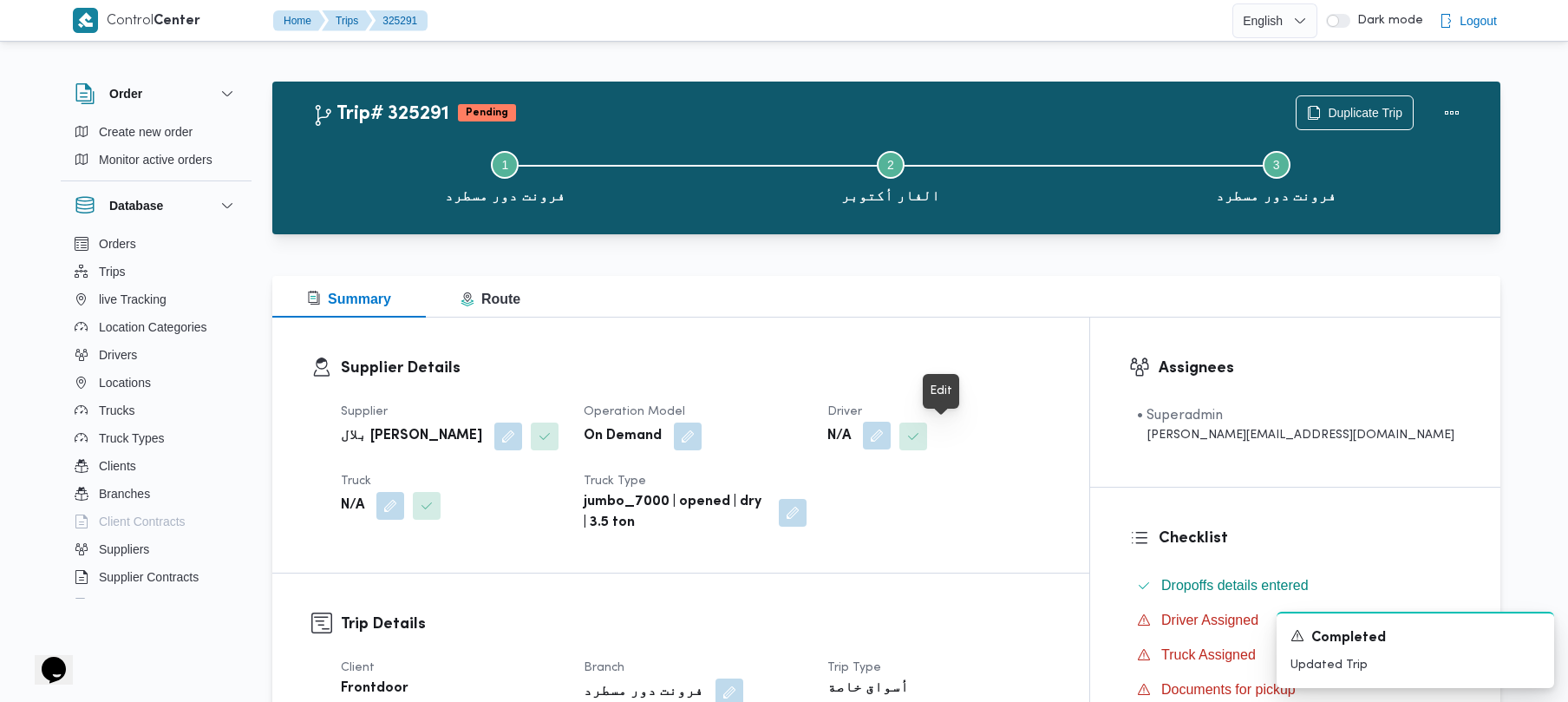 click at bounding box center (877, 436) 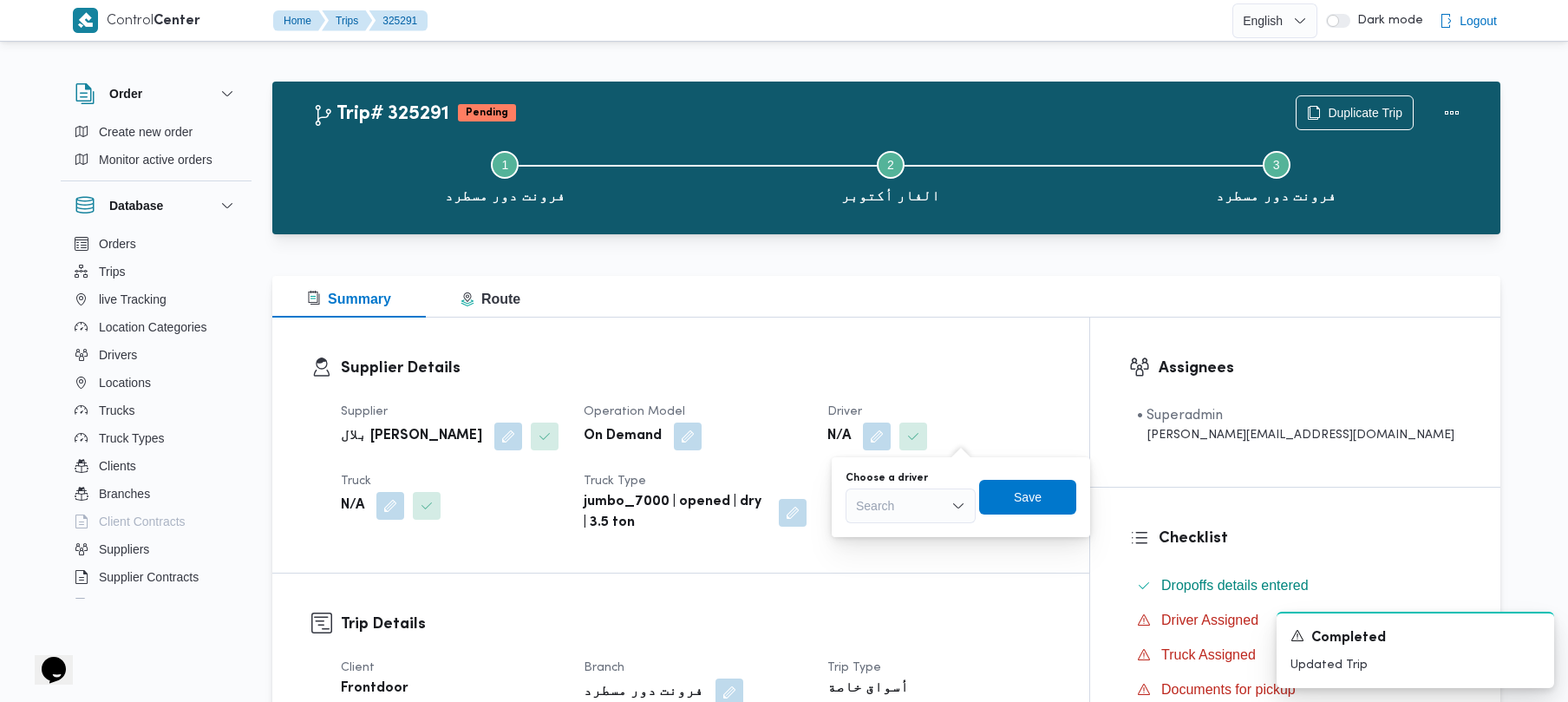 click on "Search" at bounding box center [911, 506] 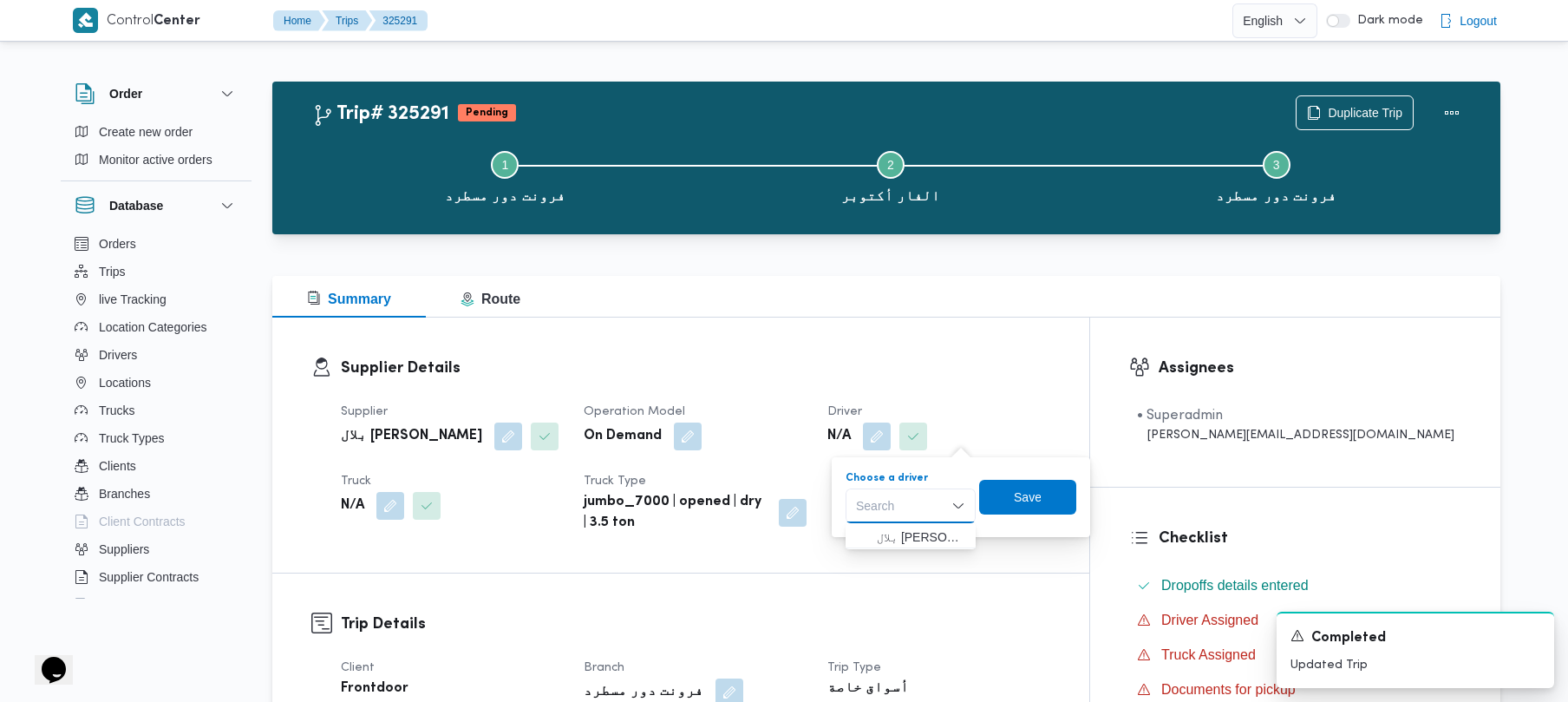 paste on "بلال اشرف" 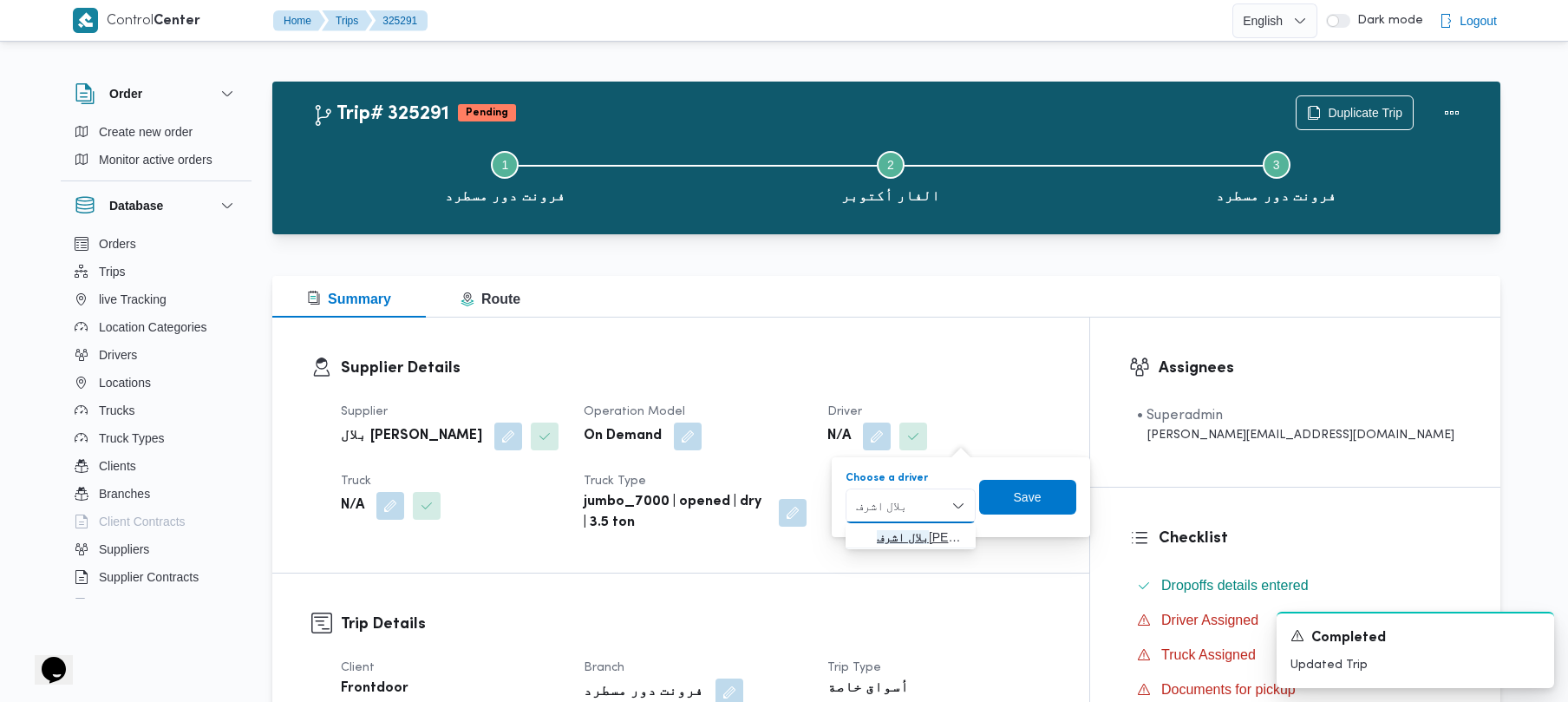 type on "بلال اشرف" 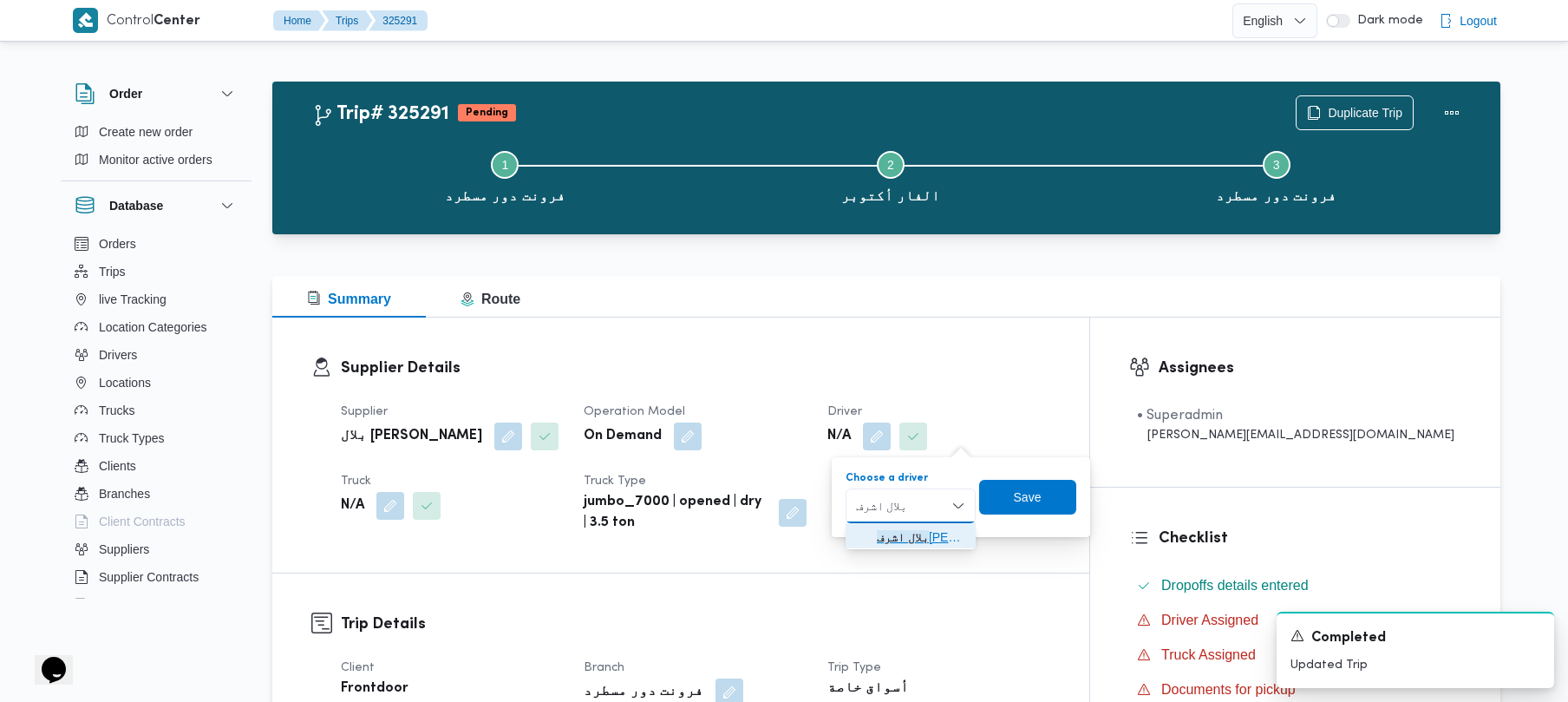 click on "بلال اشرف  محمد محمود عبدالكريم" at bounding box center [921, 537] 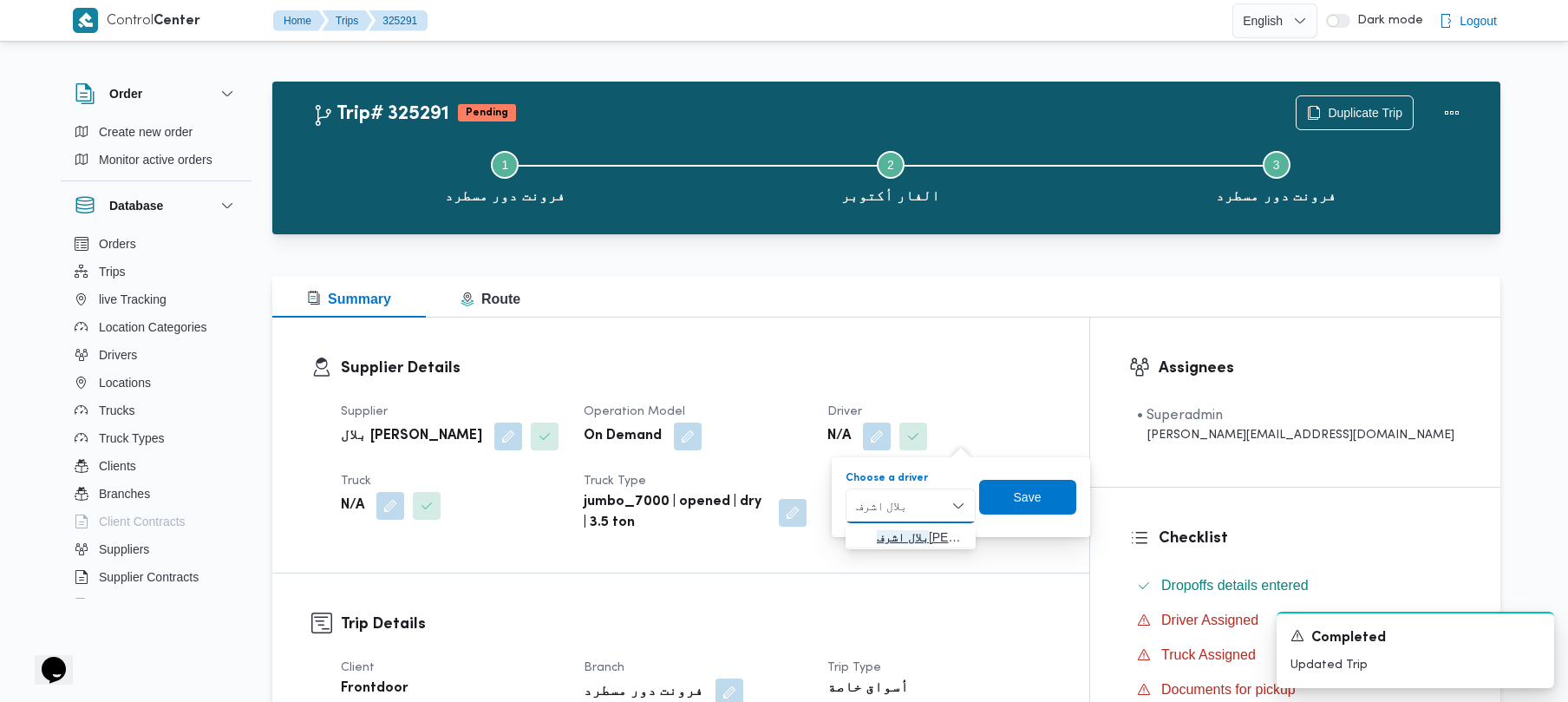 type 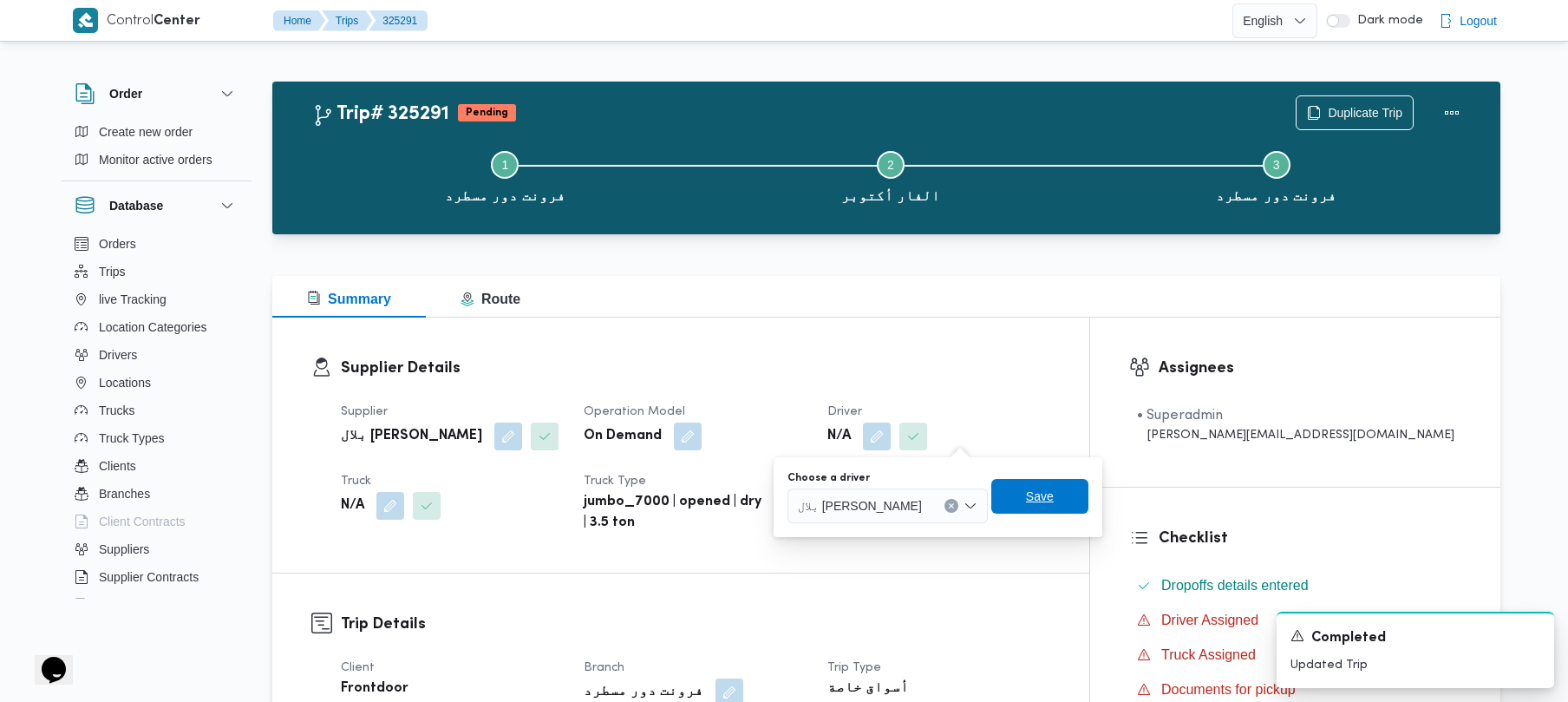 click on "Save" at bounding box center [1040, 496] 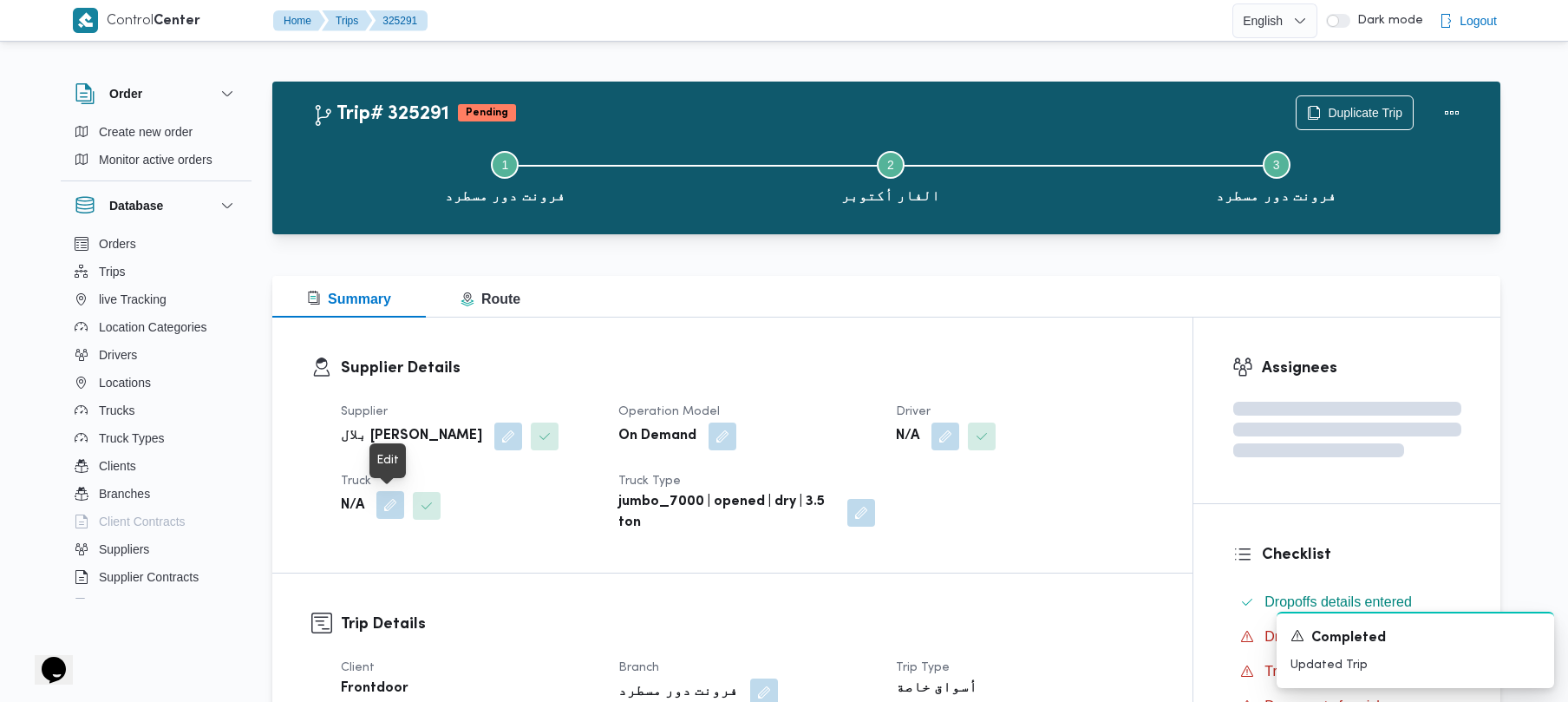 click at bounding box center [390, 505] 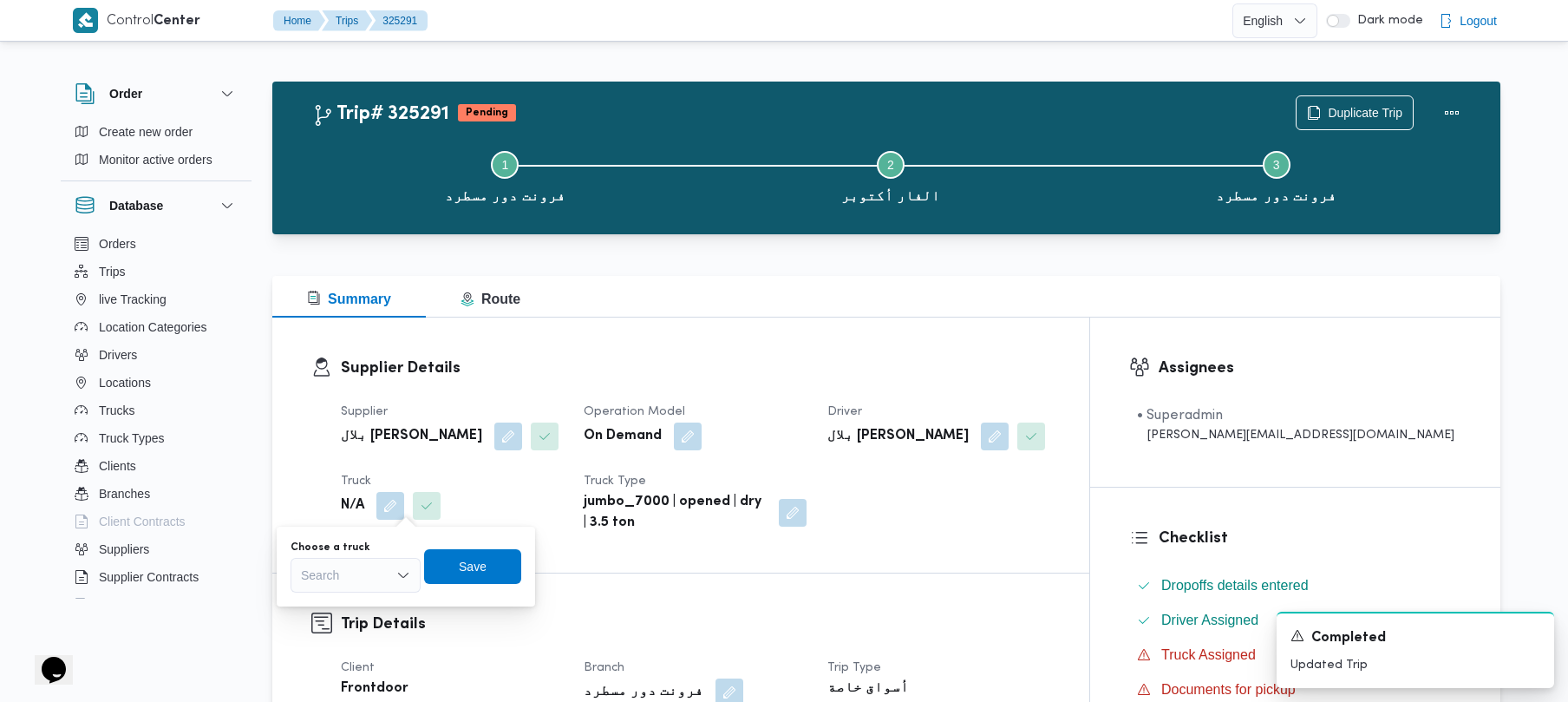 click on "Search" at bounding box center [356, 575] 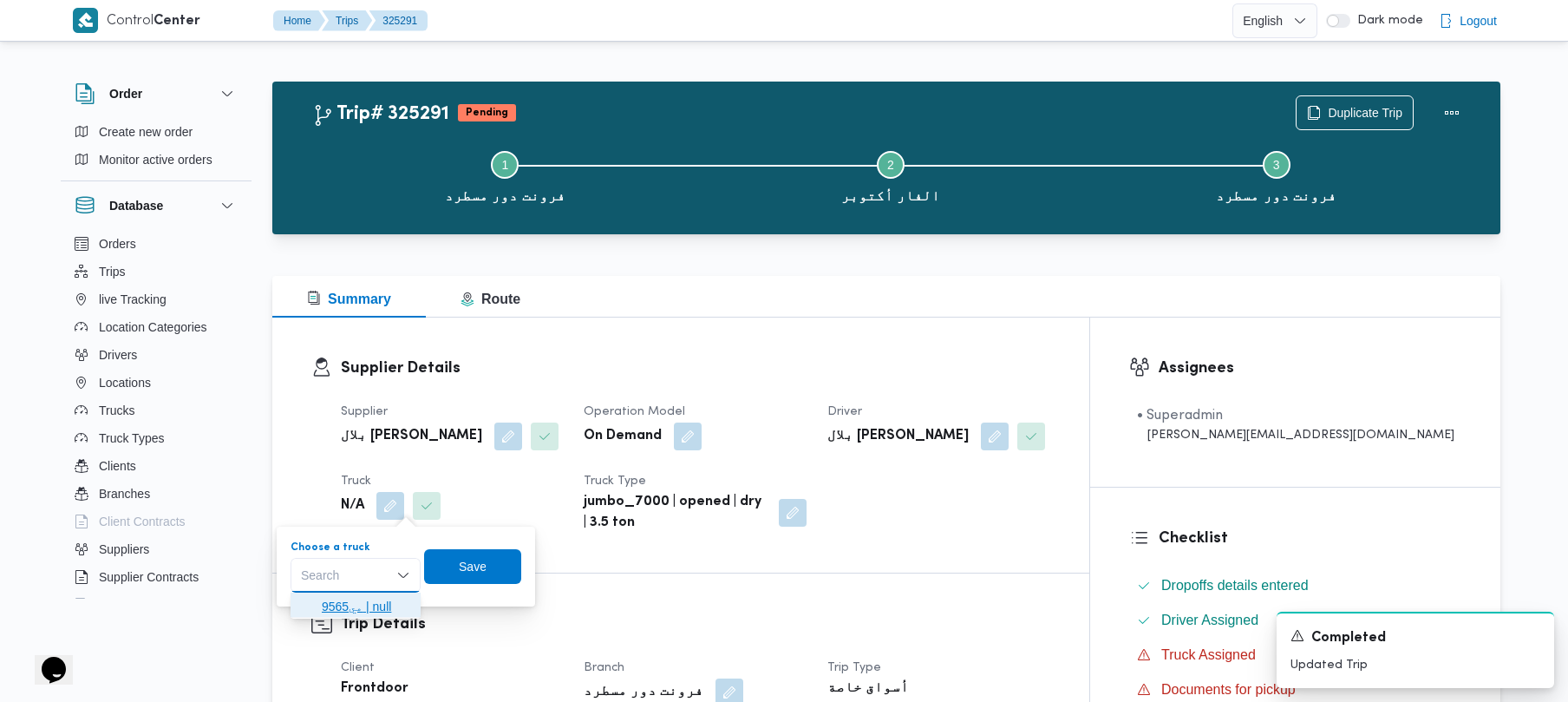 click on "مي9565 | null" at bounding box center [366, 607] 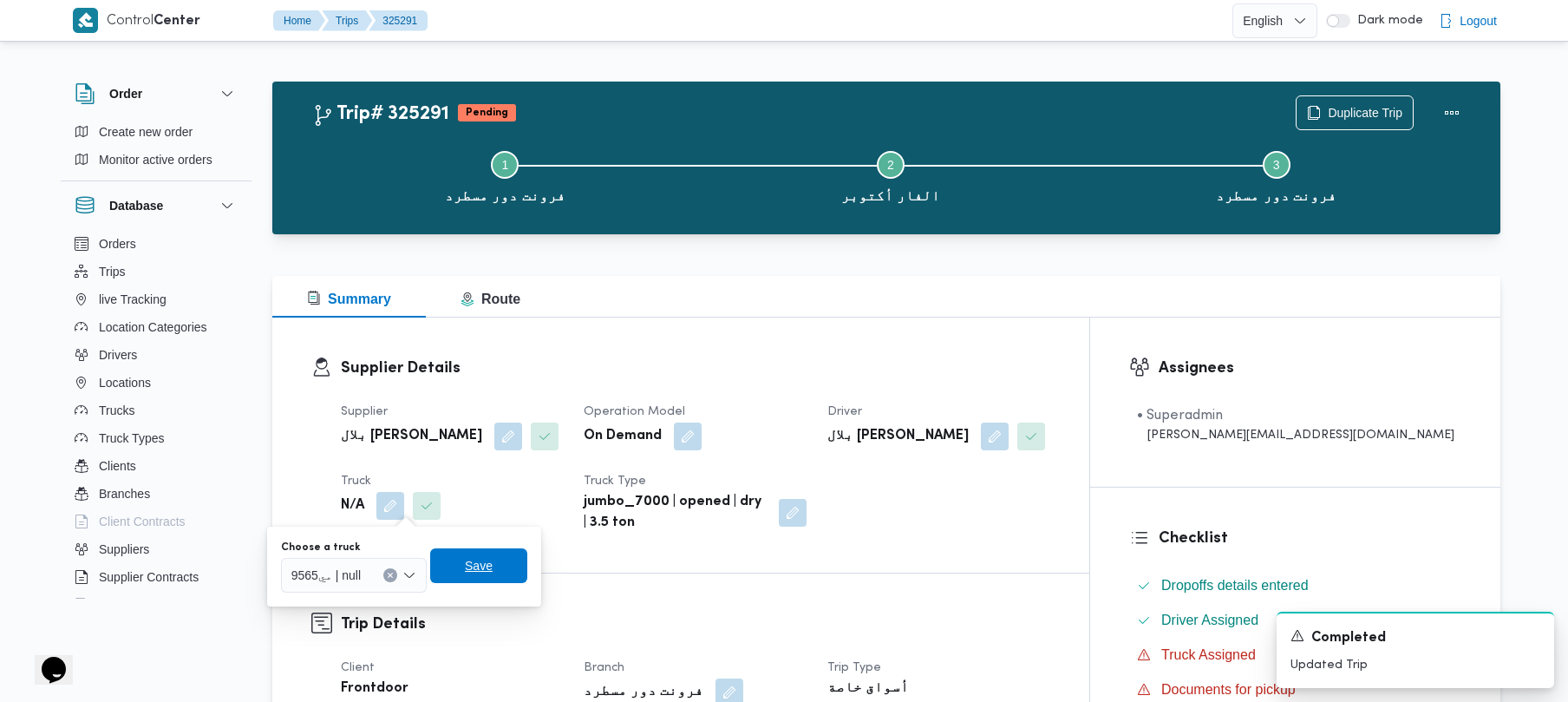 click on "Save" at bounding box center (479, 566) 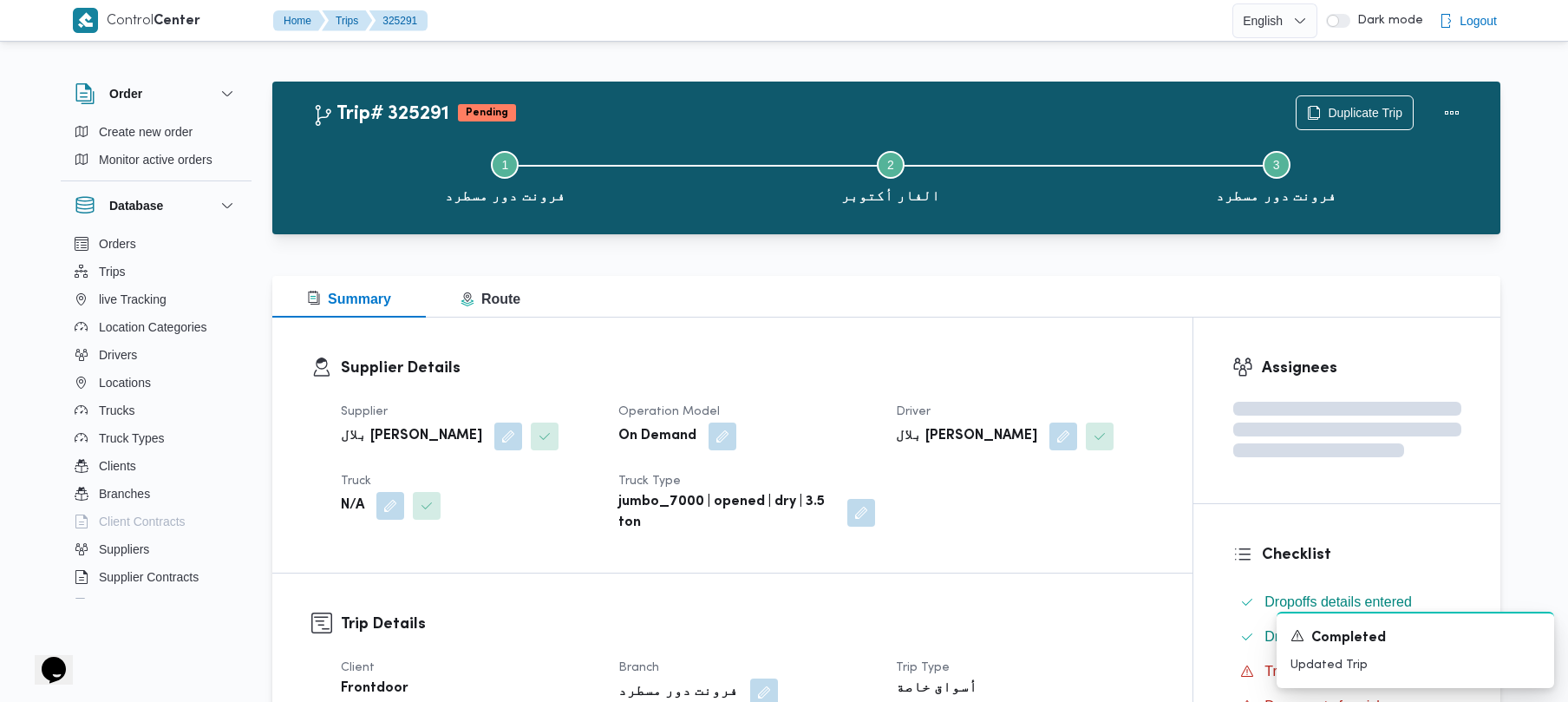 click on "Supplier Details Supplier بلال اشرف محمد محمود عبدالكريم Operation Model On Demand Driver بلال اشرف محمد محمود عبدالكريم Truck N/A Truck Type jumbo_7000 | opened | dry | 3.5 ton" at bounding box center [747, 445] 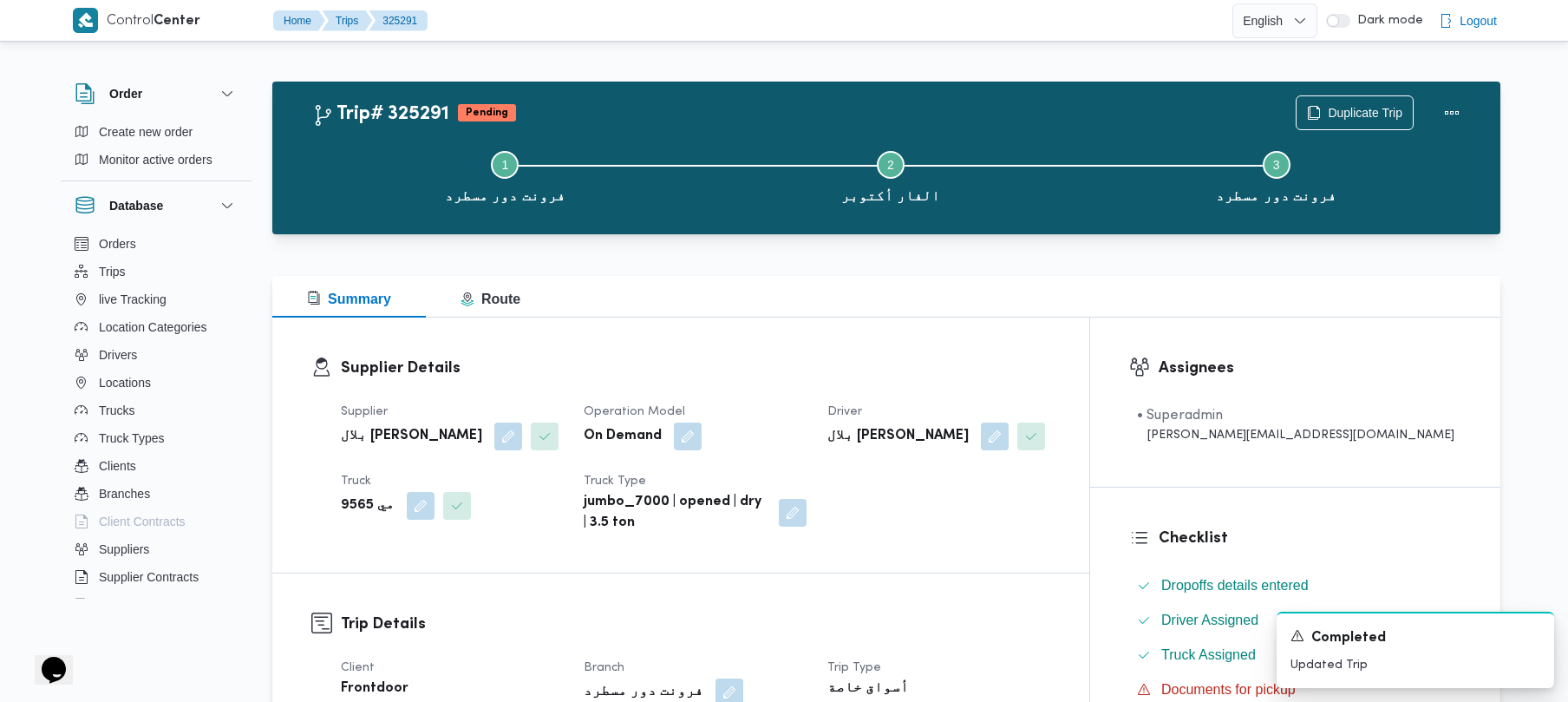 scroll, scrollTop: 732, scrollLeft: 0, axis: vertical 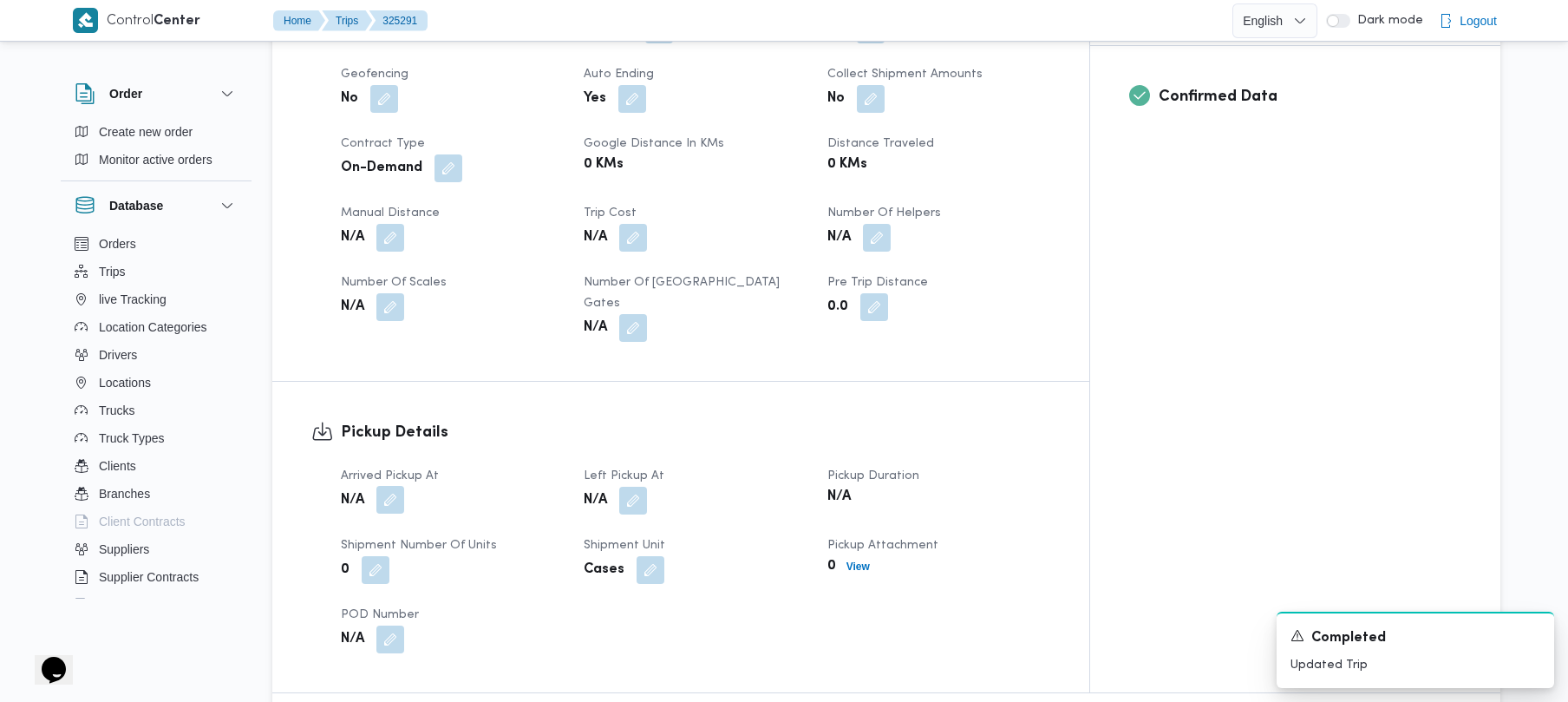 click at bounding box center [390, 500] 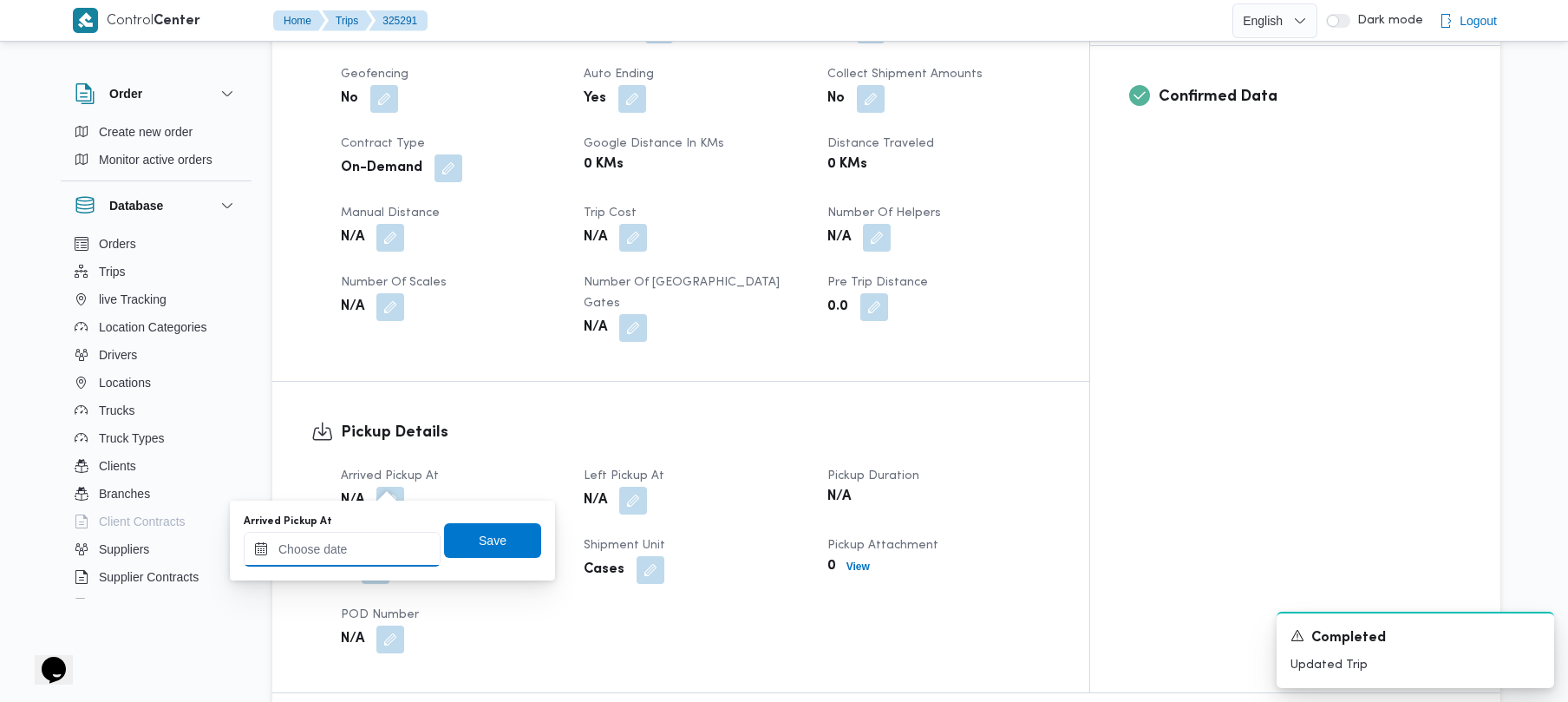 click on "Arrived Pickup At" at bounding box center [342, 549] 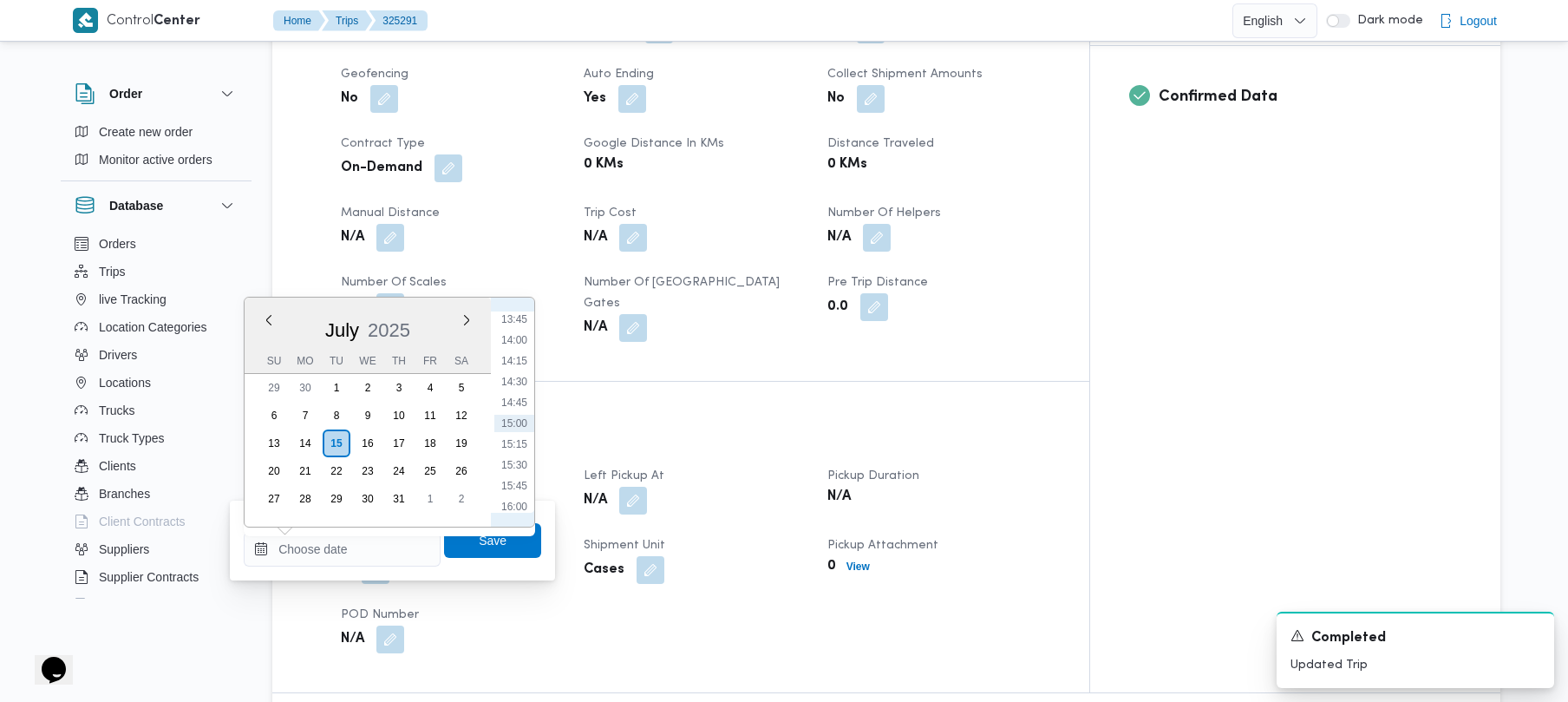scroll, scrollTop: 1160, scrollLeft: 0, axis: vertical 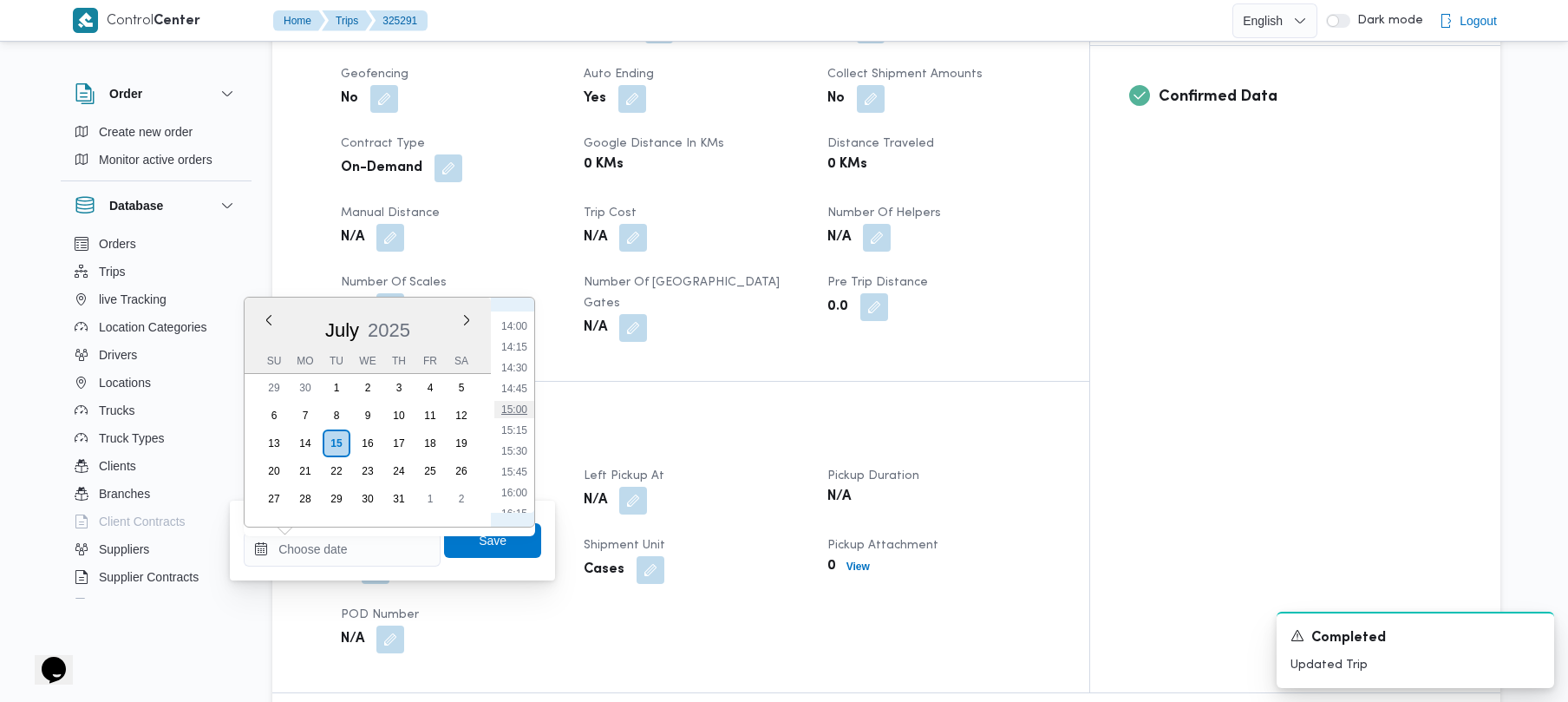 click on "15:00" at bounding box center (514, 410) 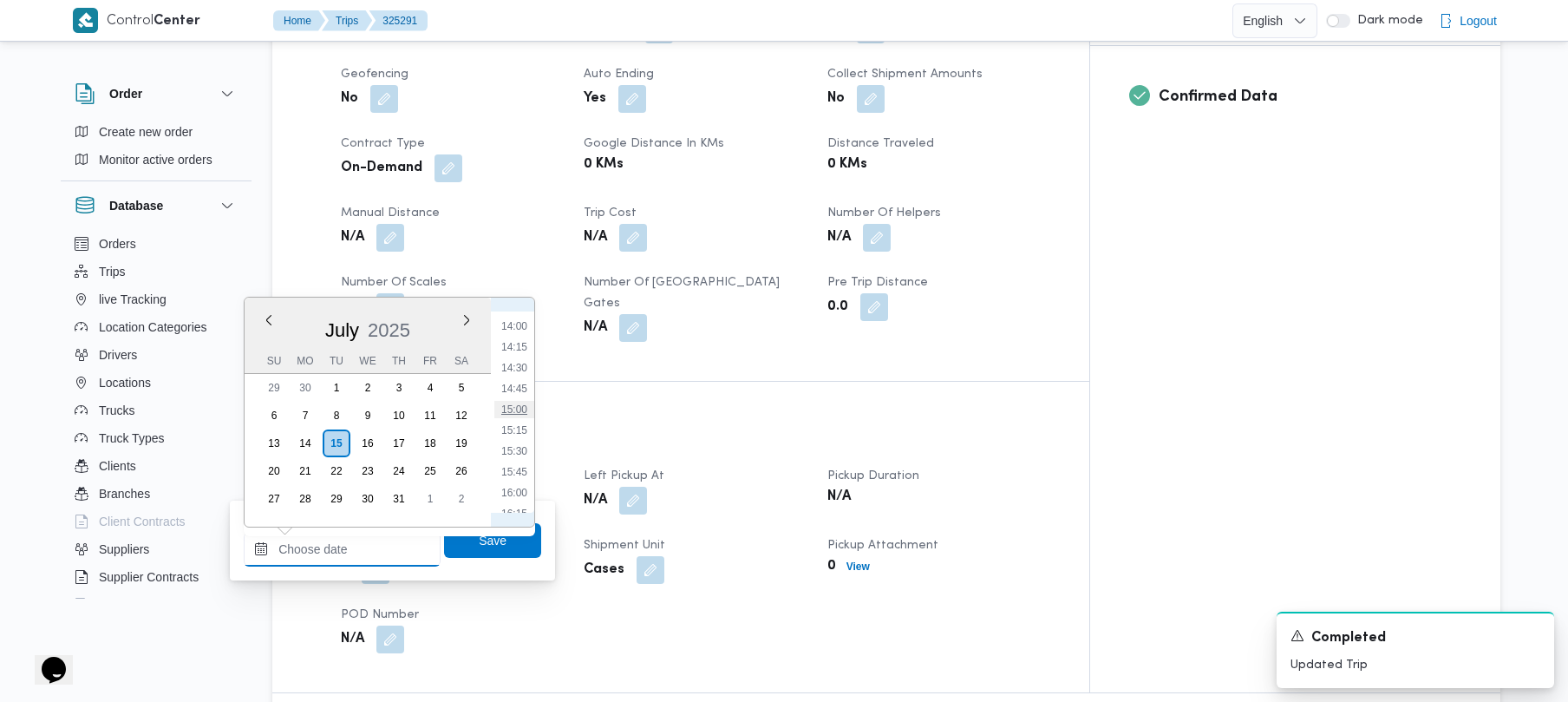 type on "15/07/2025 15:00" 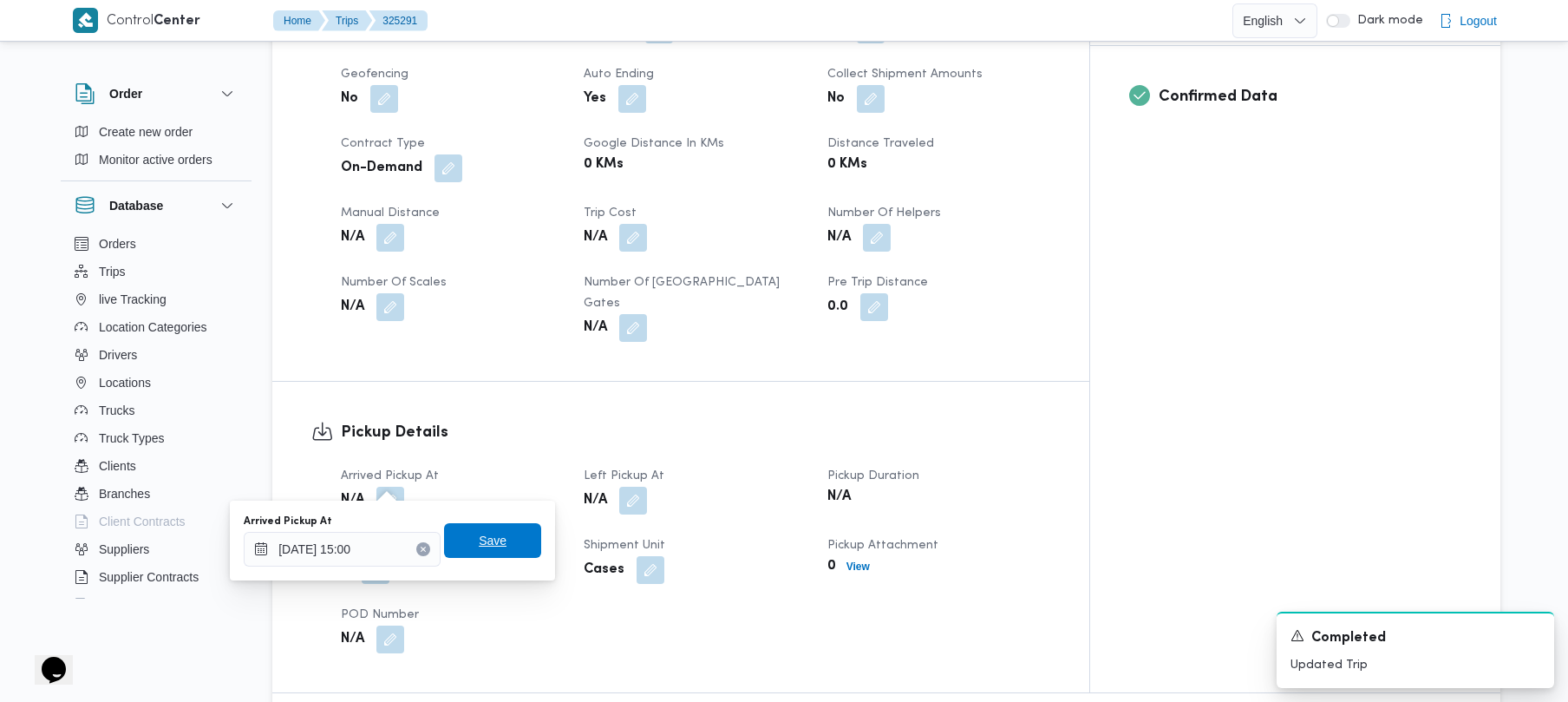 click on "Save" at bounding box center (493, 541) 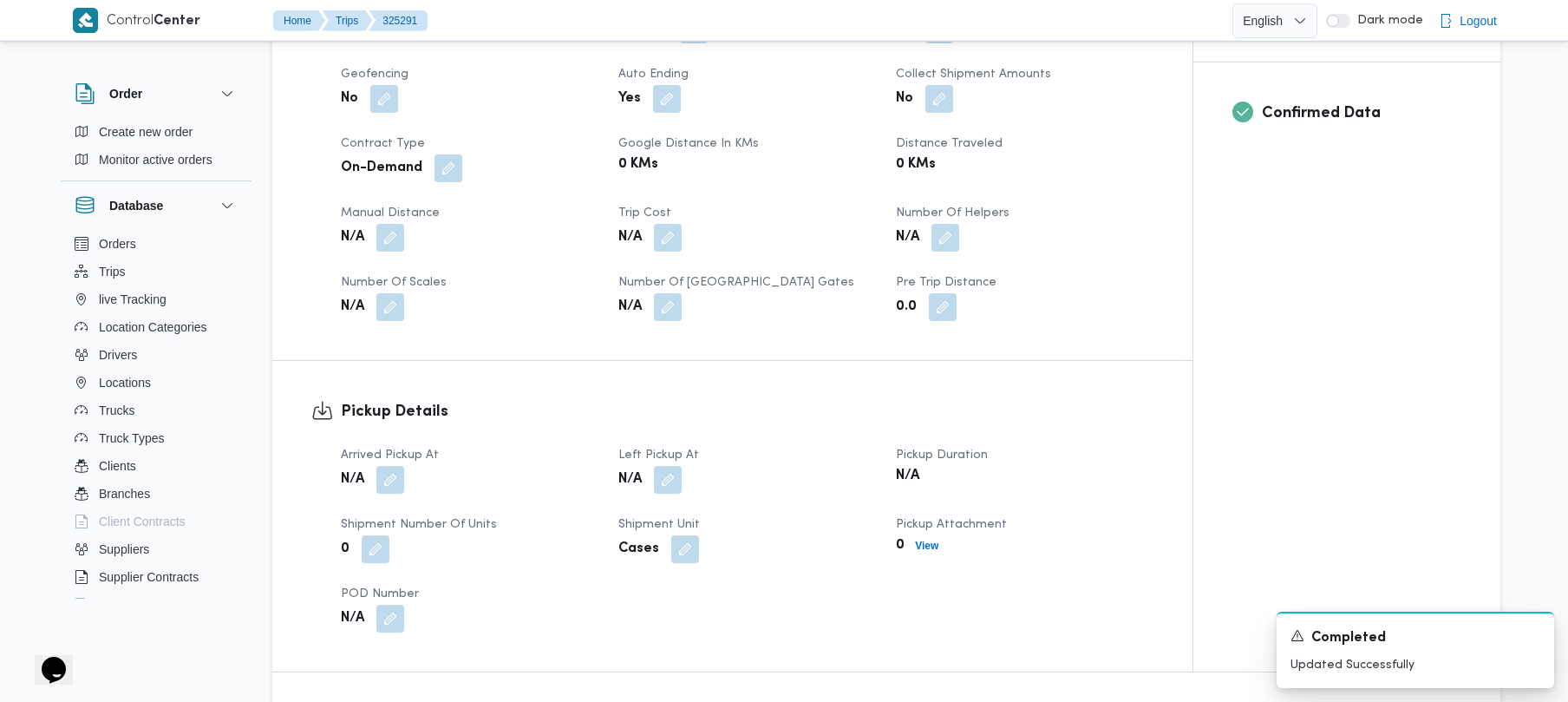 click on "N/A" at bounding box center (747, 480) 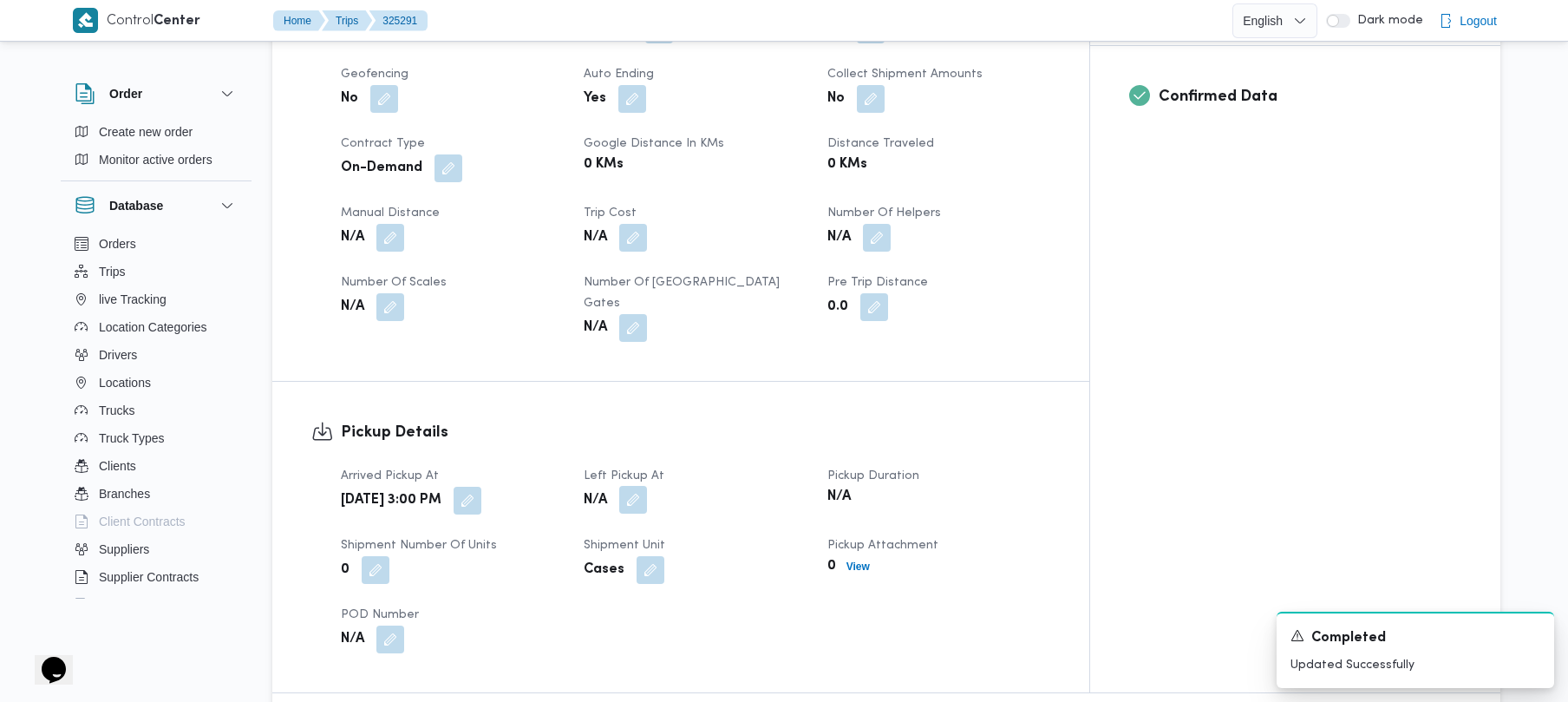 click at bounding box center [633, 500] 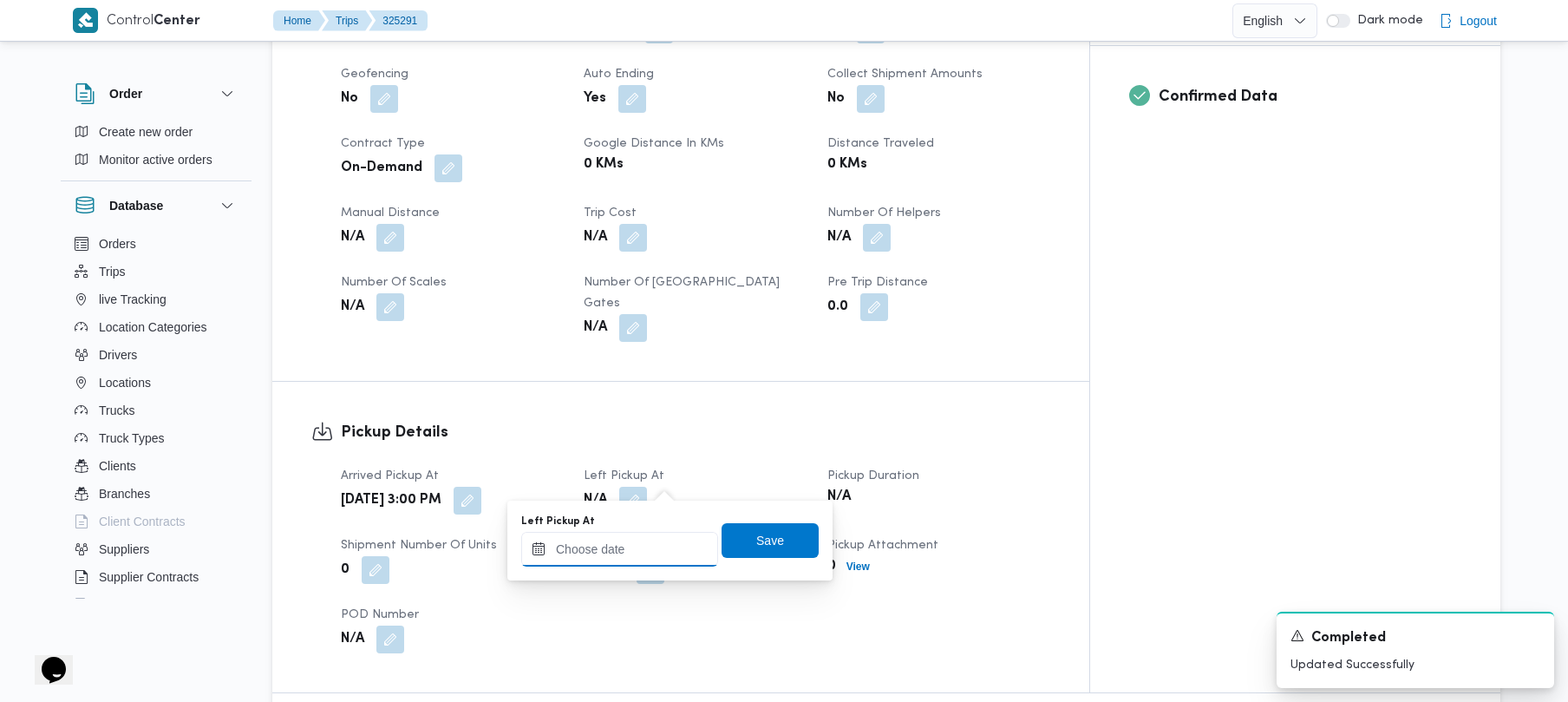 click on "Left Pickup At" at bounding box center [619, 549] 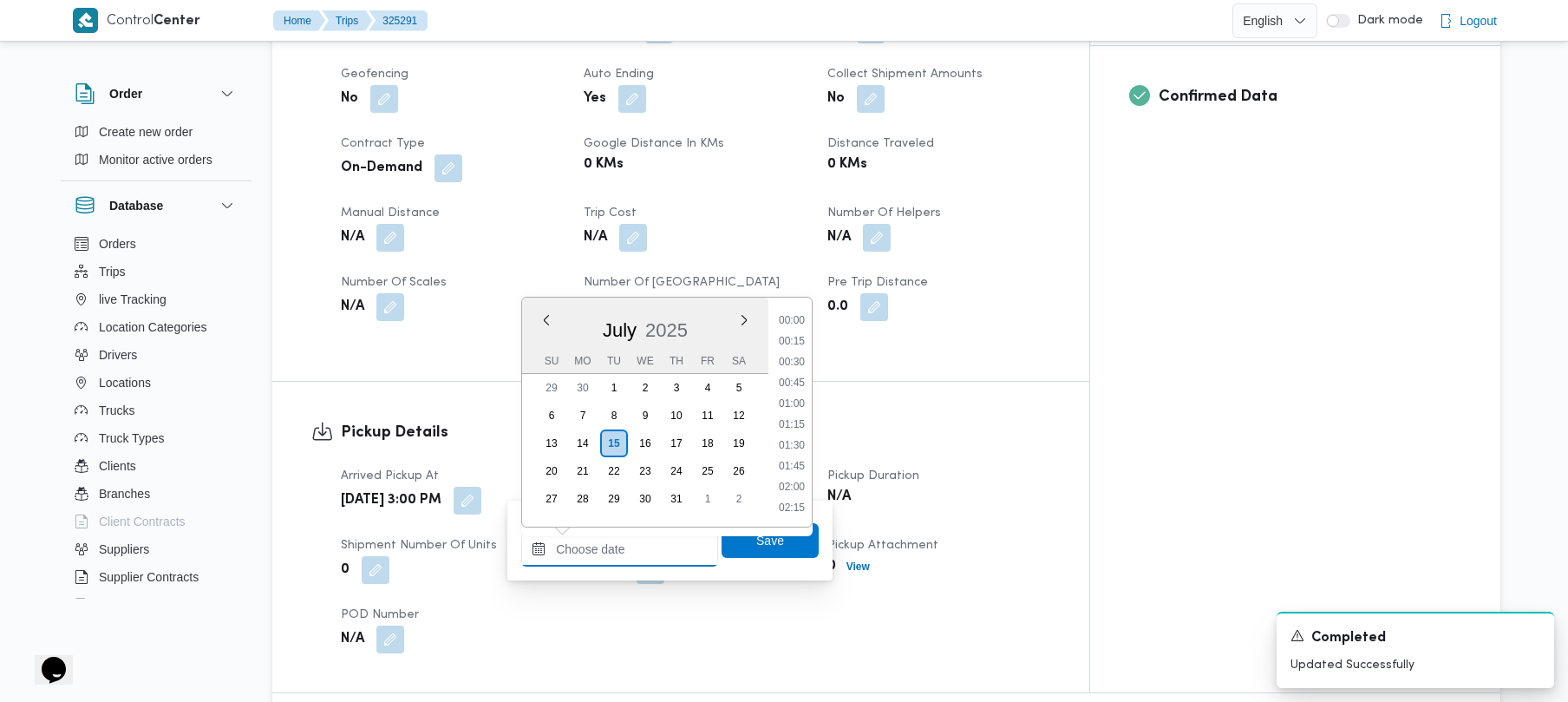 scroll, scrollTop: 1146, scrollLeft: 0, axis: vertical 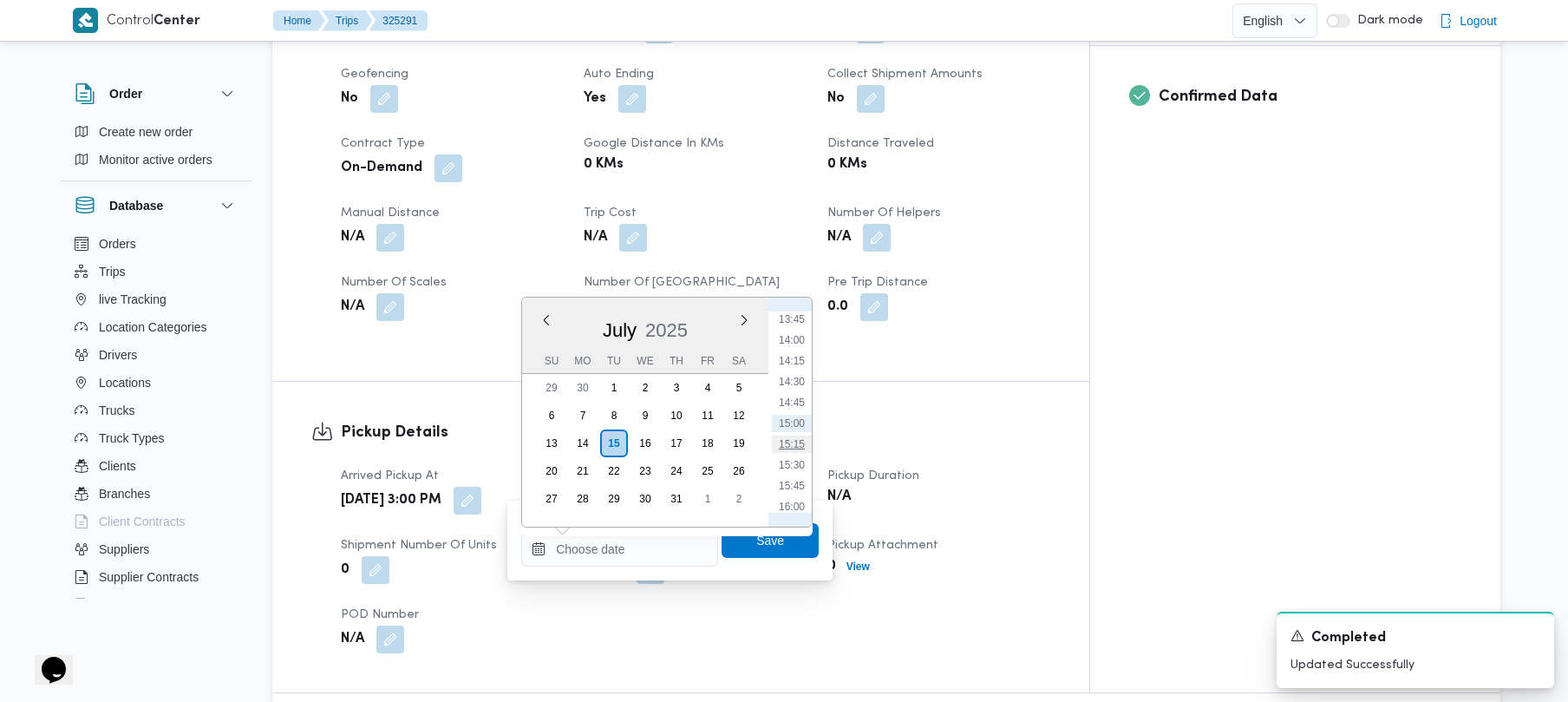 click on "15:15" at bounding box center (792, 444) 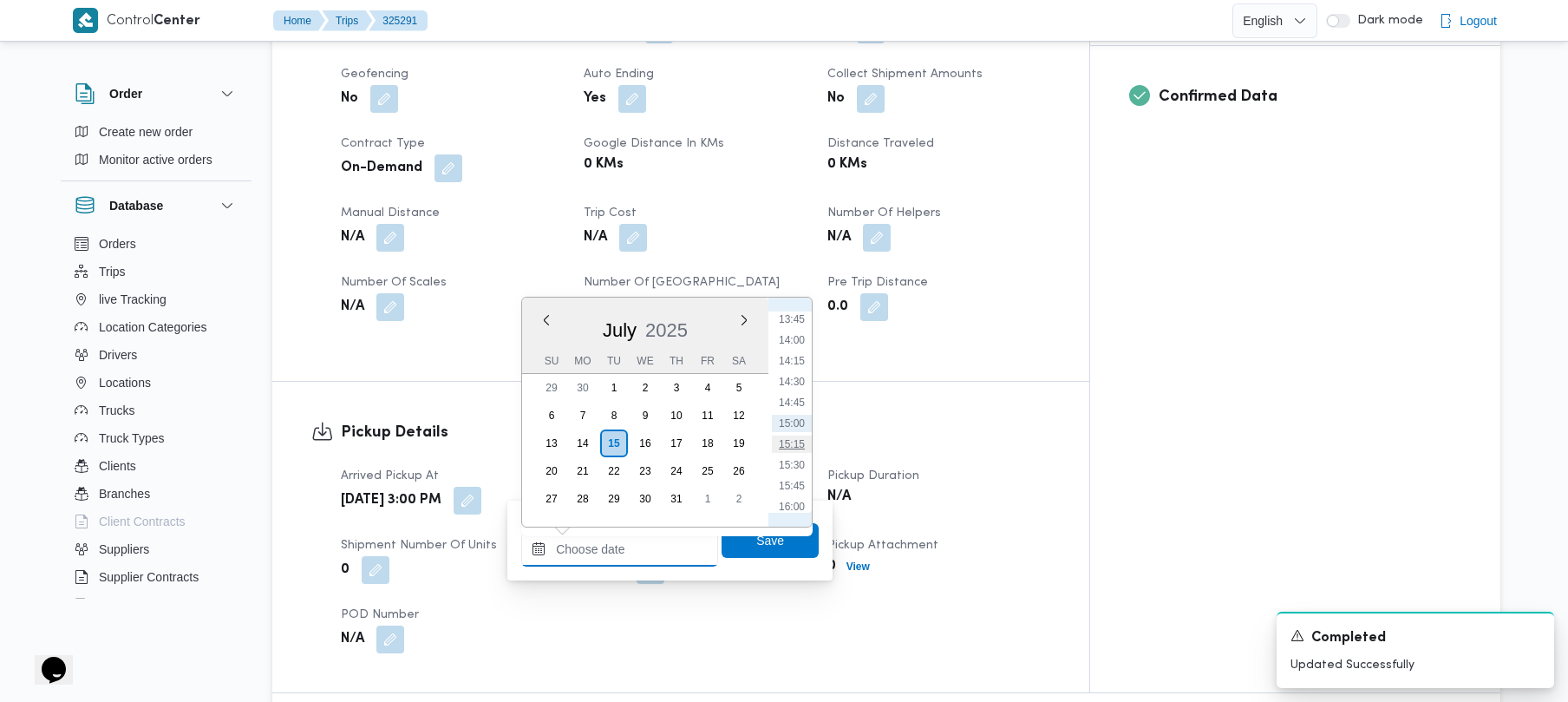 type on "15/07/2025 15:15" 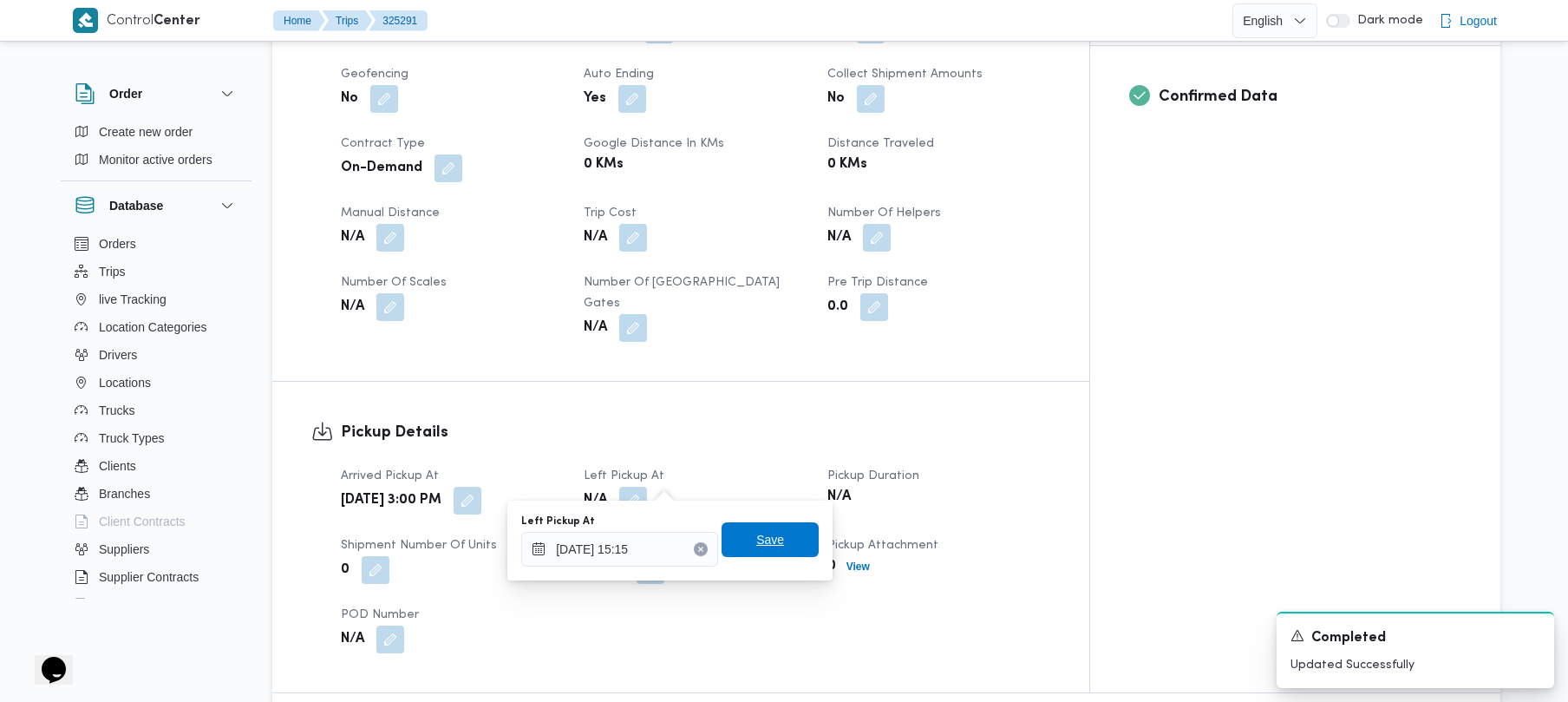 click on "Save" at bounding box center (770, 540) 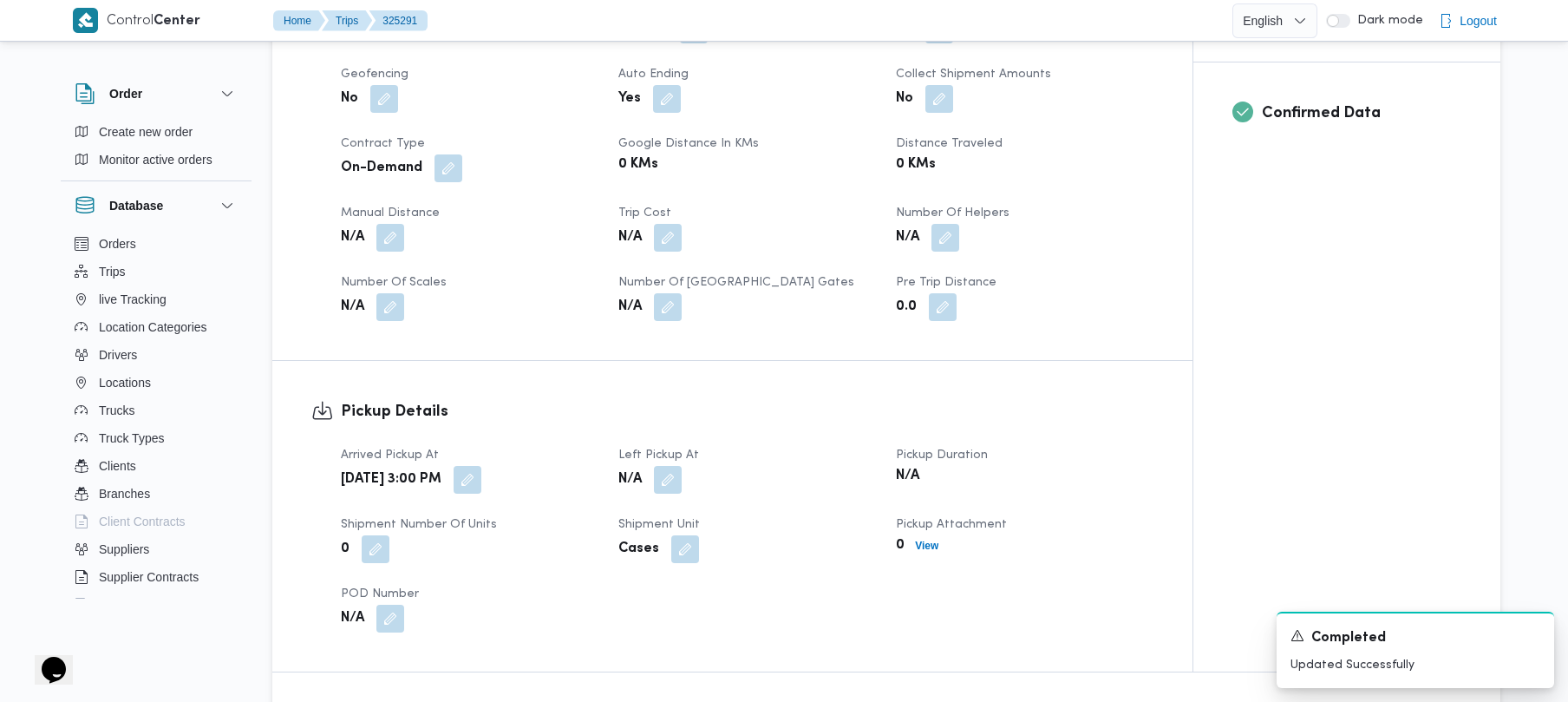 click on "Arrived Pickup At Tue, Jul 15, 2025 3:00 PM Left Pickup At N/A Pickup Duration N/A Shipment Number of Units 0 Shipment Unit Cases Pickup Attachment 0 View POD Number N/A" at bounding box center [747, 539] 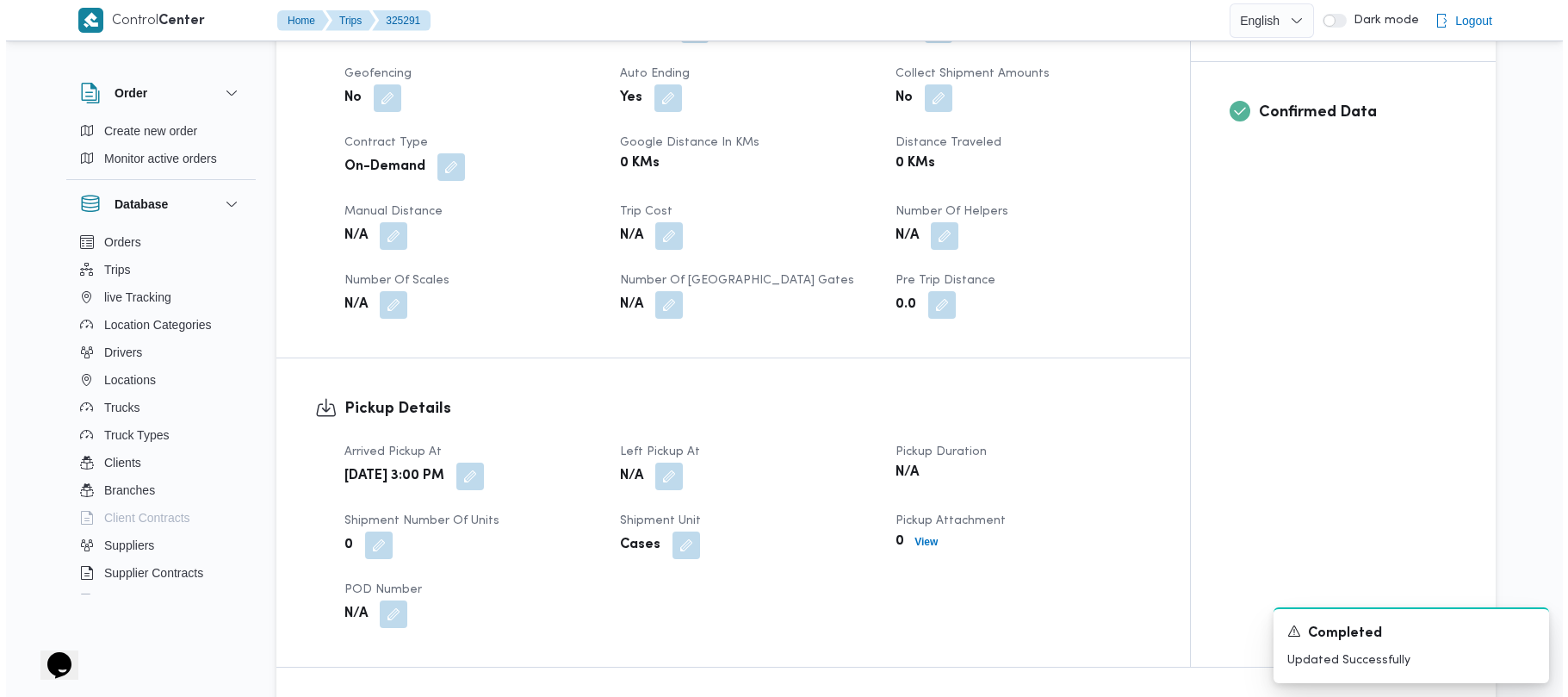 scroll, scrollTop: 1455, scrollLeft: 0, axis: vertical 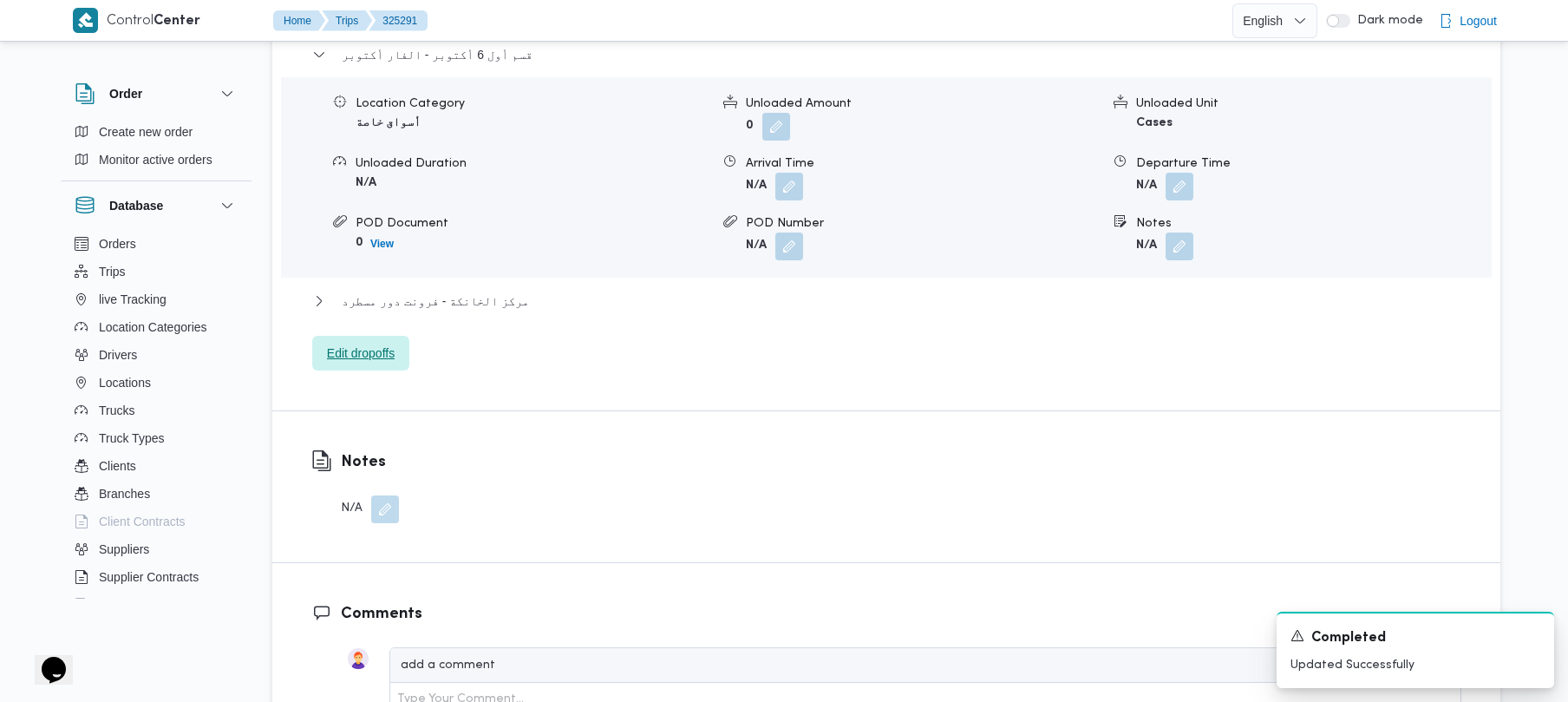 click on "Edit dropoffs" at bounding box center (361, 353) 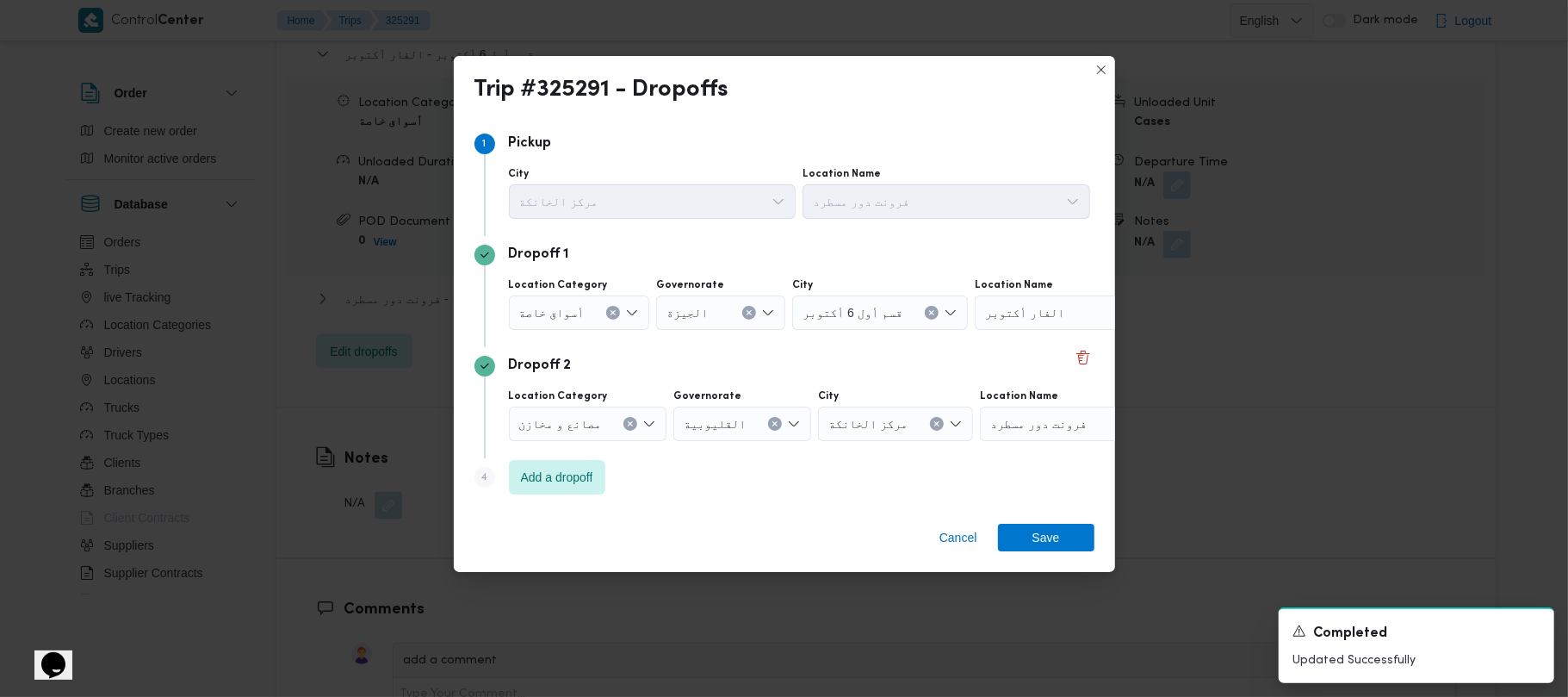 click at bounding box center (592, 313) 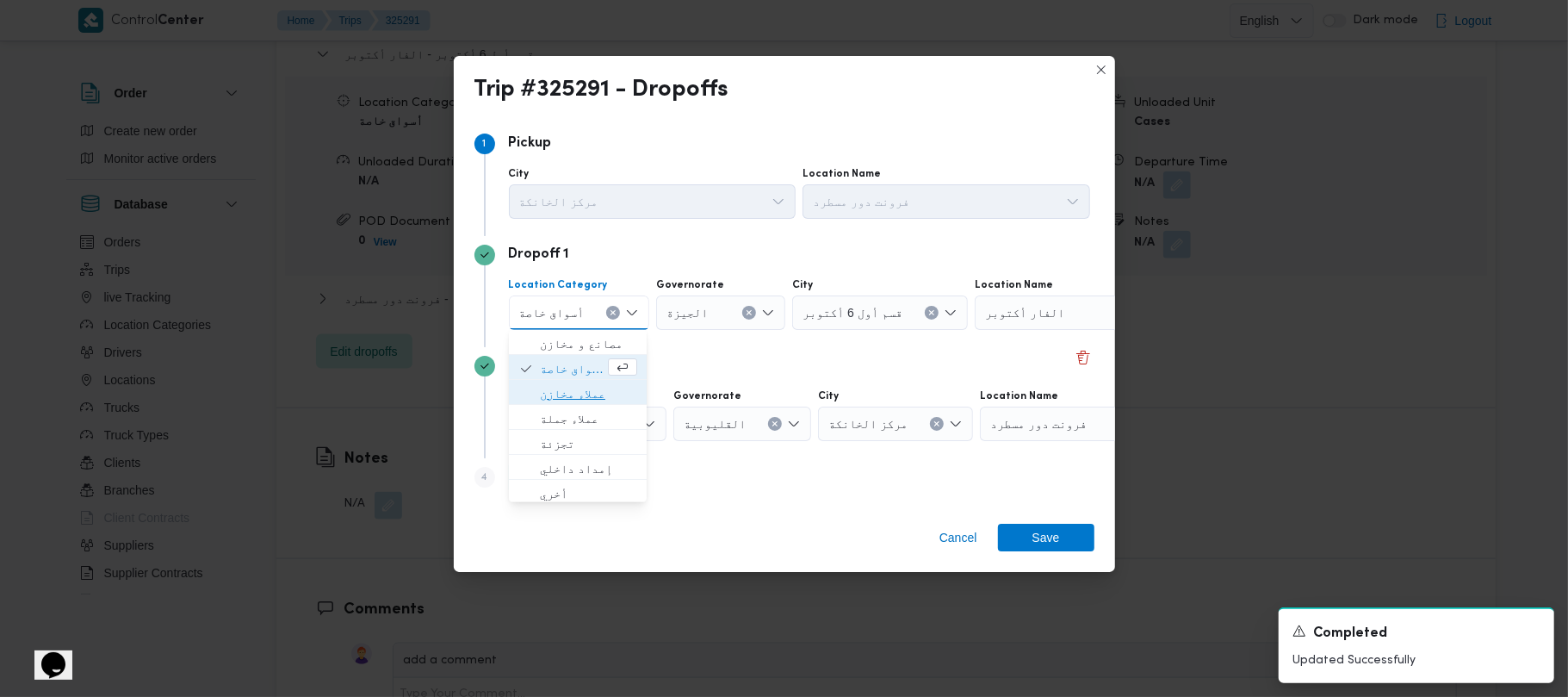 click on "عملاء مخازن" at bounding box center (588, 394) 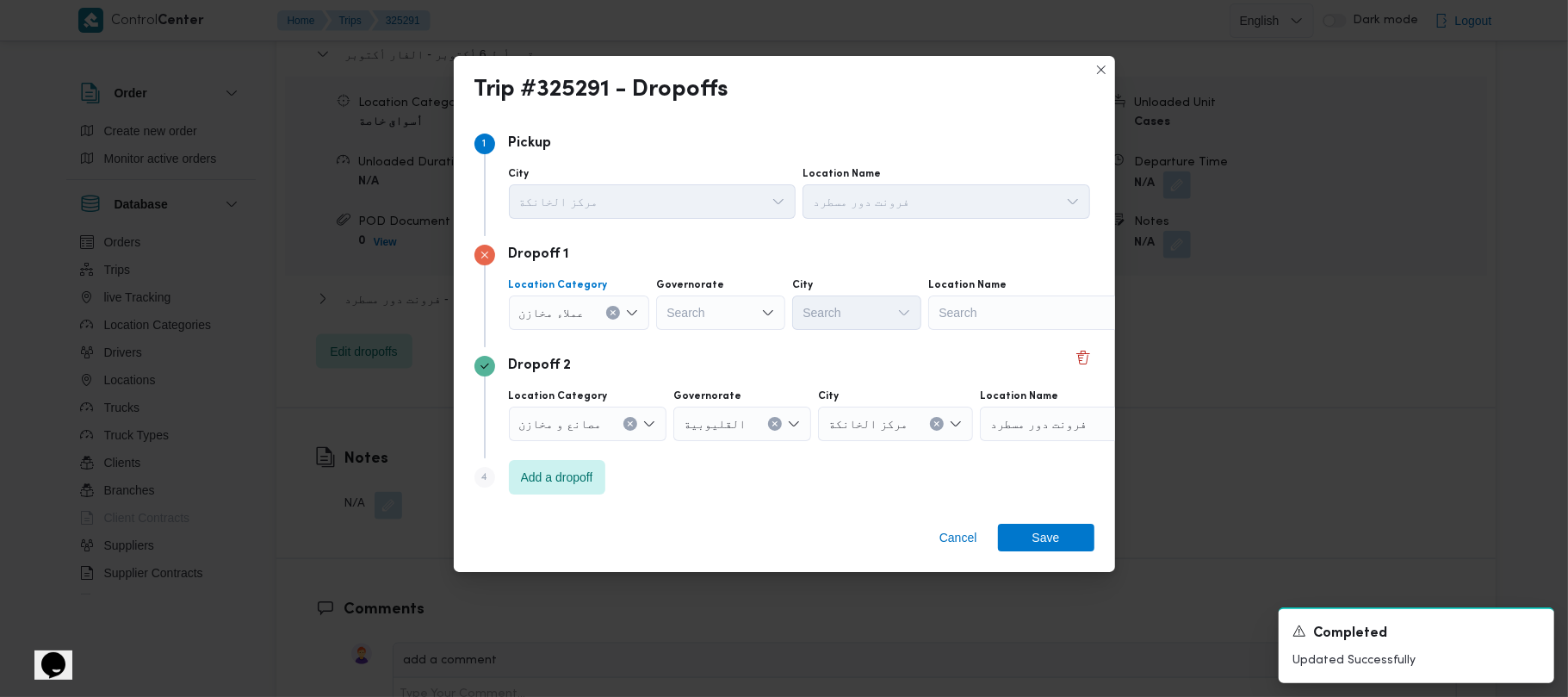 click on "مصانع و مخازن" at bounding box center [552, 312] 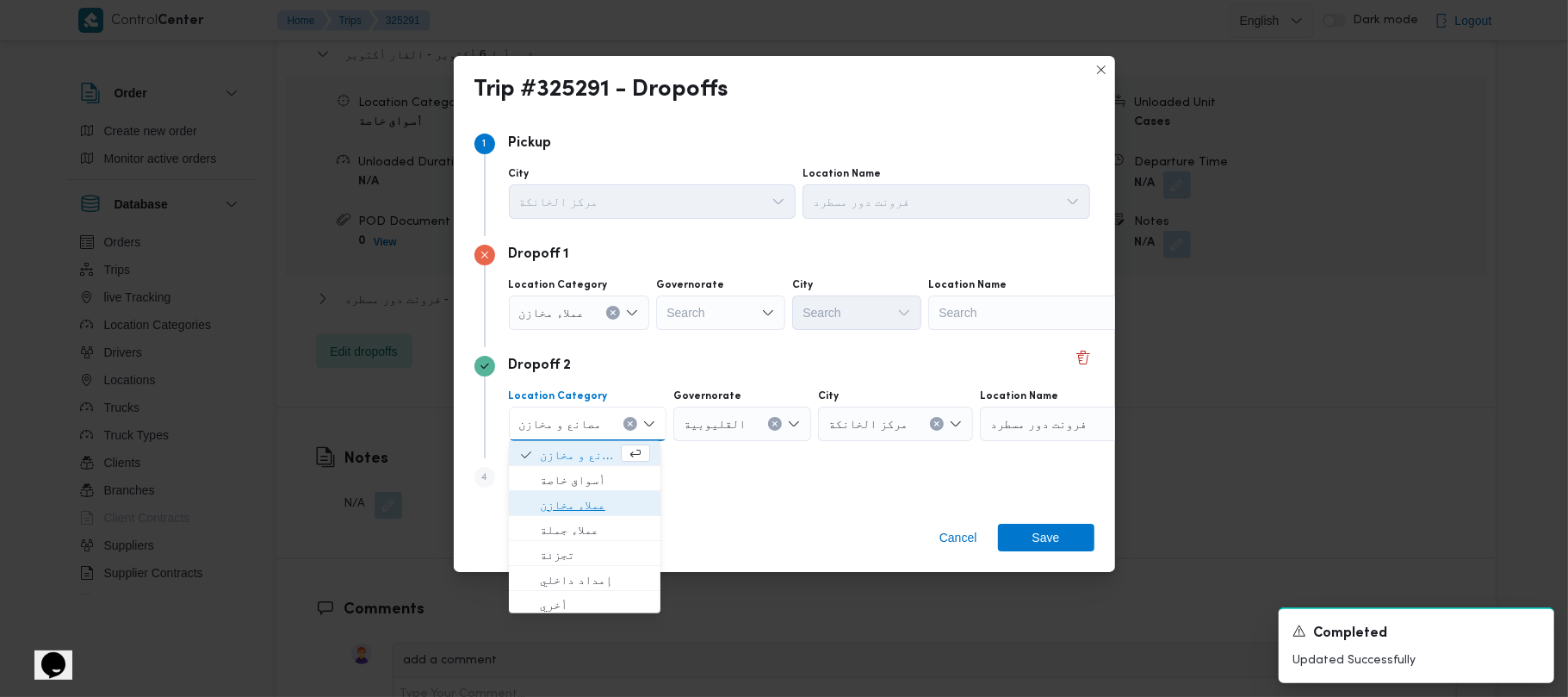 click on "عملاء مخازن" at bounding box center [595, 505] 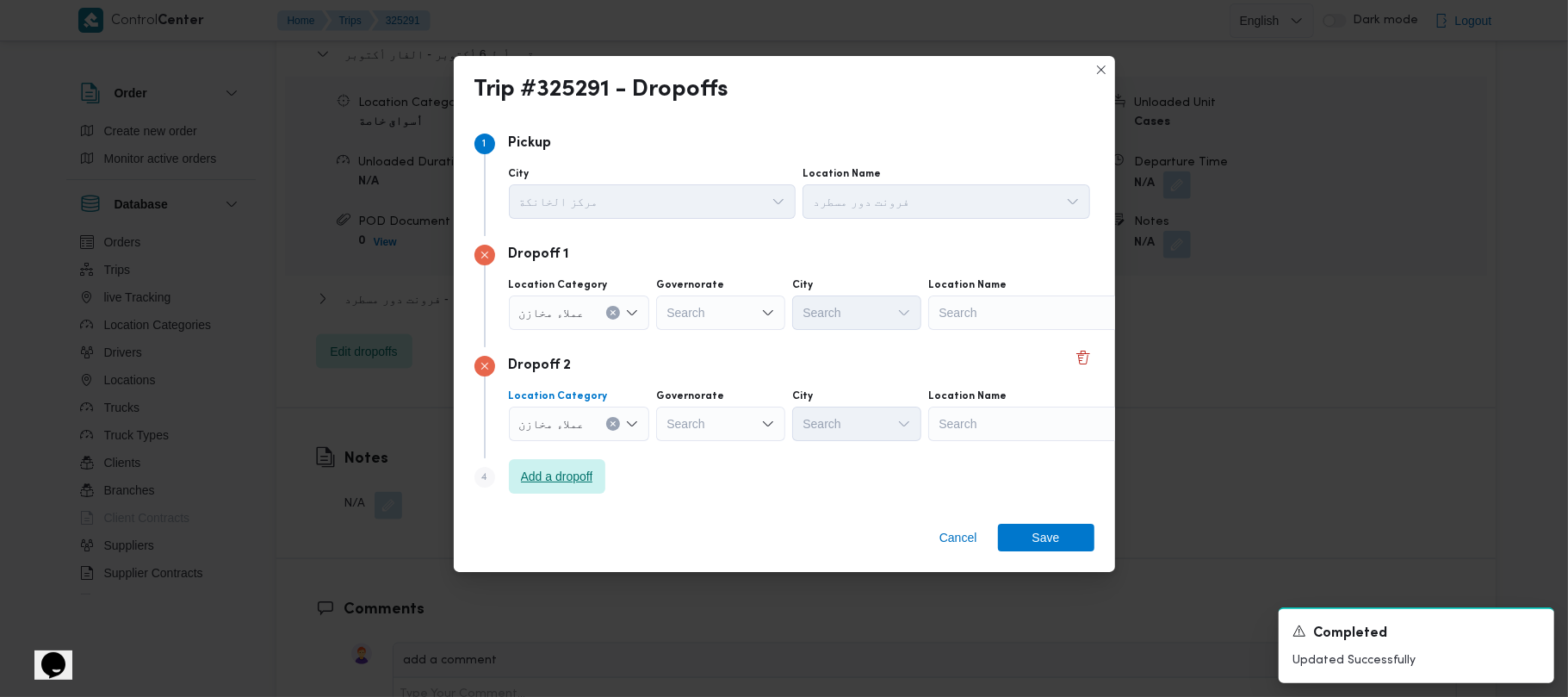 click on "Add a dropoff" at bounding box center (557, 476) 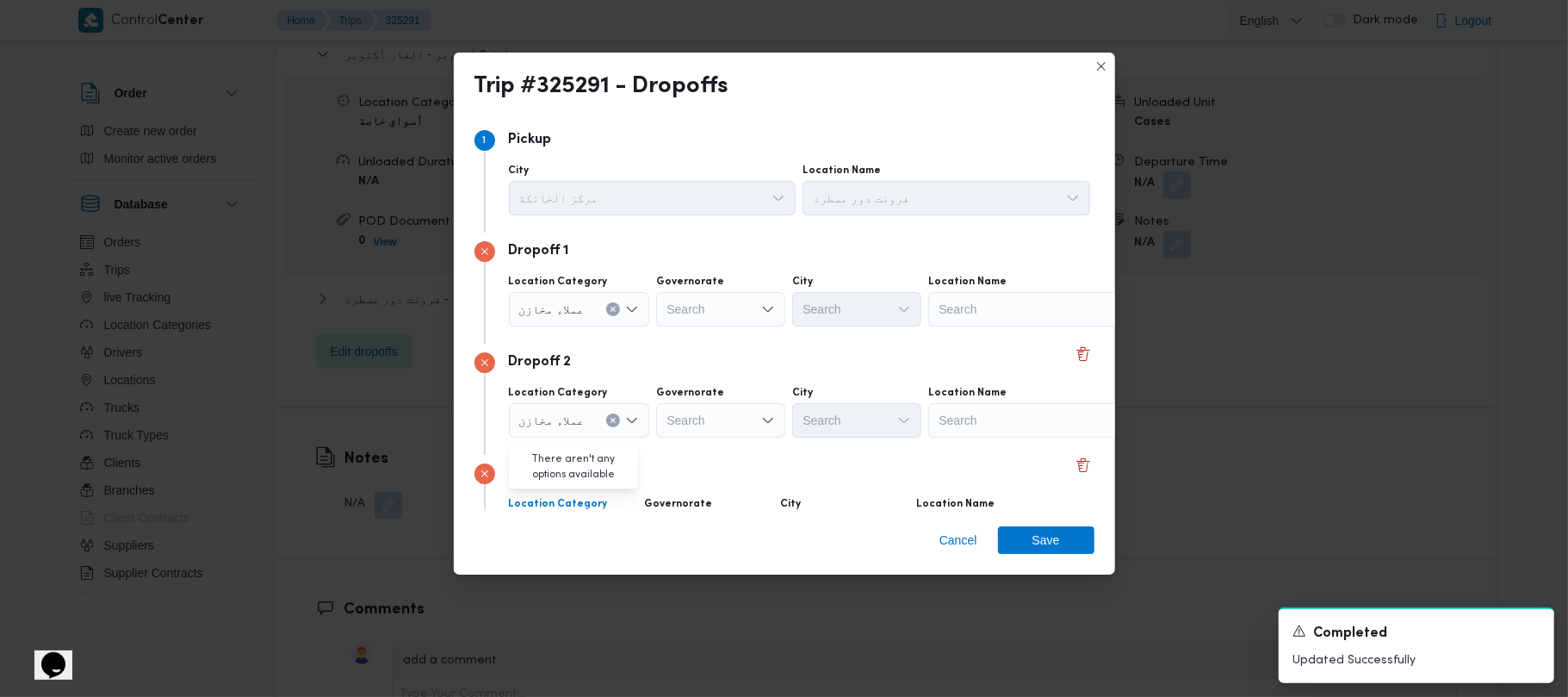 scroll, scrollTop: 104, scrollLeft: 0, axis: vertical 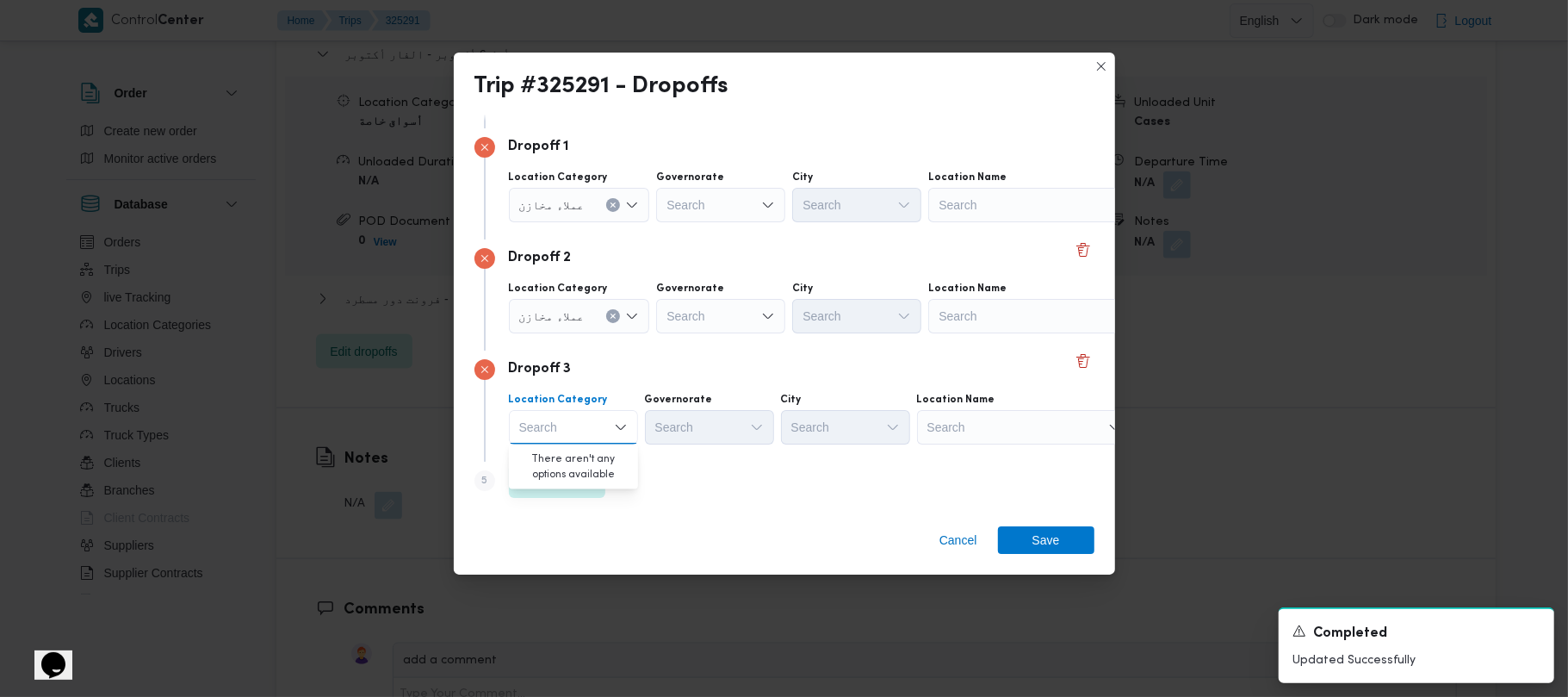 drag, startPoint x: 570, startPoint y: 436, endPoint x: 561, endPoint y: 422, distance: 16.643317 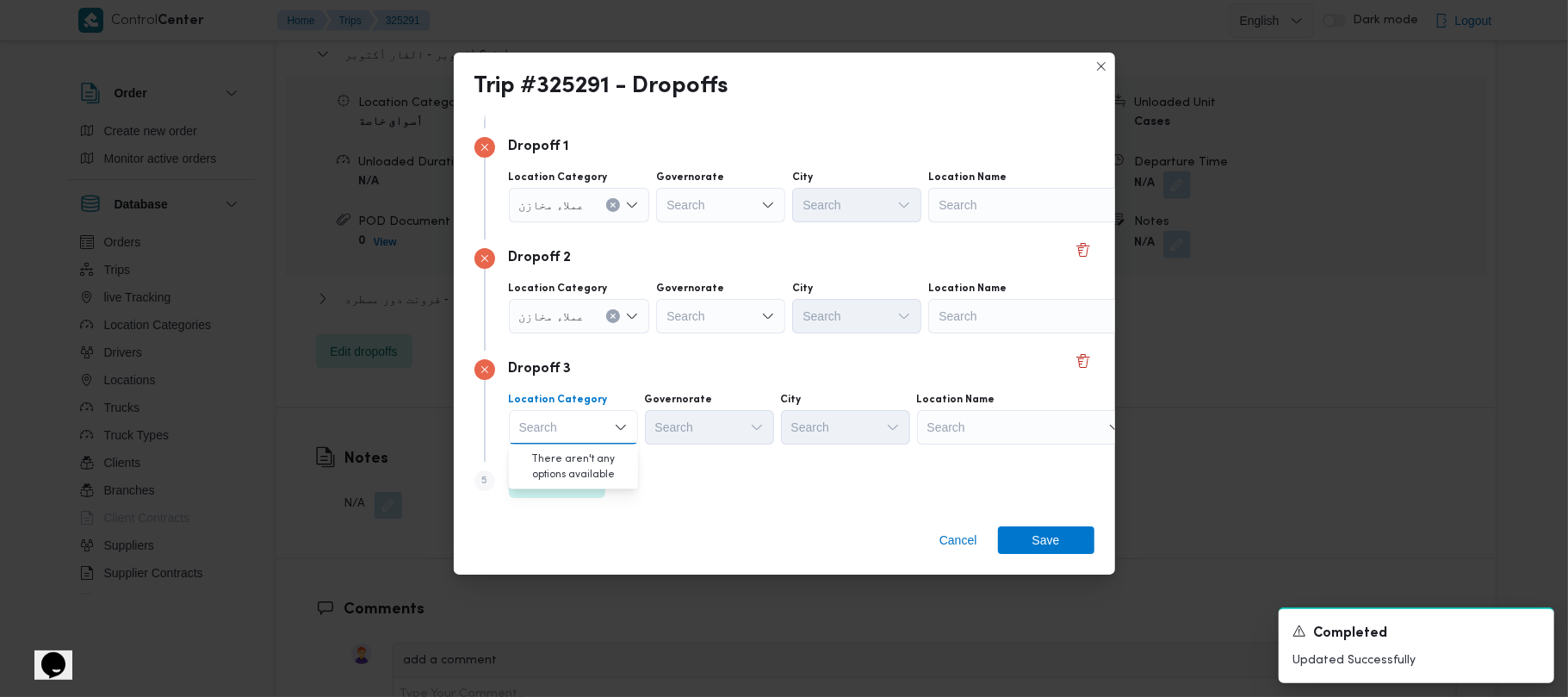 click on "Step 5 is disabled 5 Add a dropoff" at bounding box center (784, 484) 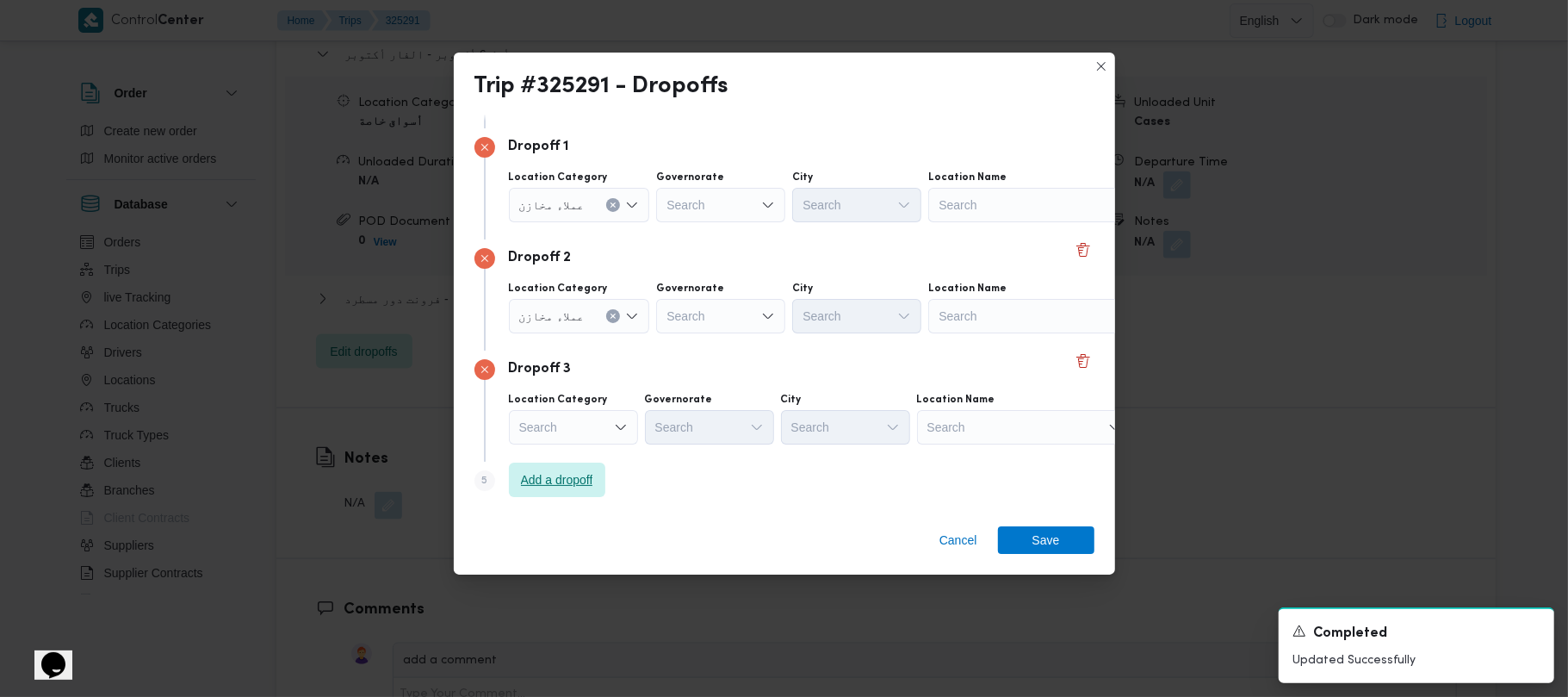 click on "Add a dropoff" at bounding box center [557, 480] 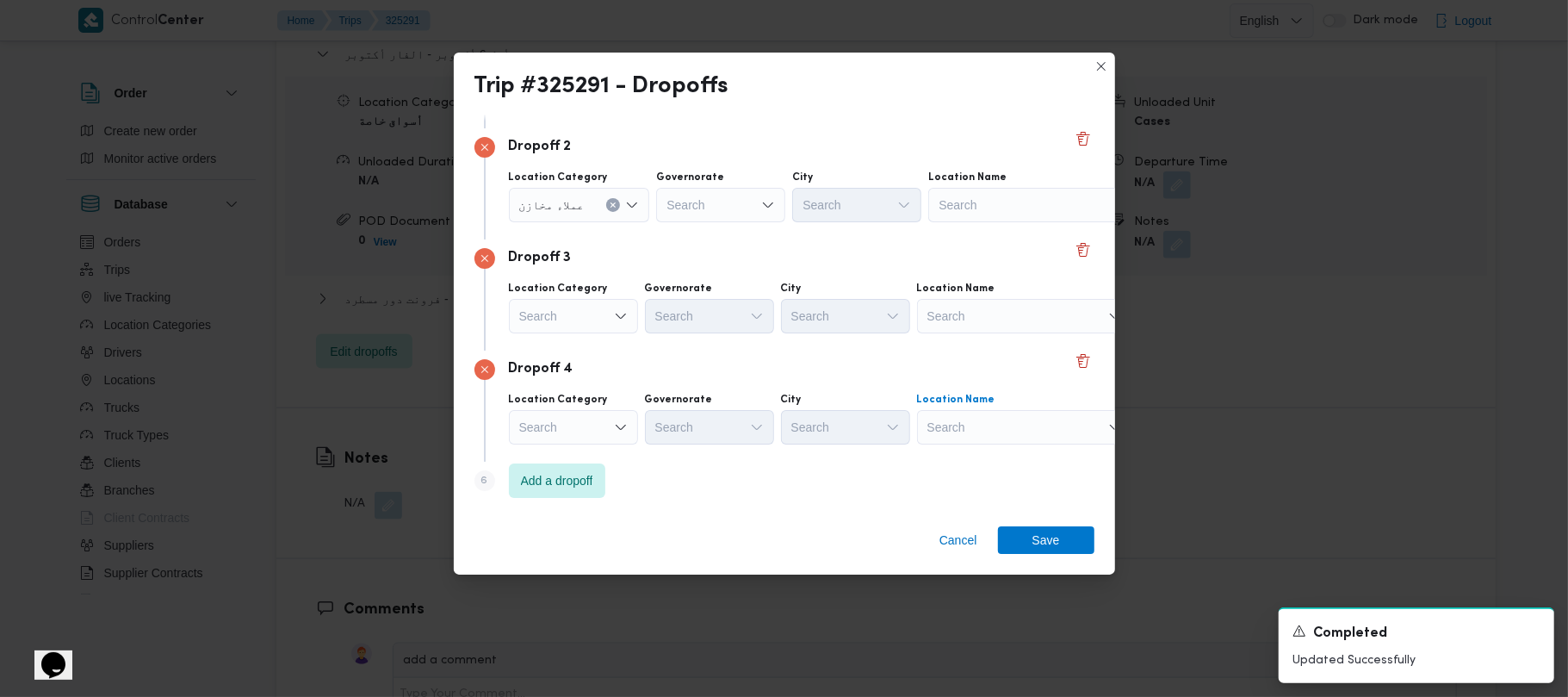 click on "Search" at bounding box center [1036, 94] 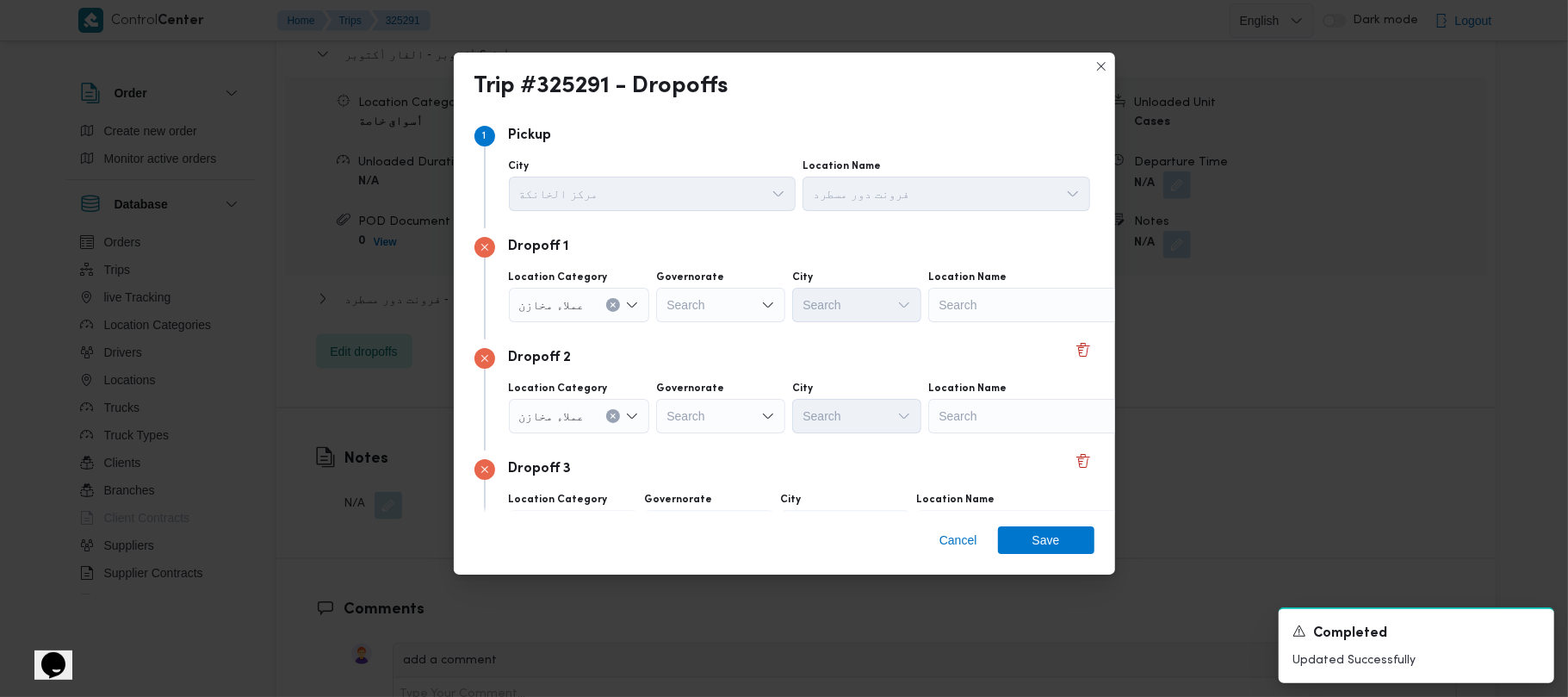 scroll, scrollTop: 0, scrollLeft: 0, axis: both 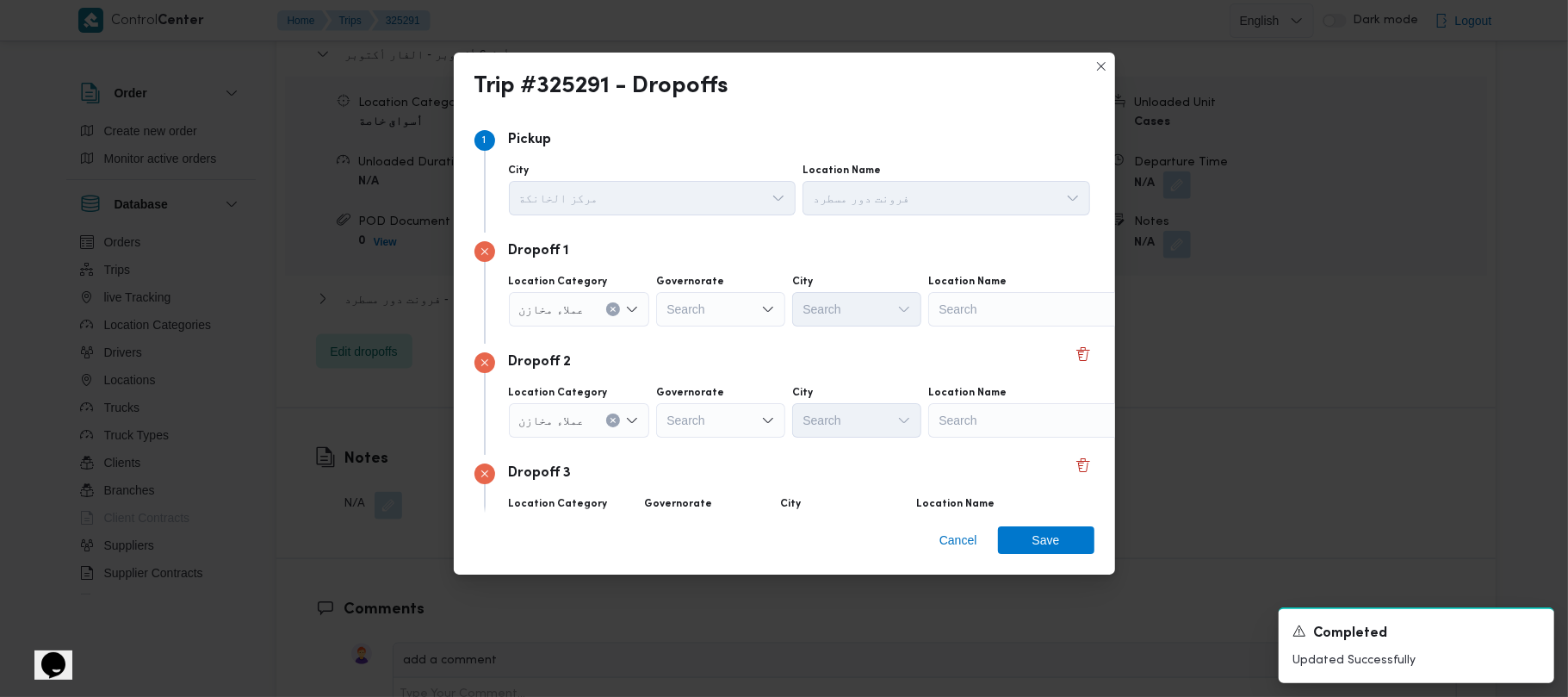 click on "Location Name" at bounding box center (946, 171) 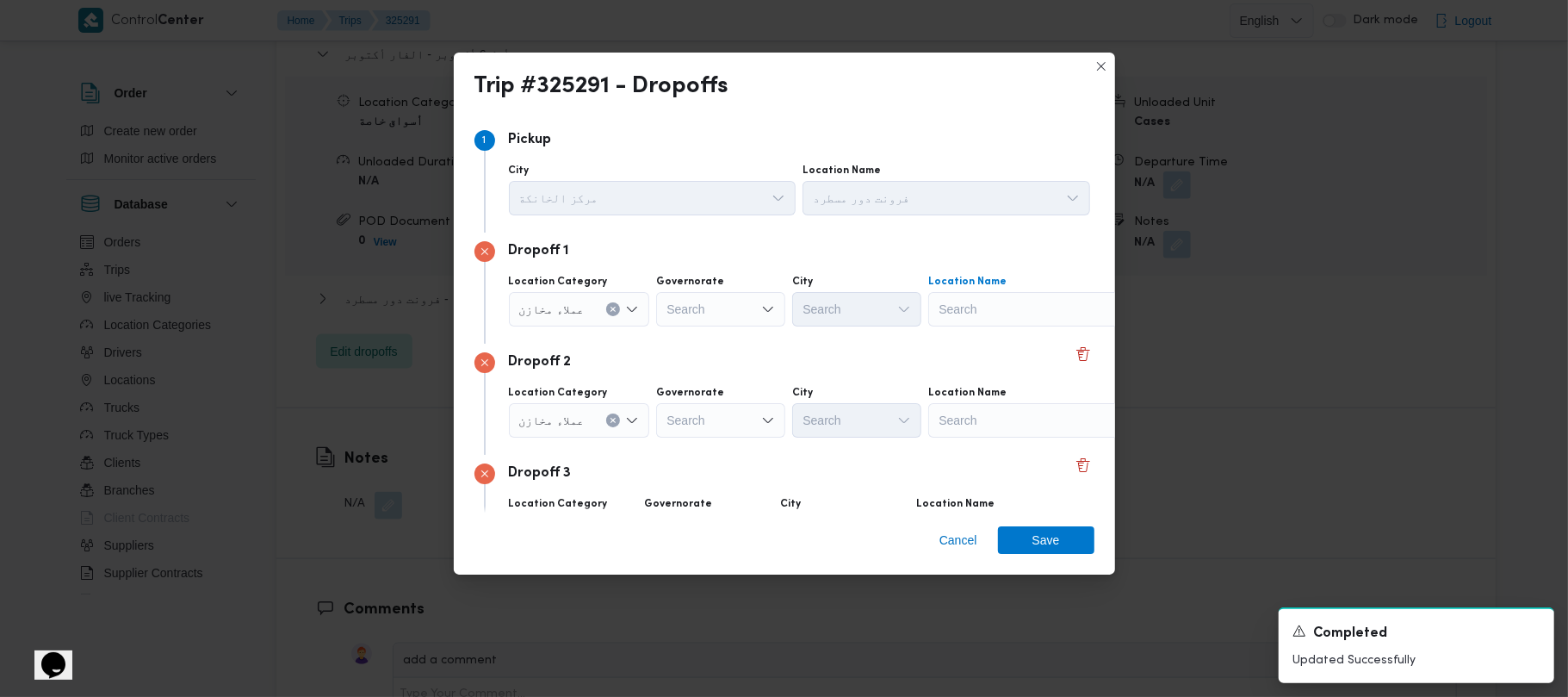 click on "Search" at bounding box center [1036, 309] 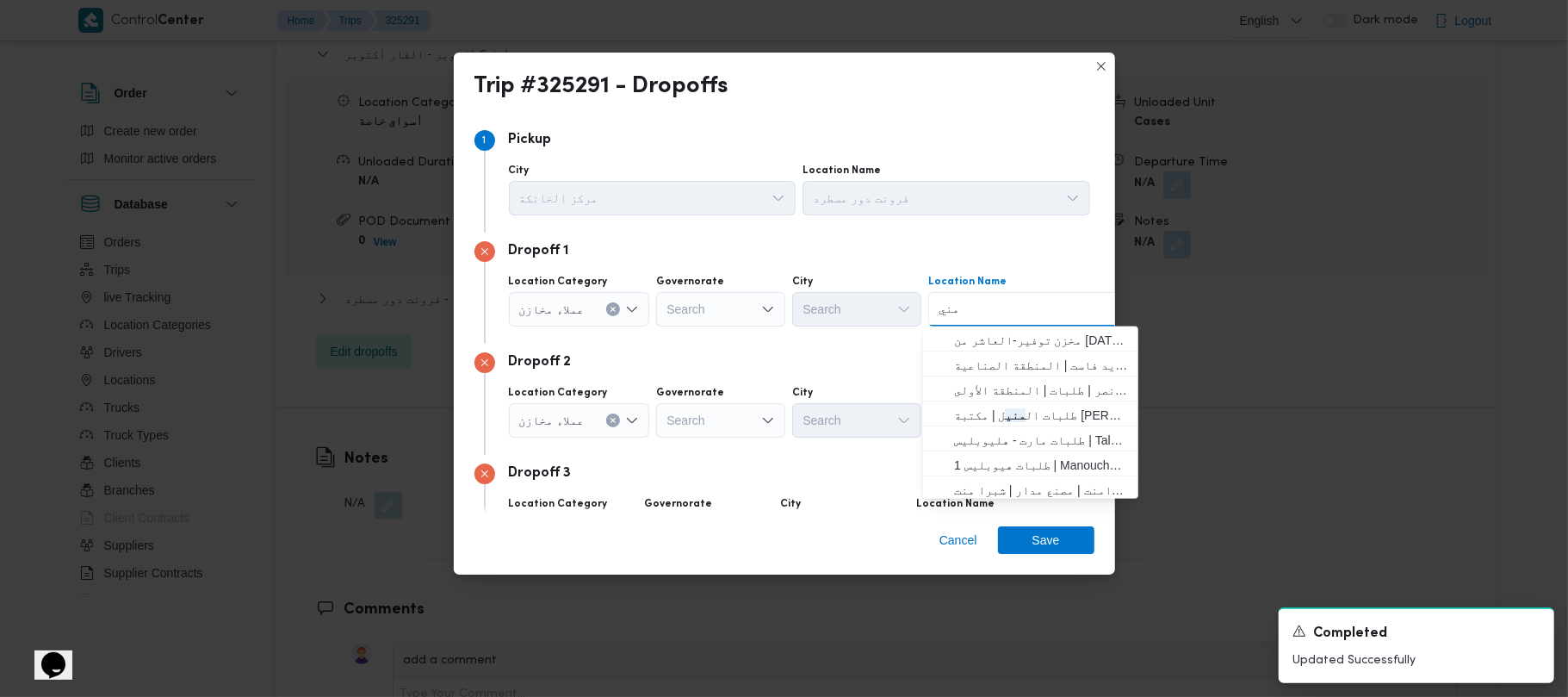 type on "منيل" 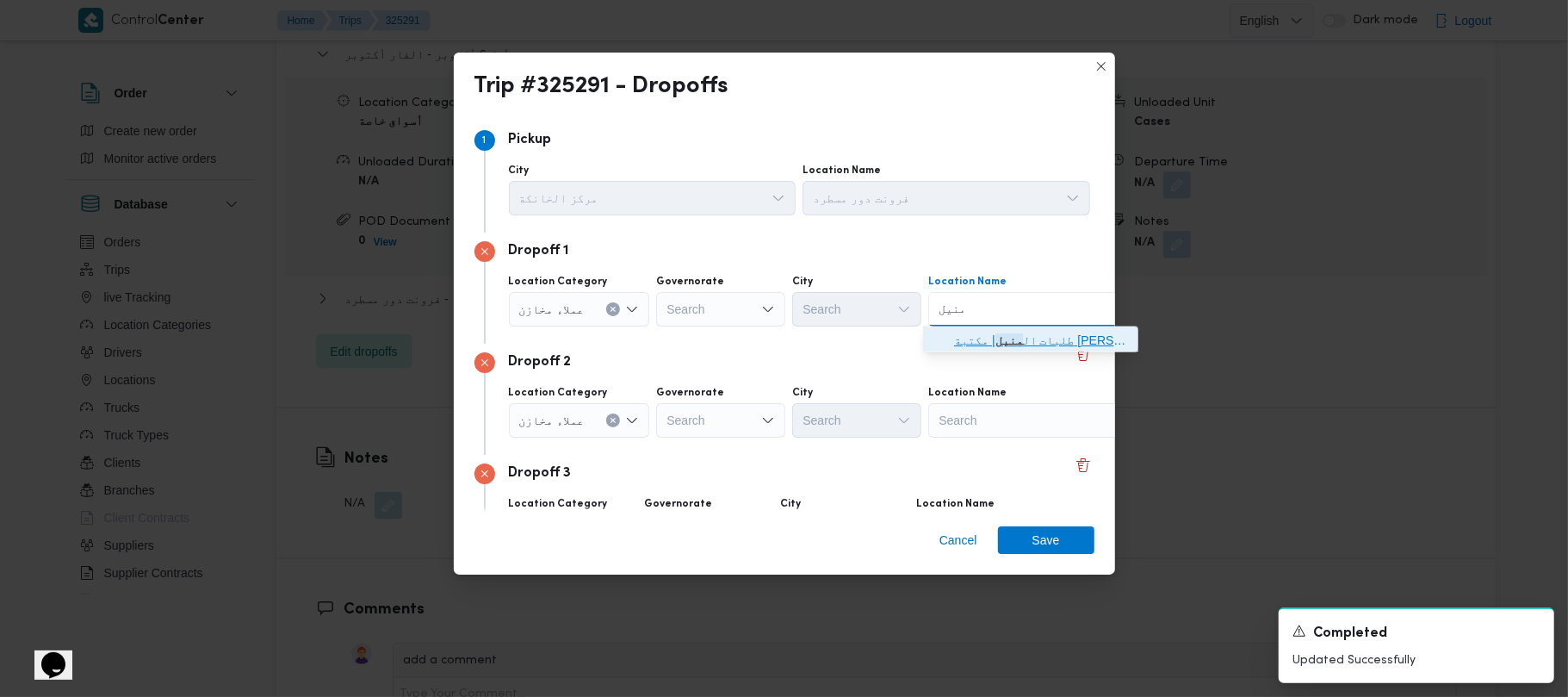 click on "طلبات ال منيل  | مكتبة مونديال كوبي . المنيل | المنيل الغربي" at bounding box center (1041, 340) 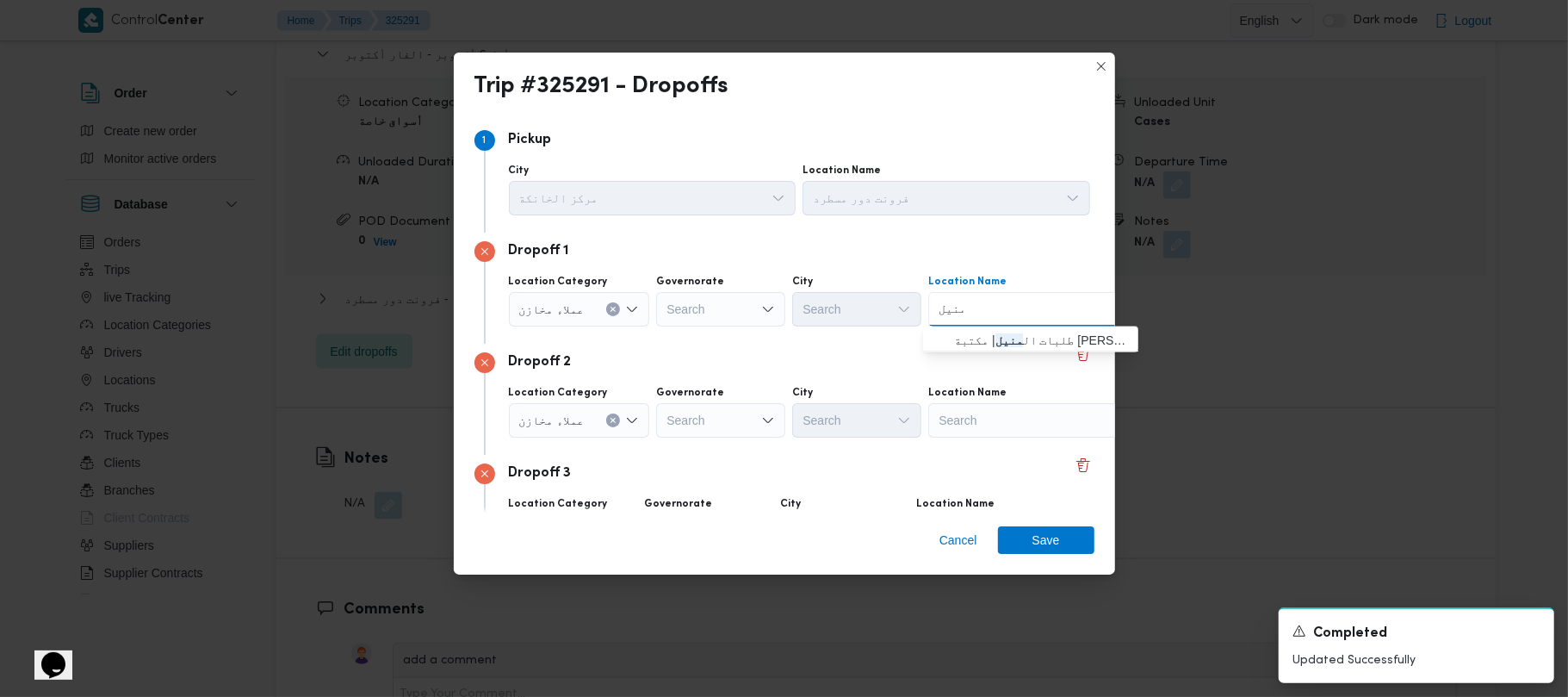 type 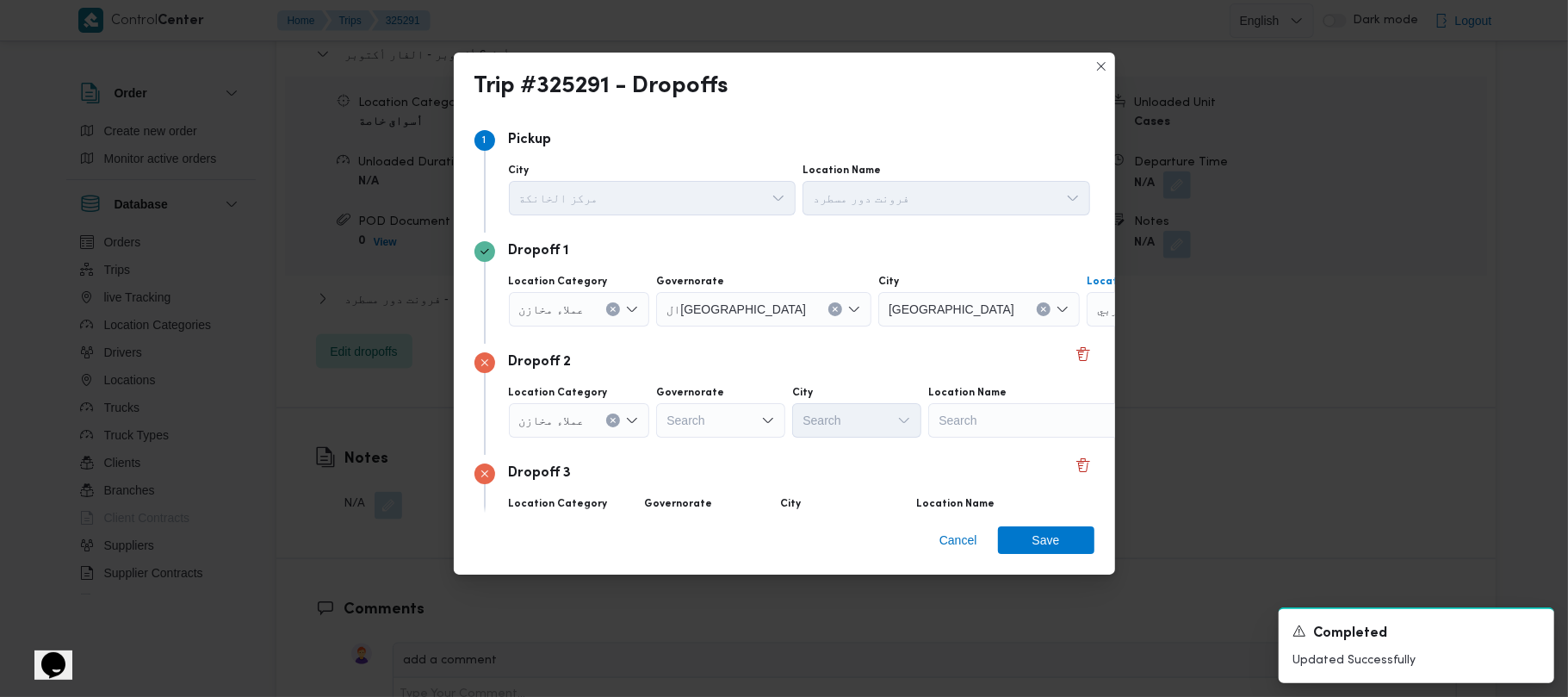 click on "Search" at bounding box center [1194, 309] 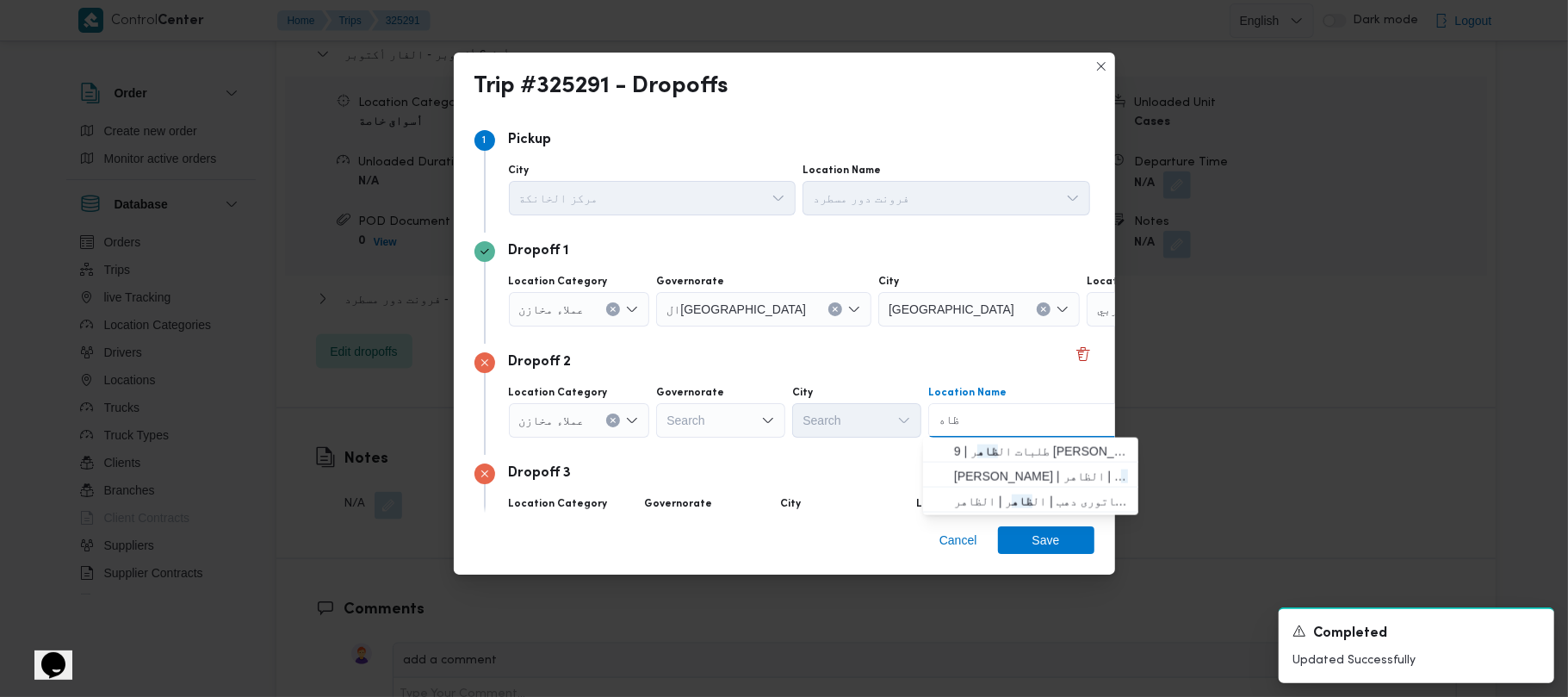 click on "ظاه" at bounding box center (949, 420) 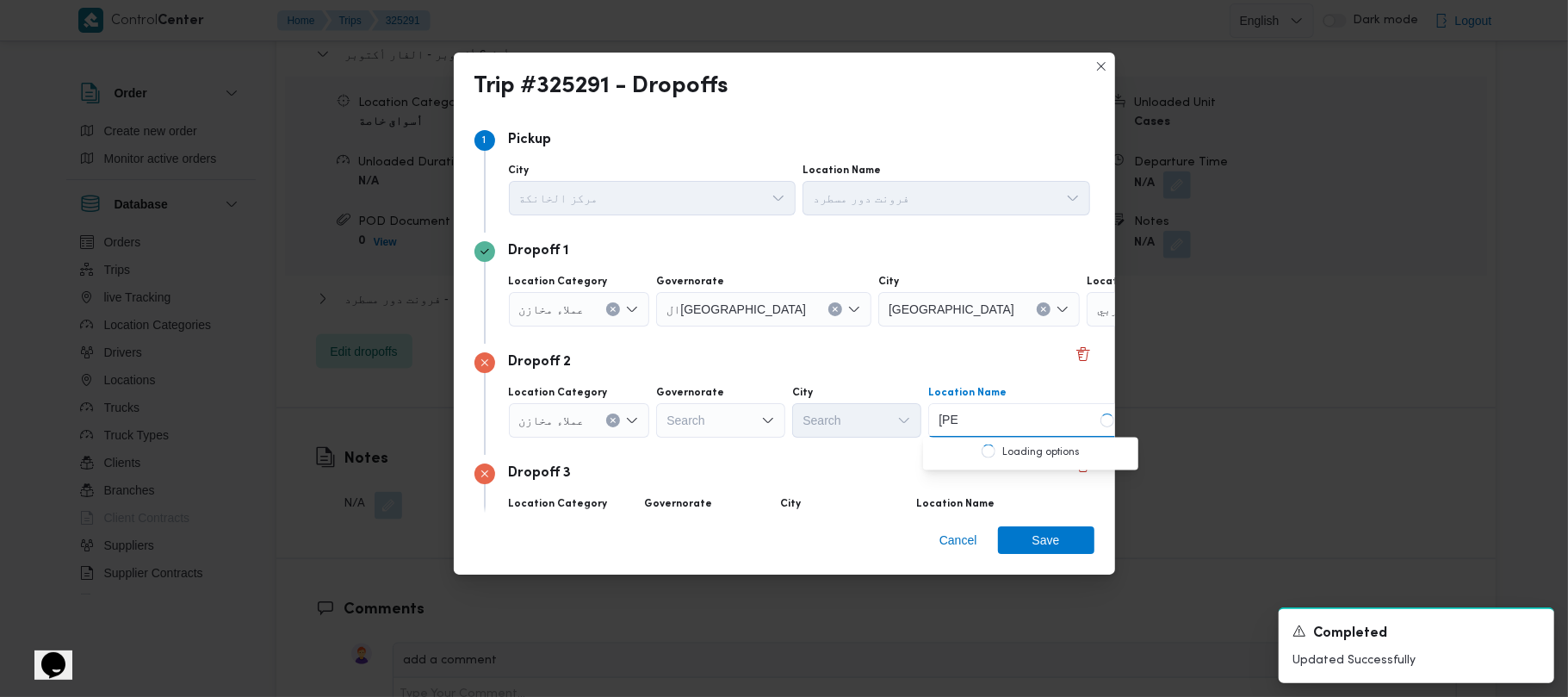 type on "زينب" 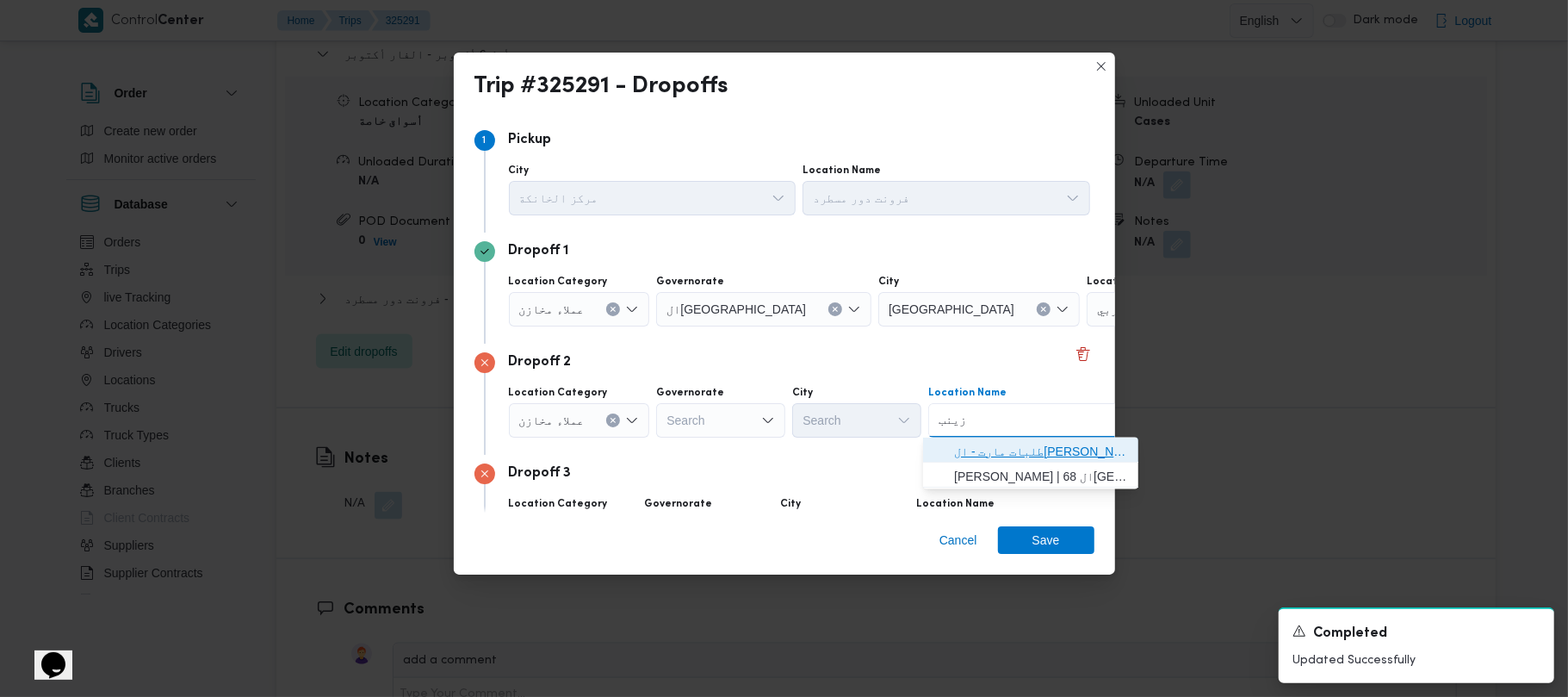 click on "طلبات مارت - السيده  زينب   | قسم السيدة زينب | العتريس" at bounding box center (1041, 451) 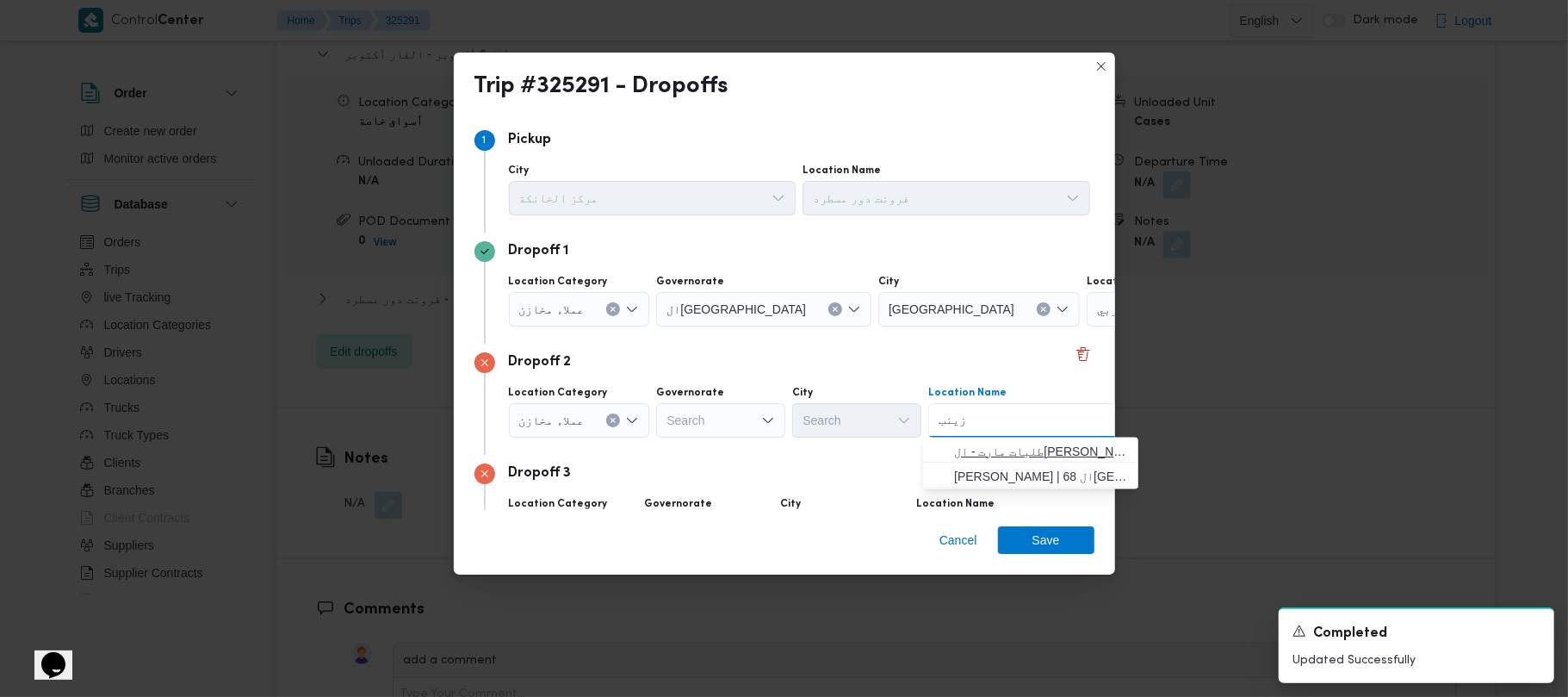 type 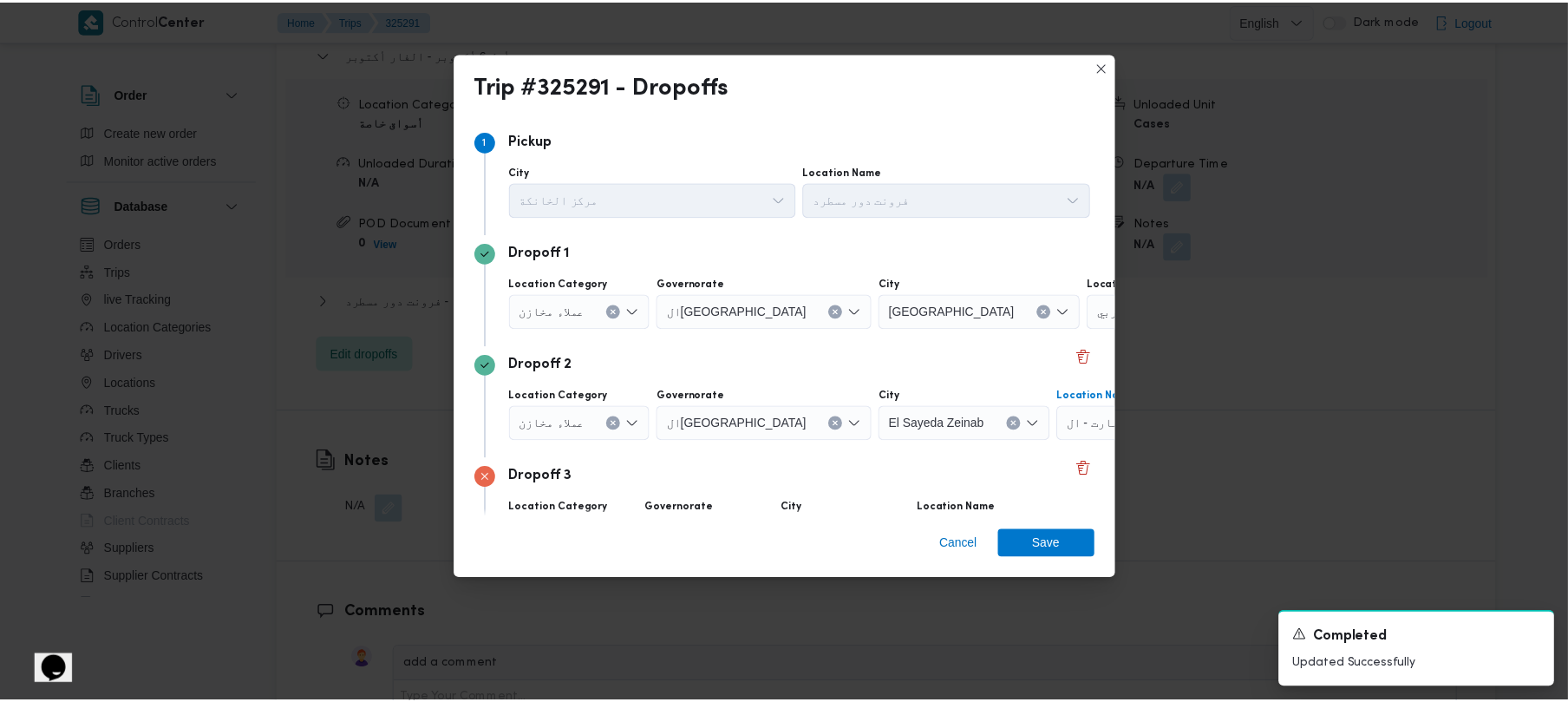 scroll, scrollTop: 216, scrollLeft: 0, axis: vertical 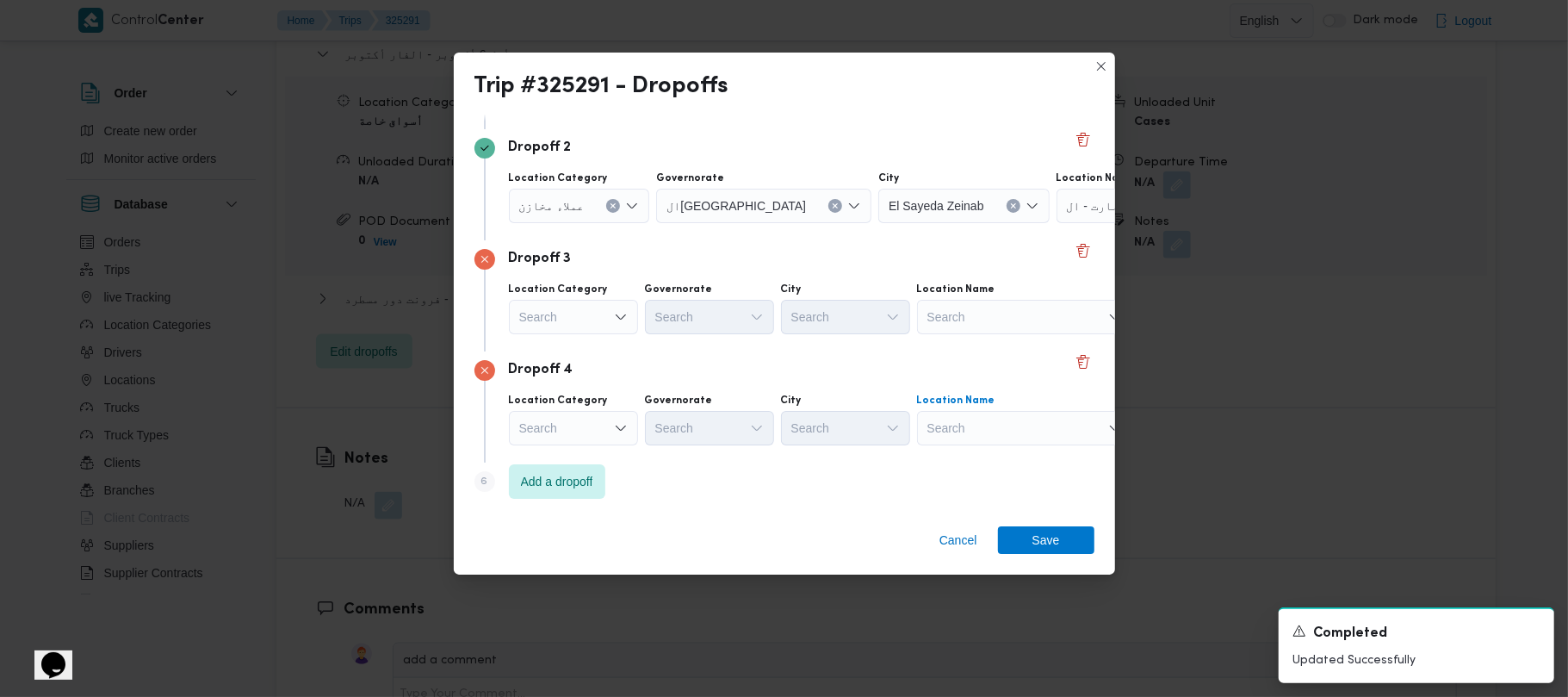 click on "Search" at bounding box center [1194, 95] 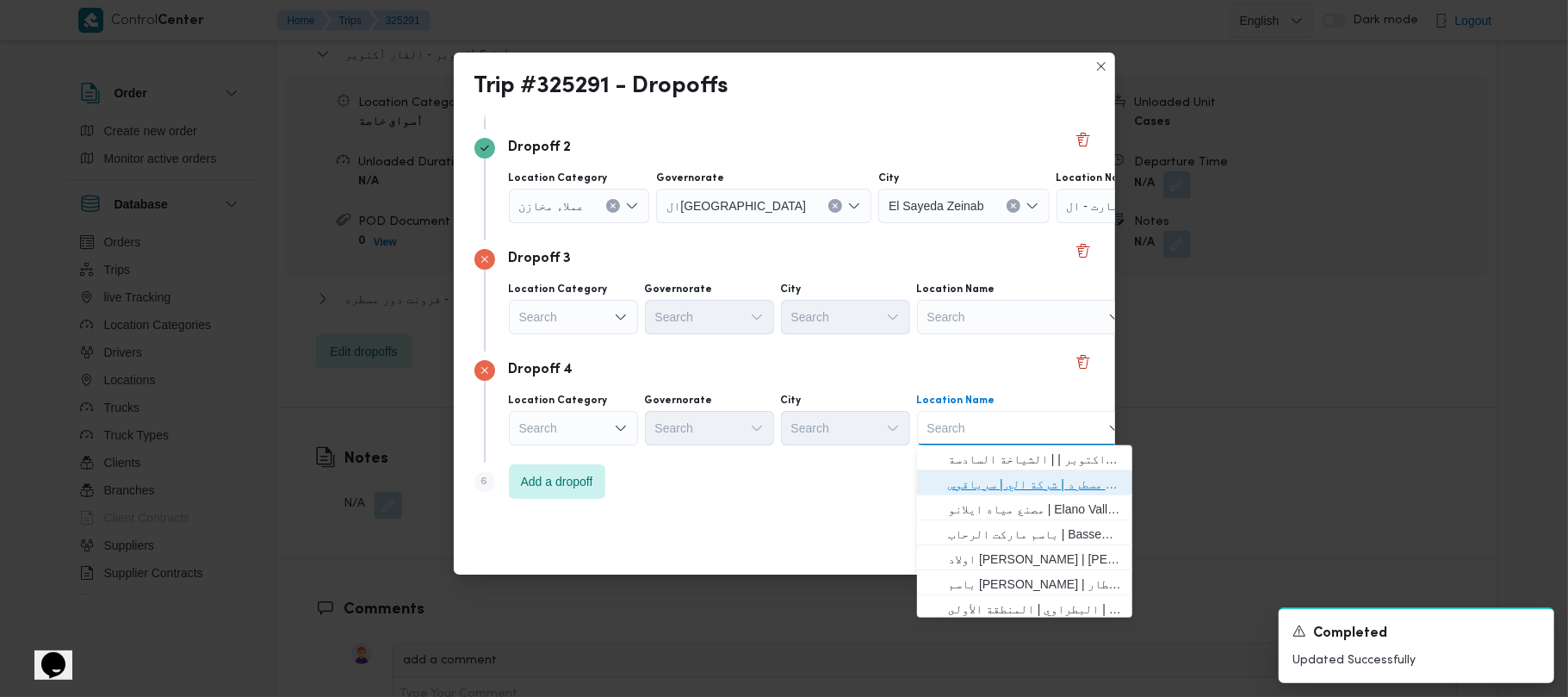click on "فرونت دور مسطرد | شركة الي | سرياقوس" at bounding box center [1035, 484] 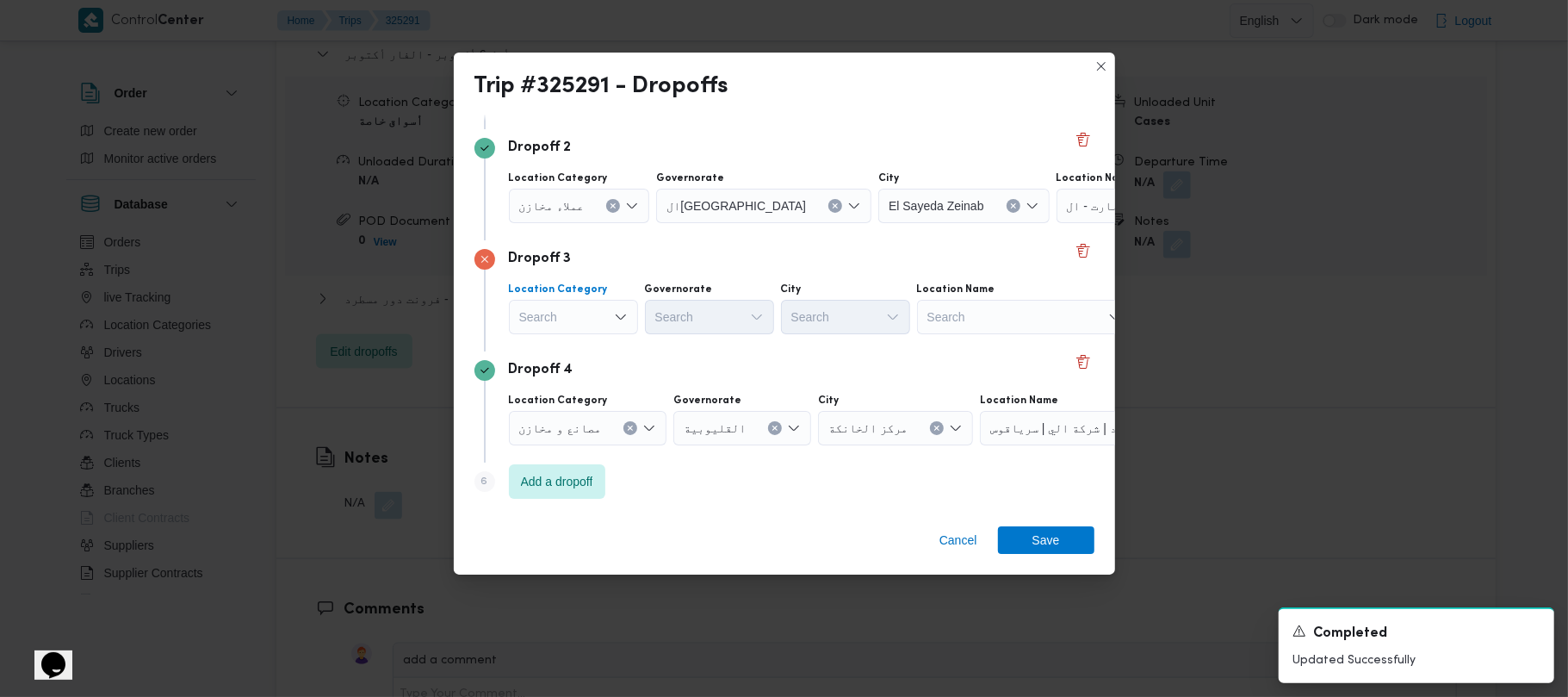 click on "Search" at bounding box center (579, 95) 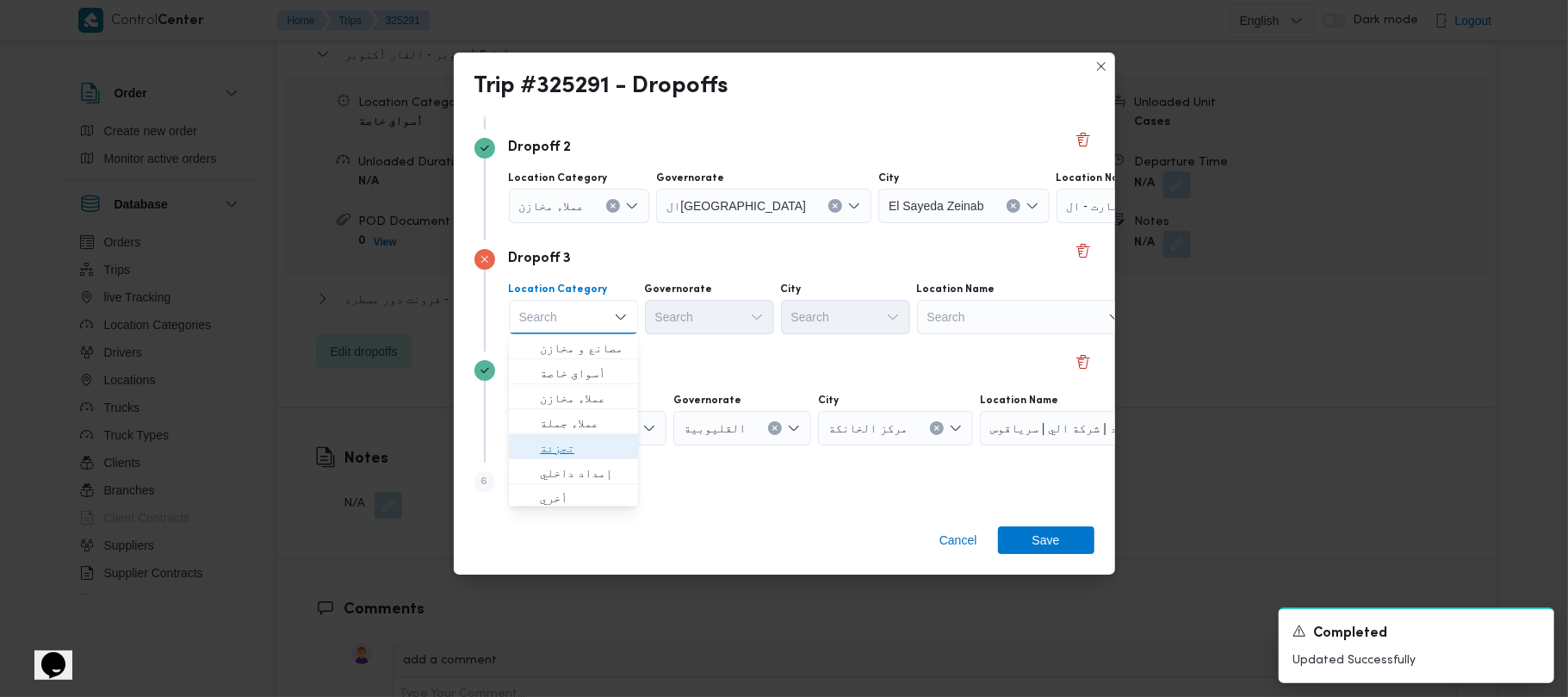 click on "تجزئة" at bounding box center (584, 448) 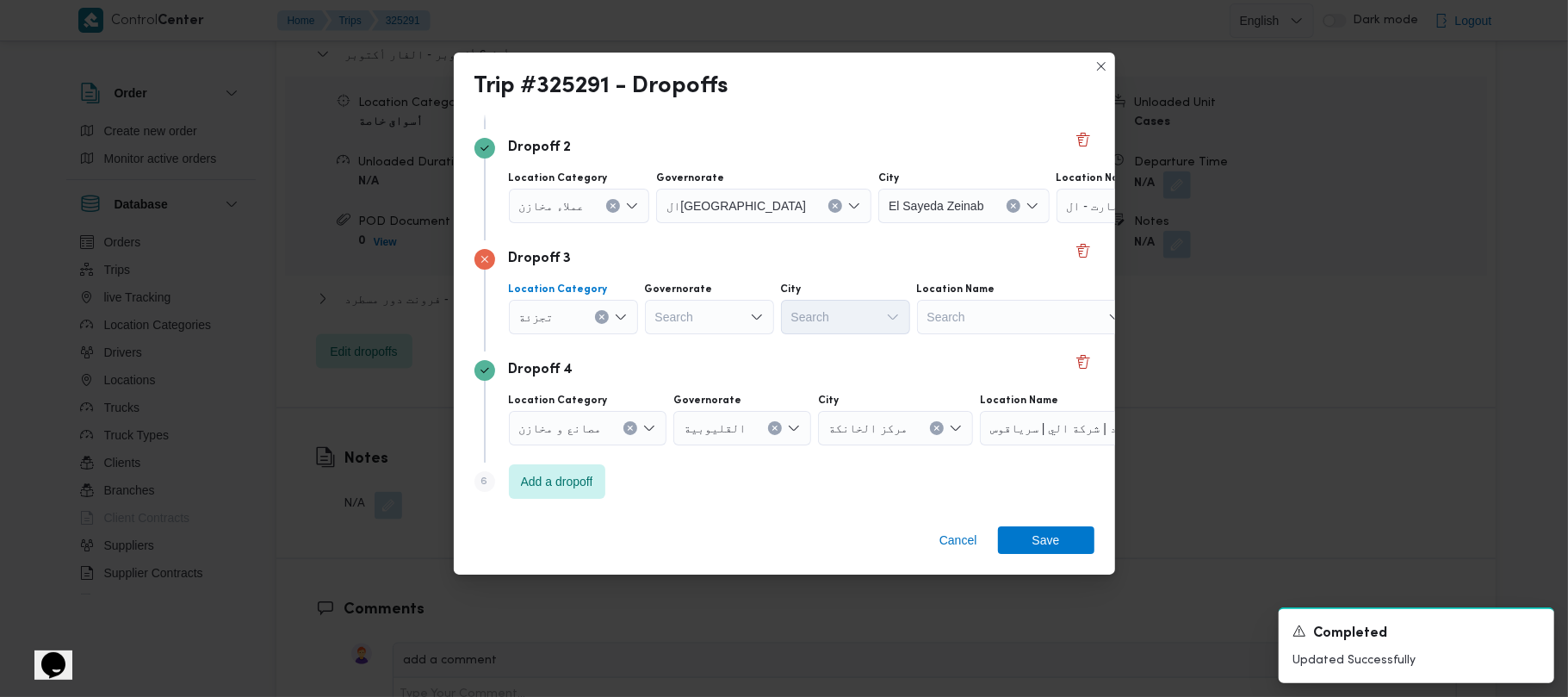 click on "Search" at bounding box center [764, 95] 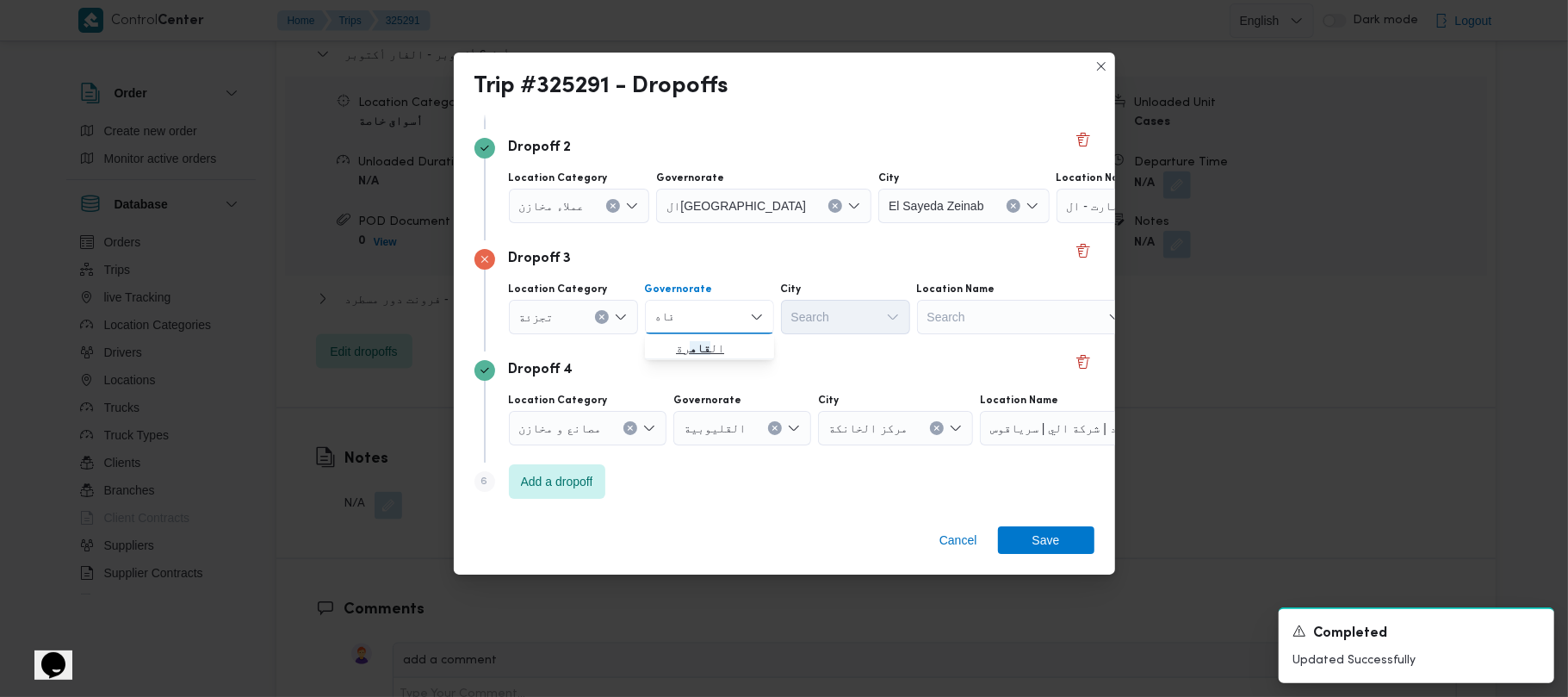 type on "قاه" 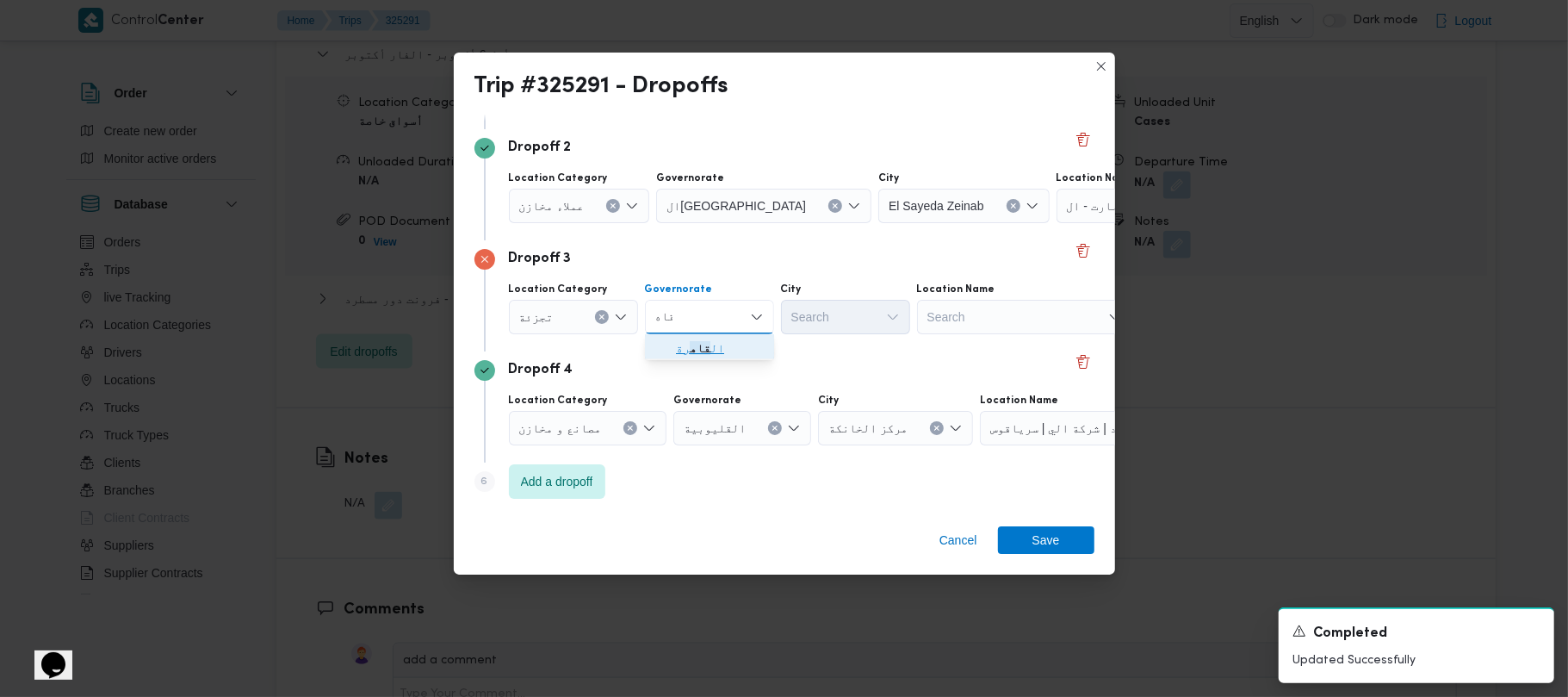 drag, startPoint x: 696, startPoint y: 338, endPoint x: 730, endPoint y: 342, distance: 34.234486 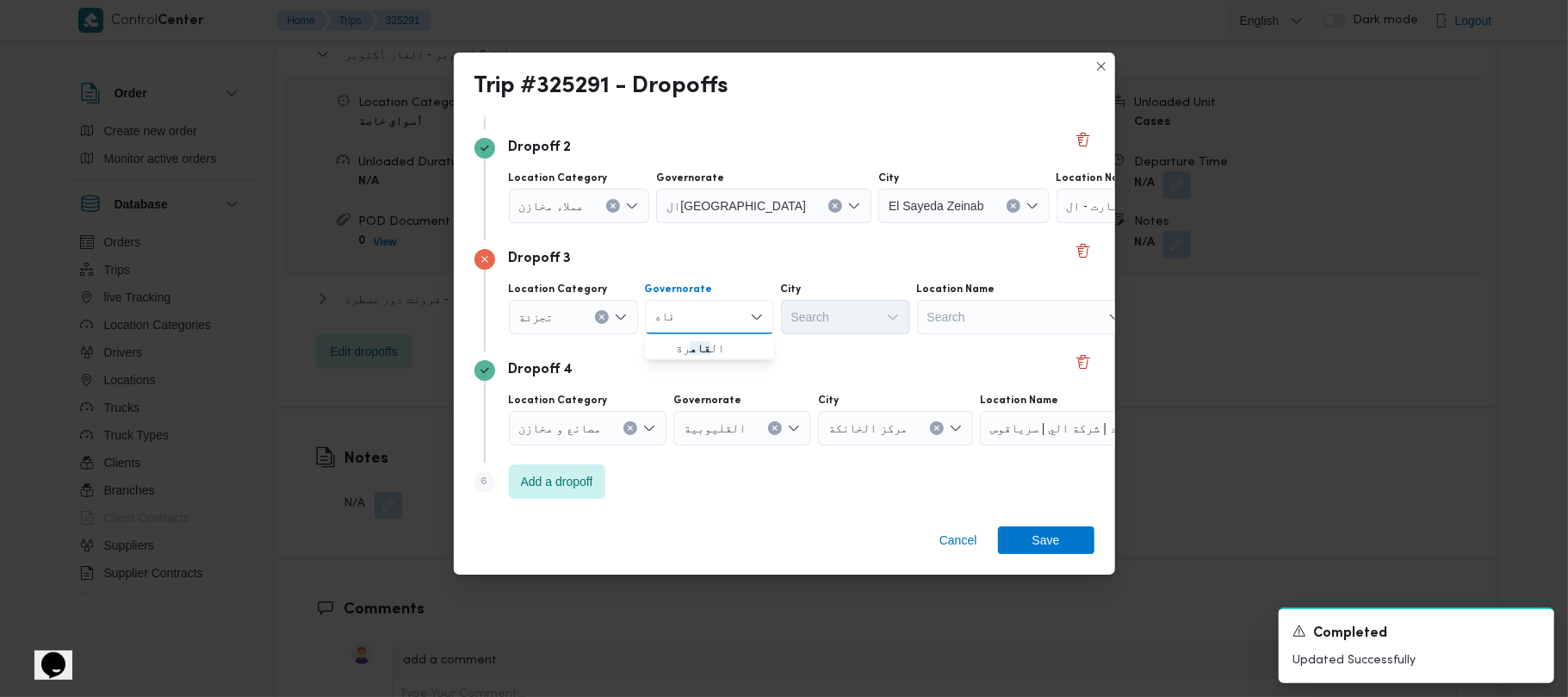 type 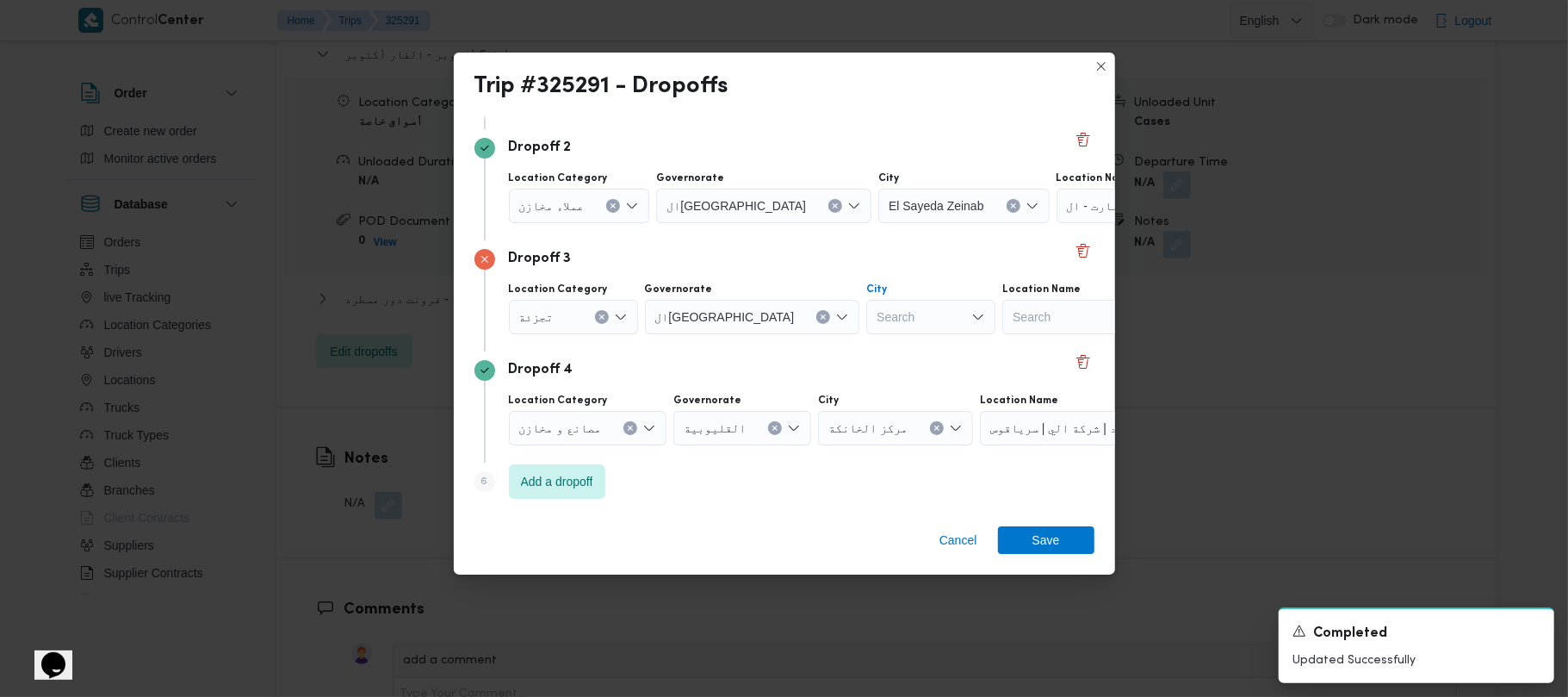 click on "Search" at bounding box center (979, 95) 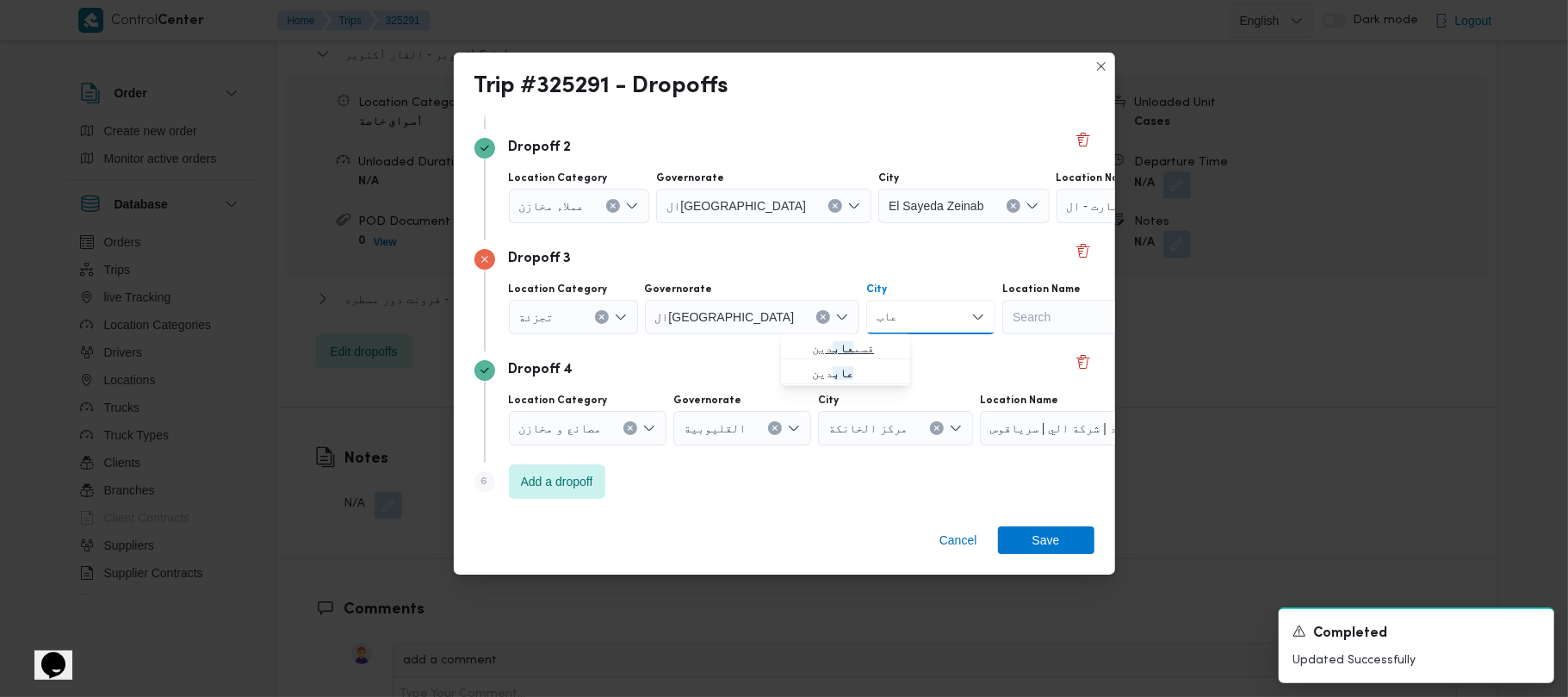 type on "عاب" 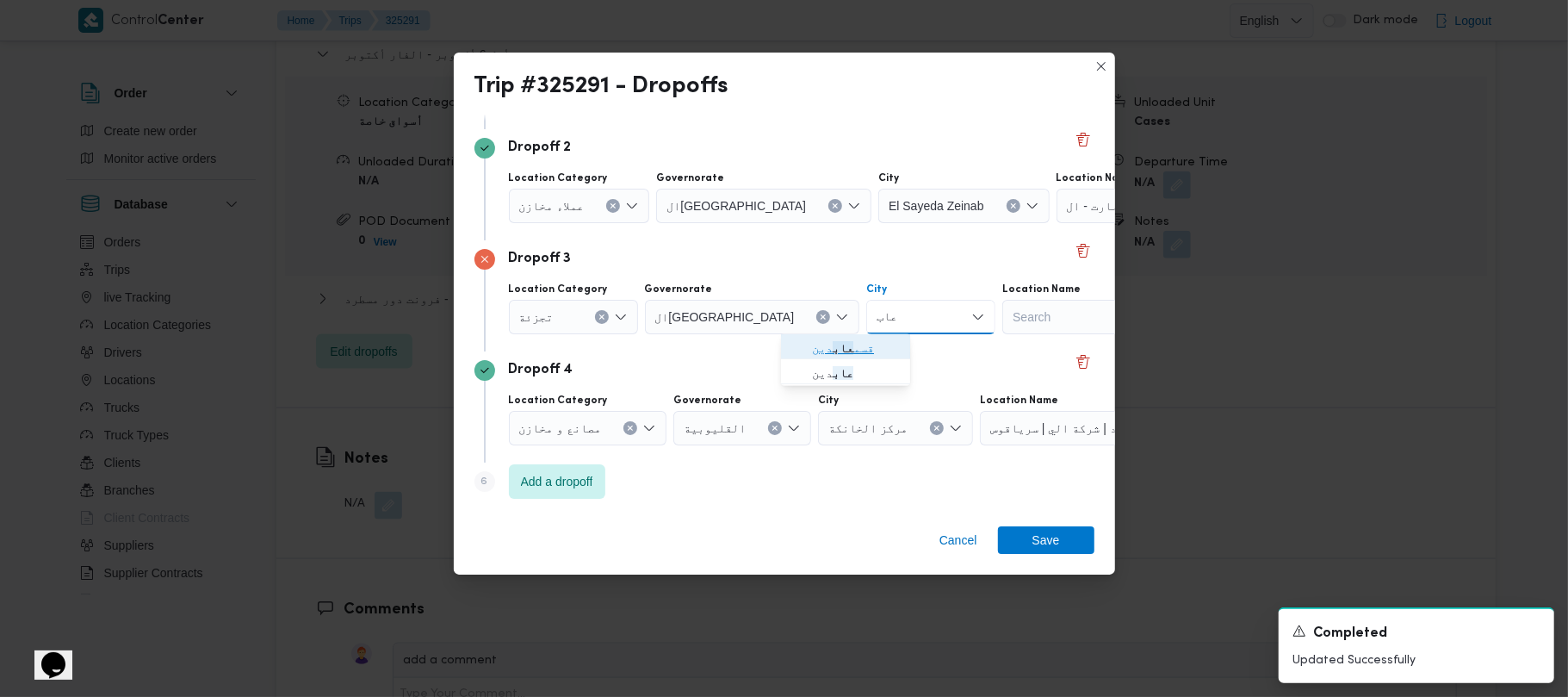 click on "قسم  عاب دين" at bounding box center [856, 348] 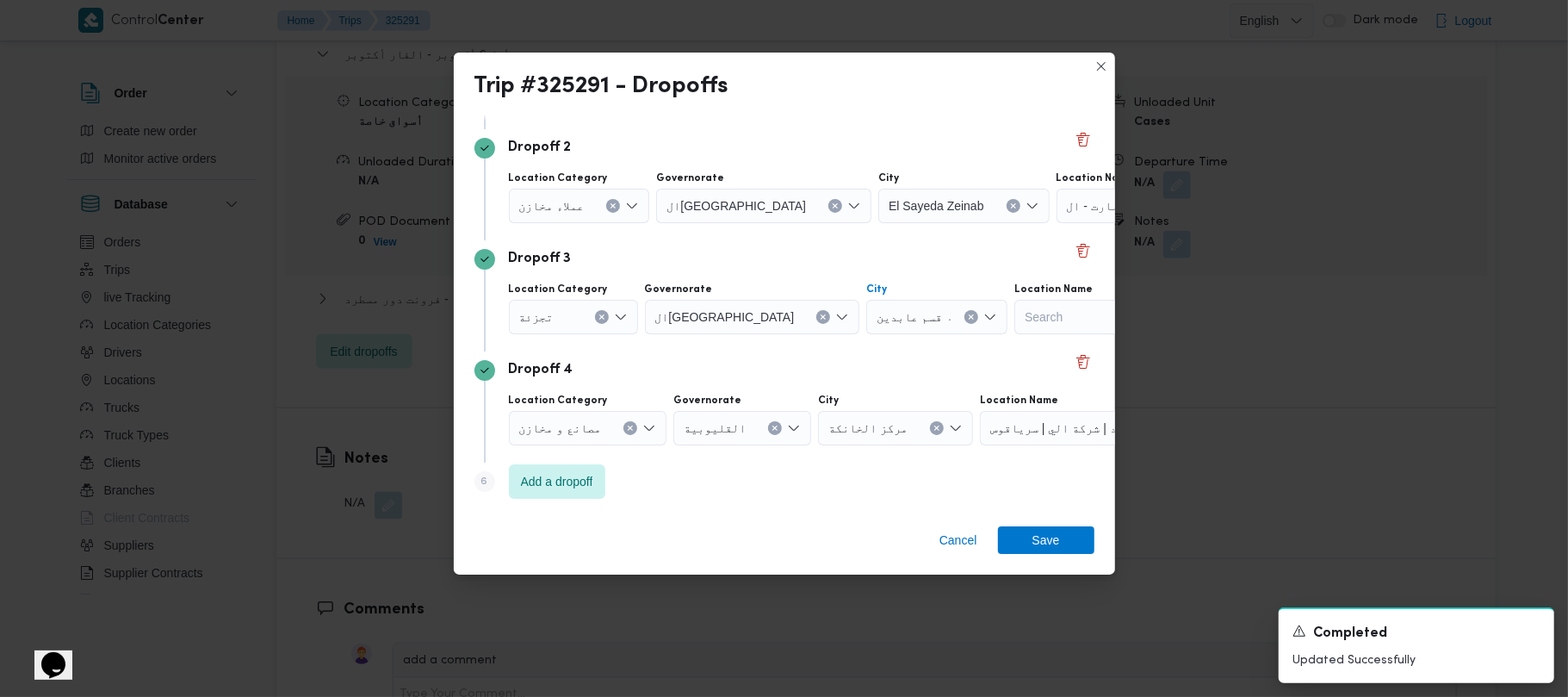 type 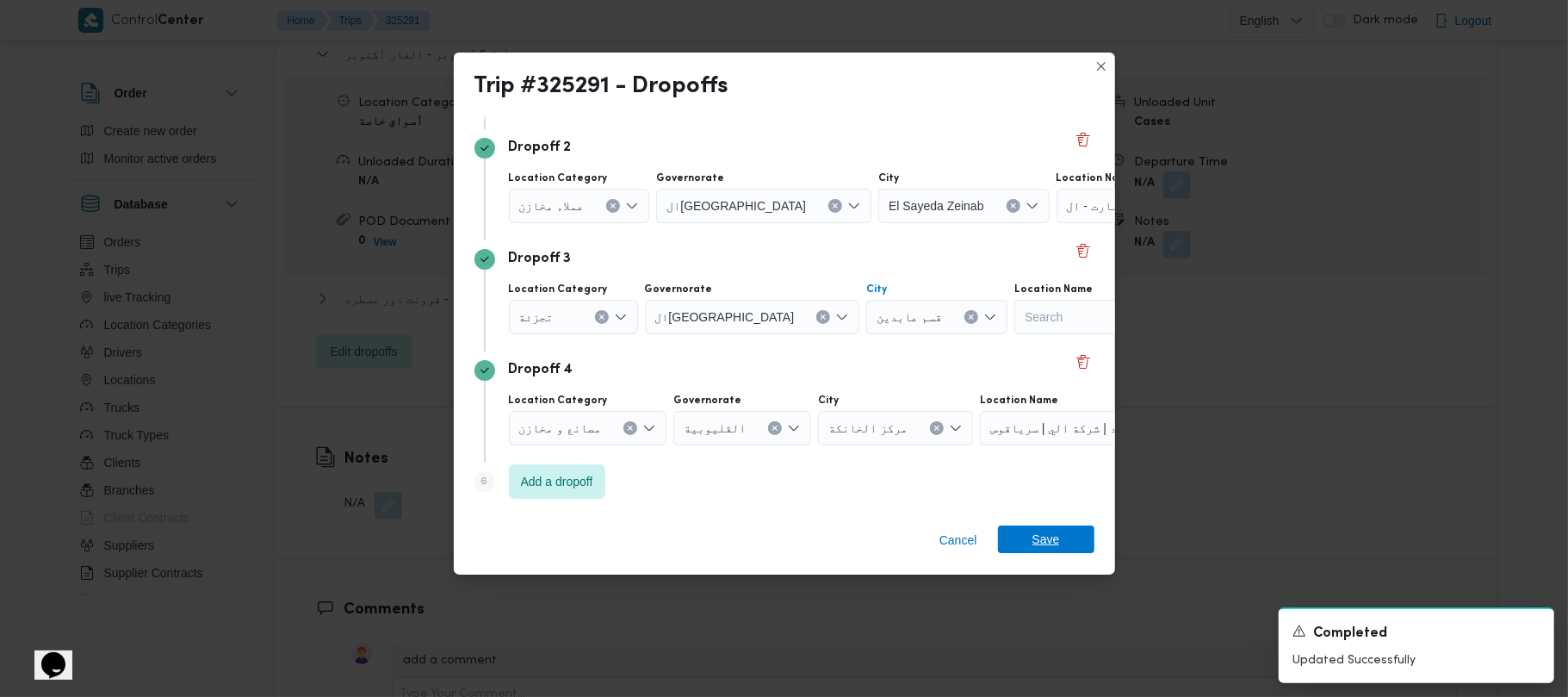 click on "Save" at bounding box center [1046, 539] 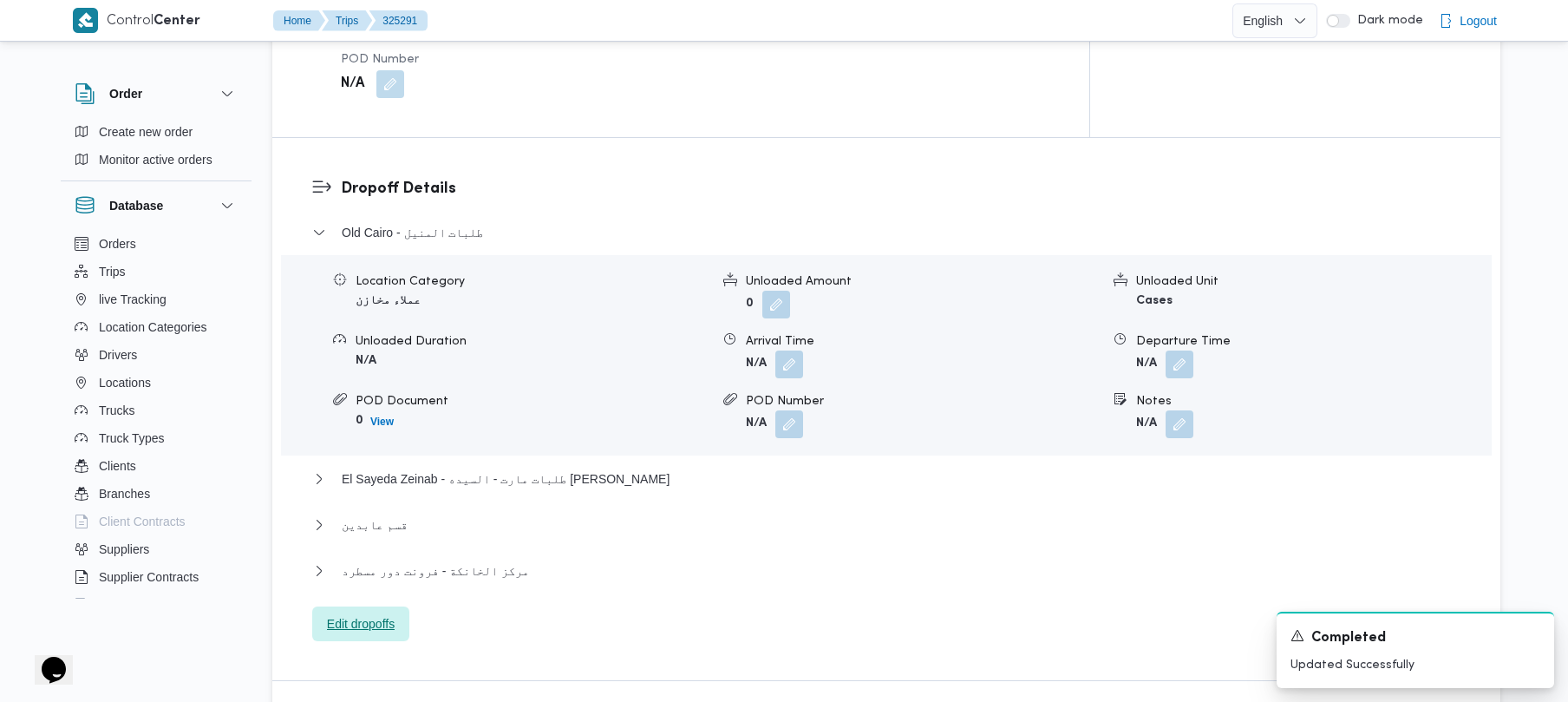 scroll, scrollTop: 1277, scrollLeft: 0, axis: vertical 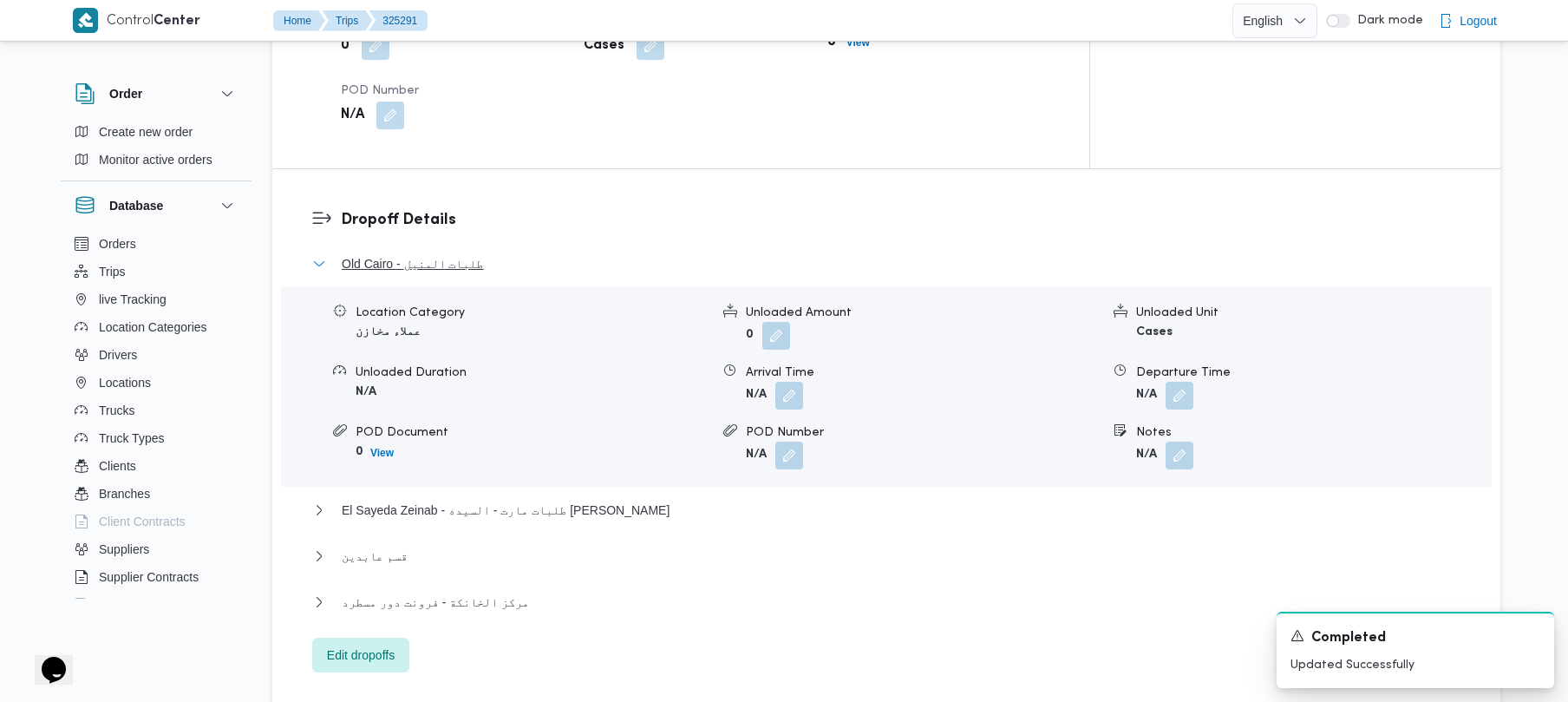 click on "Old Cairo -
طلبات المنيل" at bounding box center (412, 264) 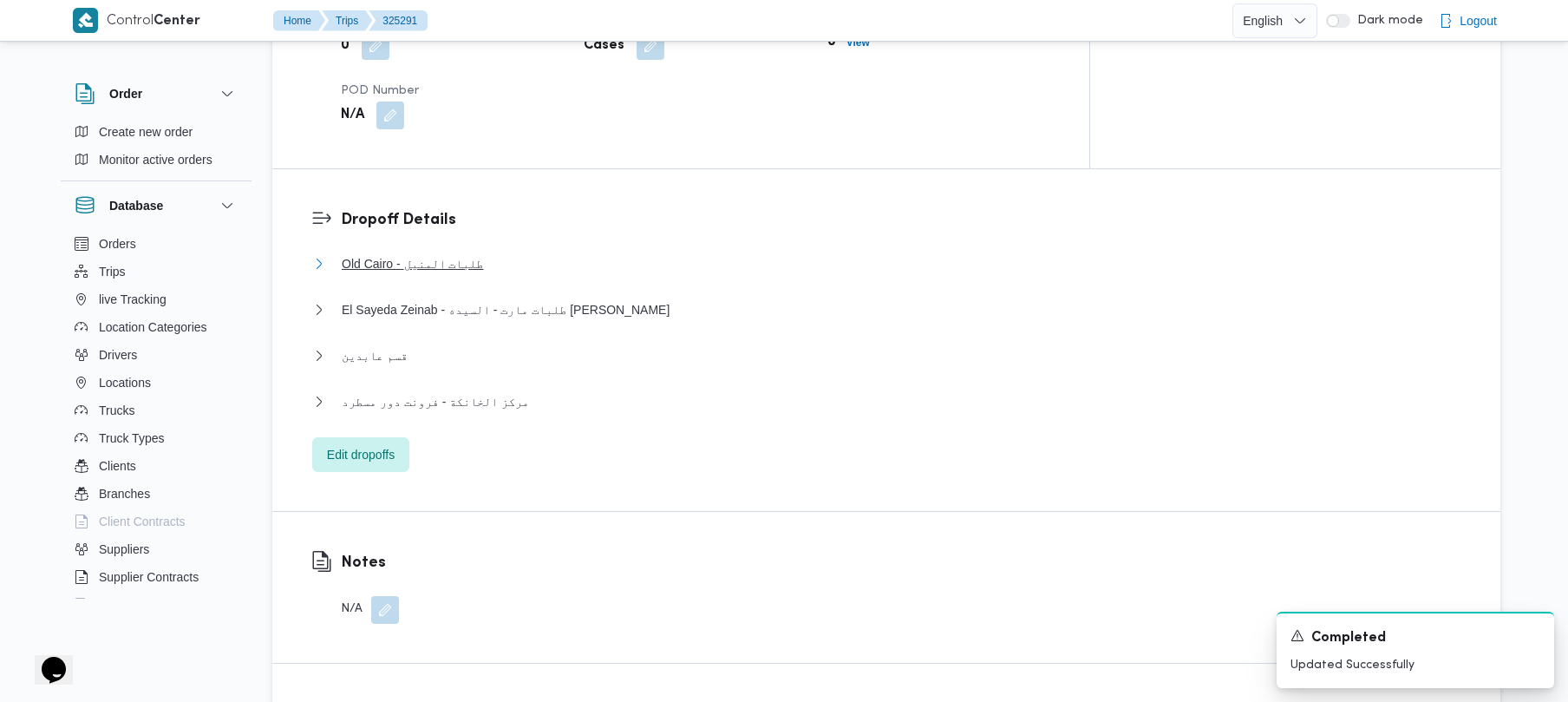 scroll, scrollTop: 663, scrollLeft: 0, axis: vertical 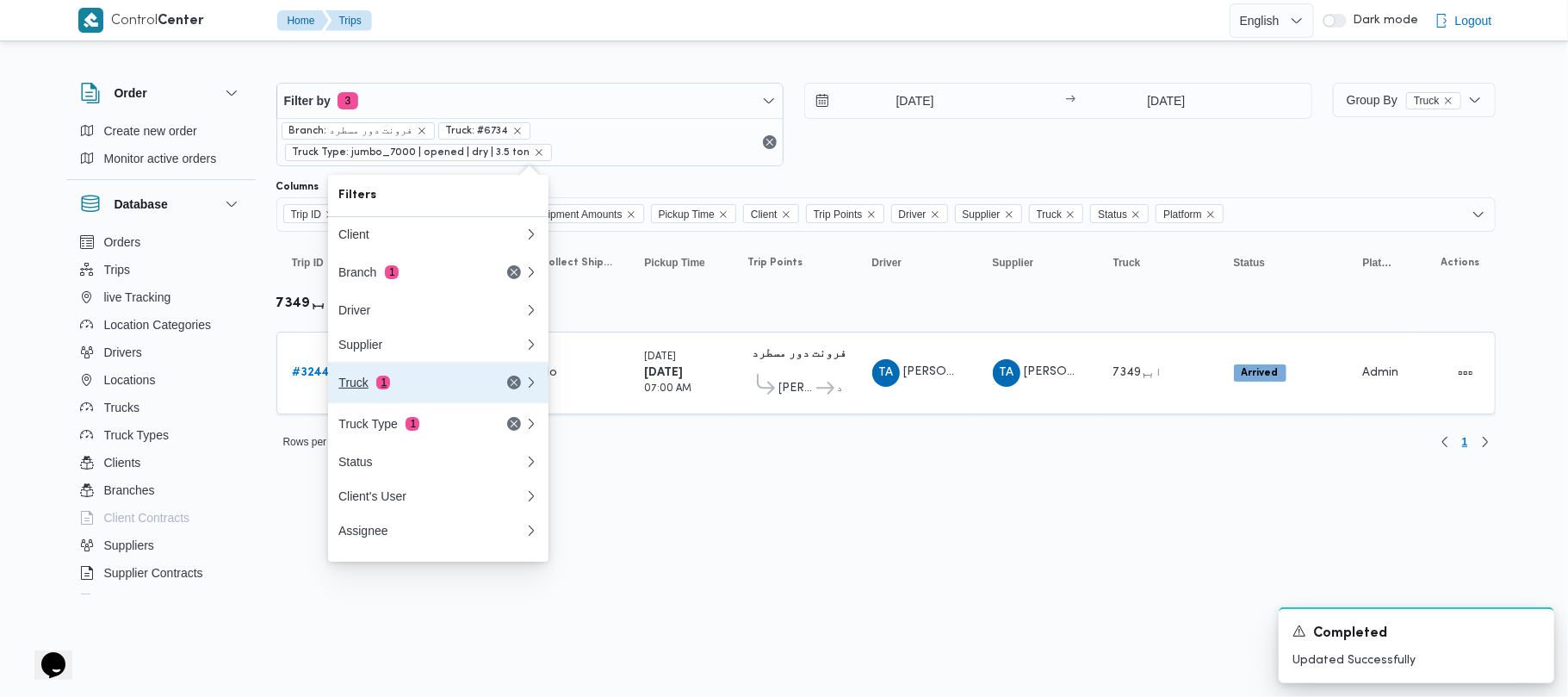 click on "Truck 1" at bounding box center [438, 383] 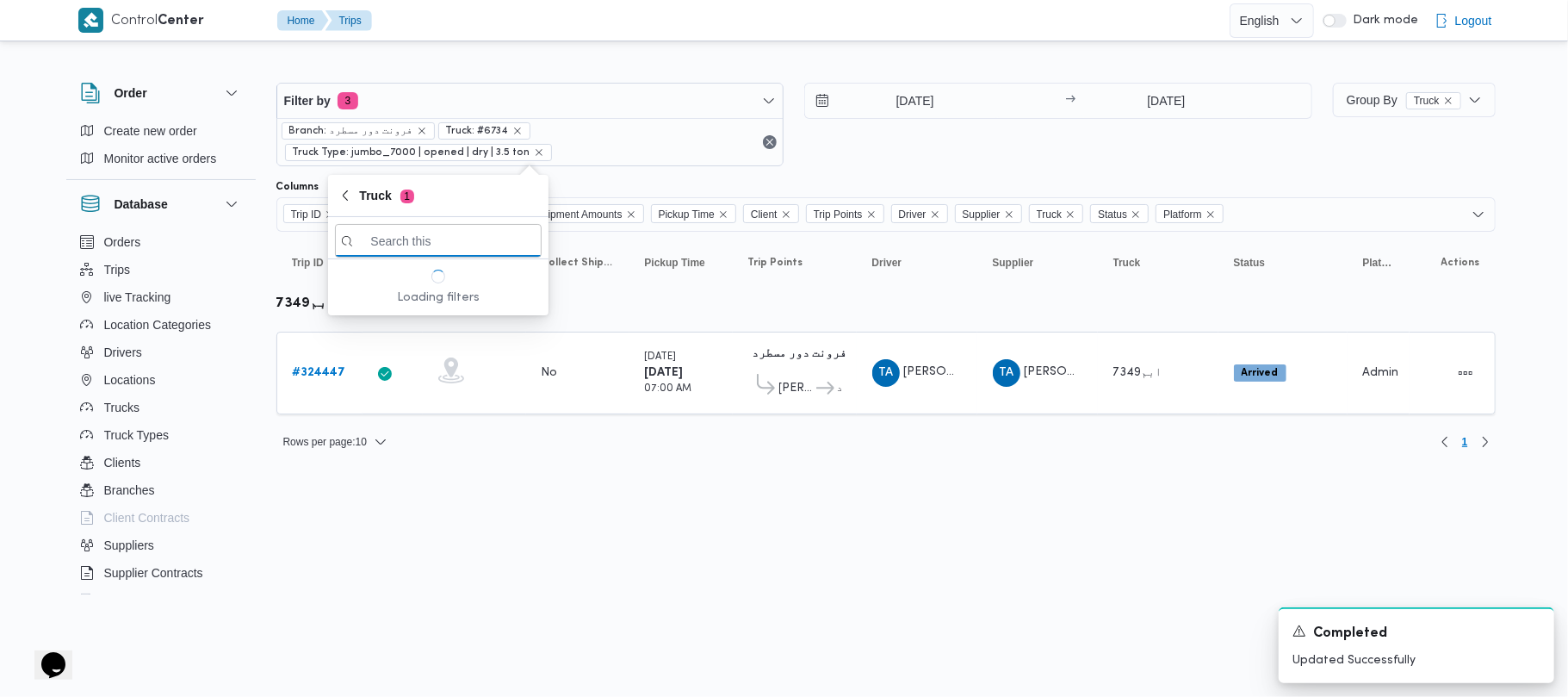 paste on "2721" 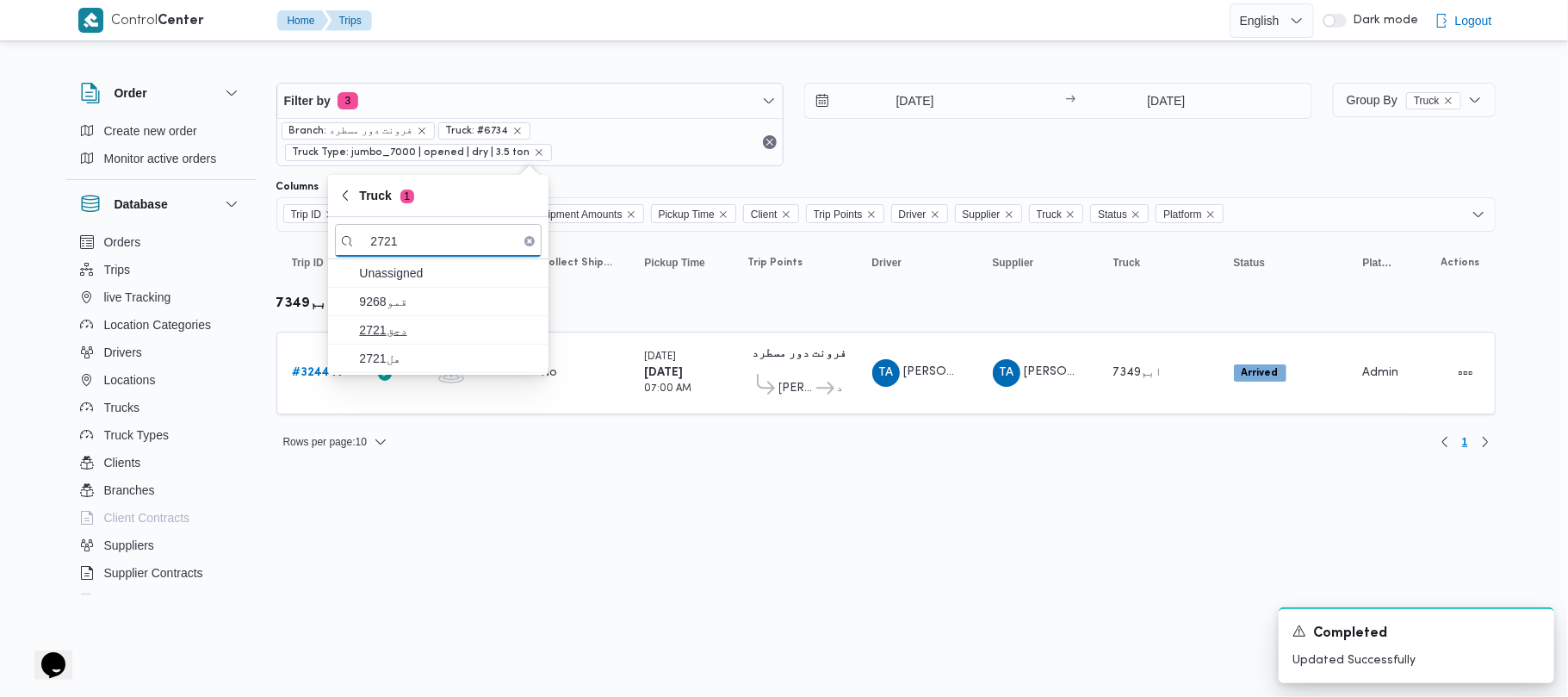 type on "2721" 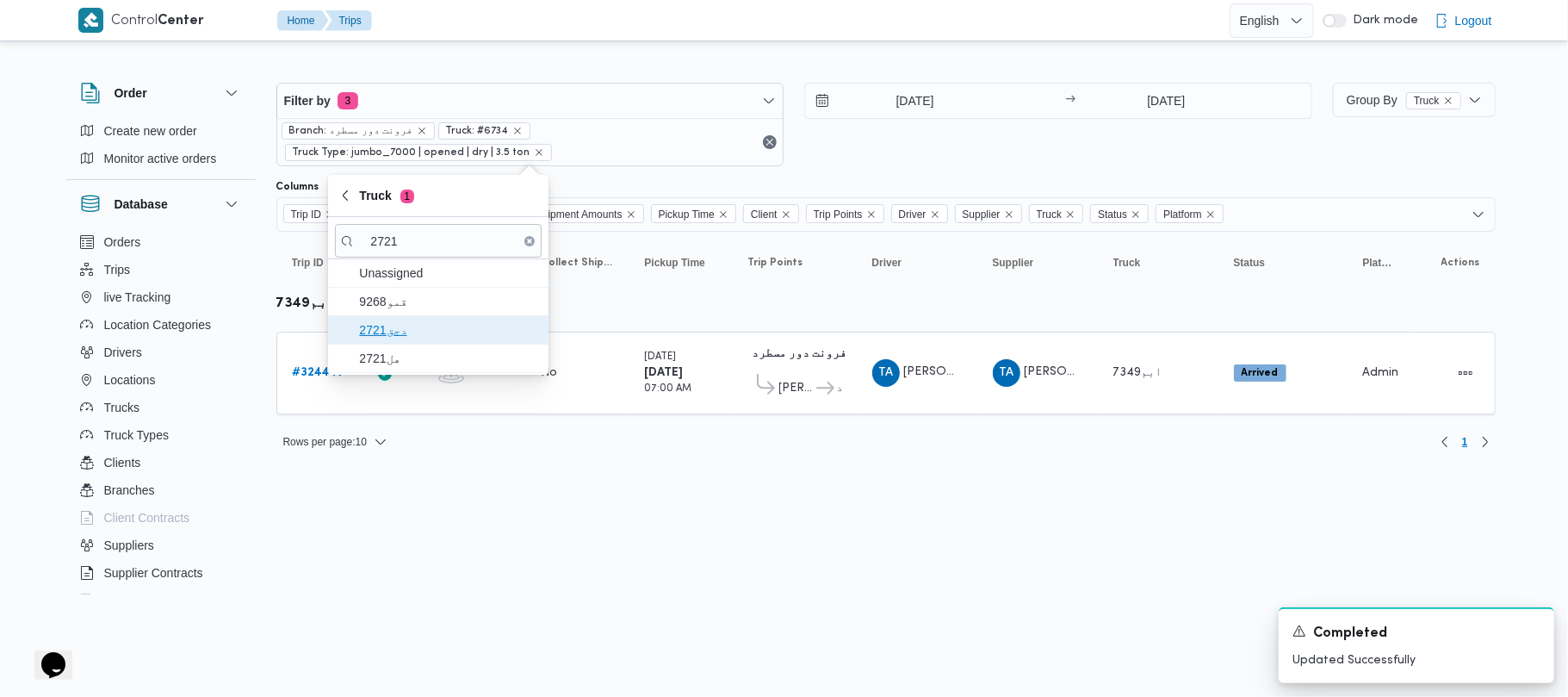 click on "دجق2721" at bounding box center [449, 330] 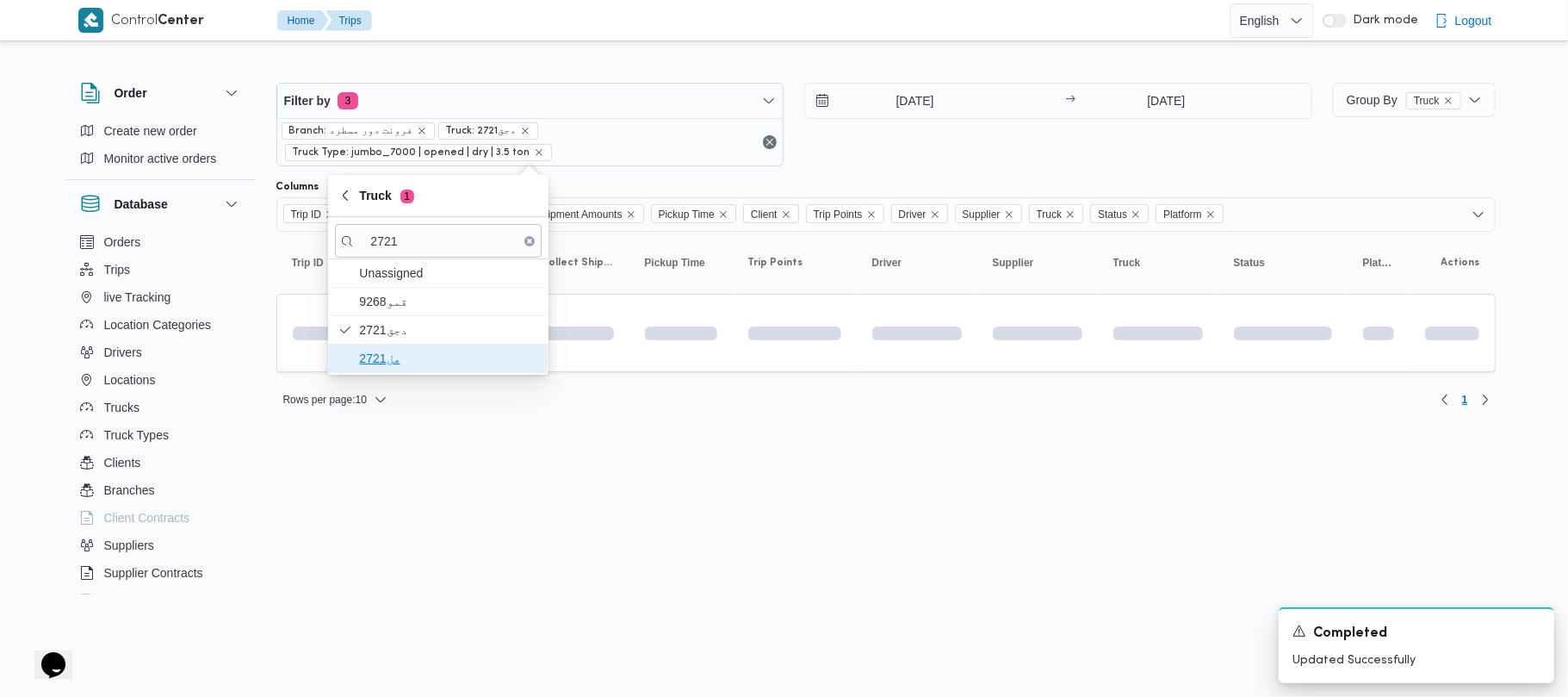 click on "هل2721" at bounding box center (449, 358) 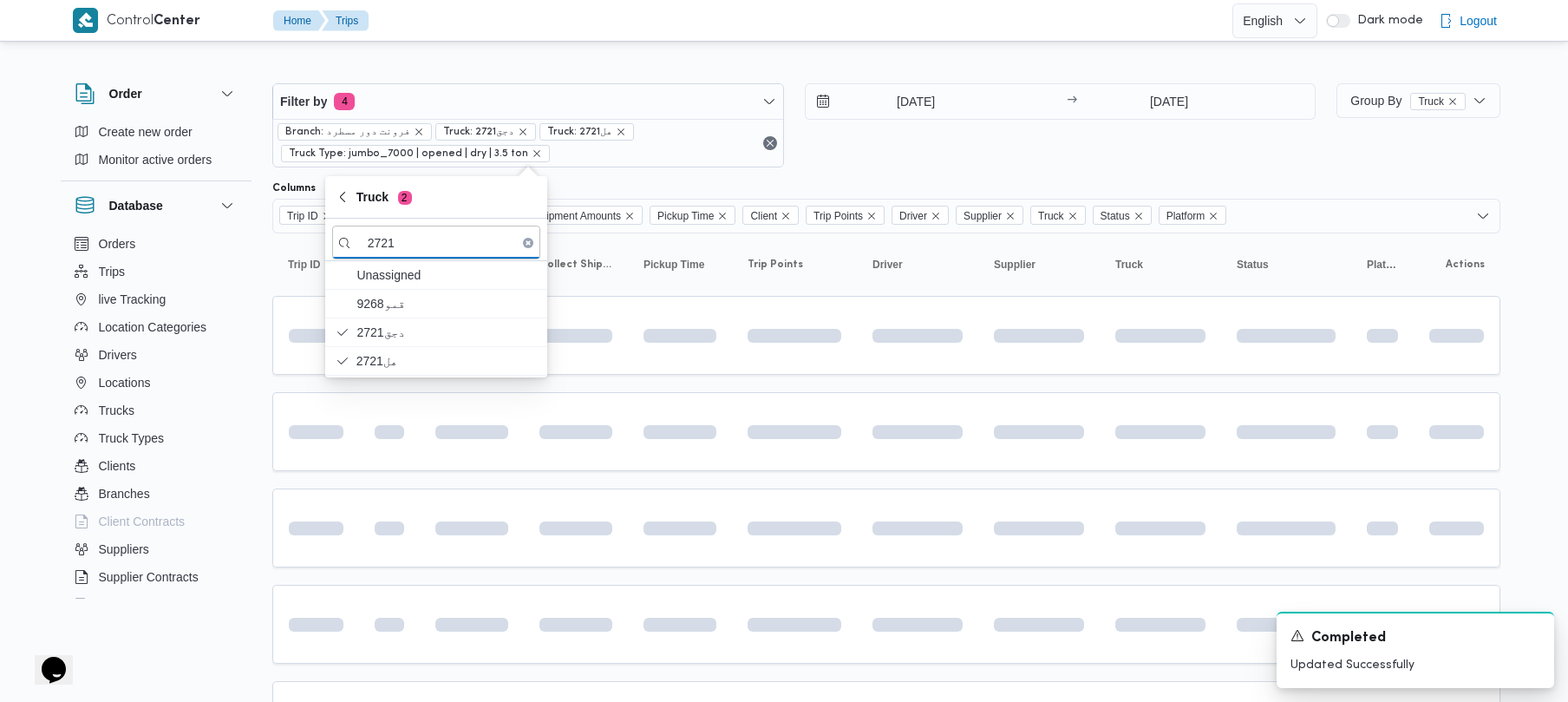 click on "Trip ID Click to sort in ascending order App Click to sort in ascending order Geofencing Click to sort in ascending order Collect Shipment Amounts Pickup Time Click to sort in ascending order Client Click to sort in ascending order Trip Points Driver Click to sort in ascending order Supplier Click to sort in ascending order Truck Click to sort in ascending order Status Click to sort in ascending order Platform Click to sort in ascending order Actions" at bounding box center [886, 746] 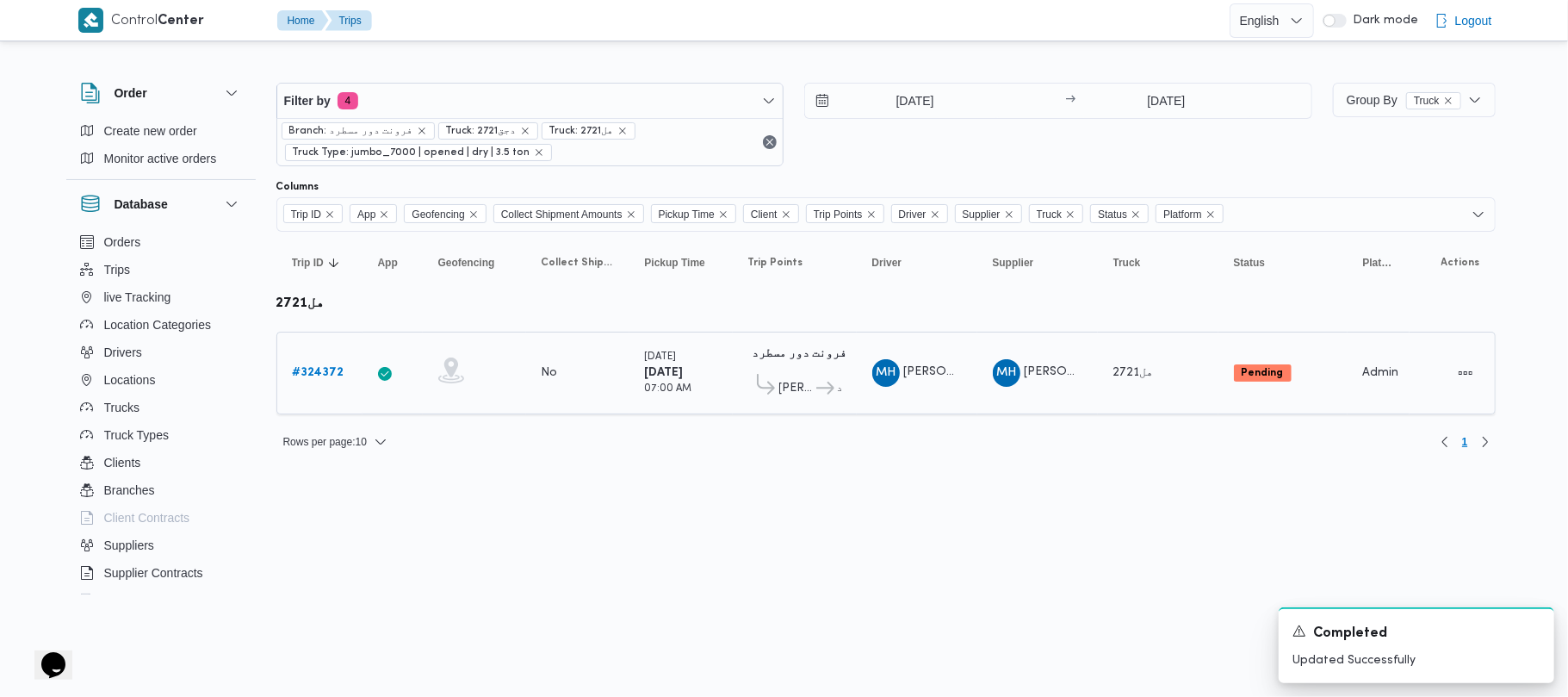 click on "# 324372" at bounding box center [319, 372] 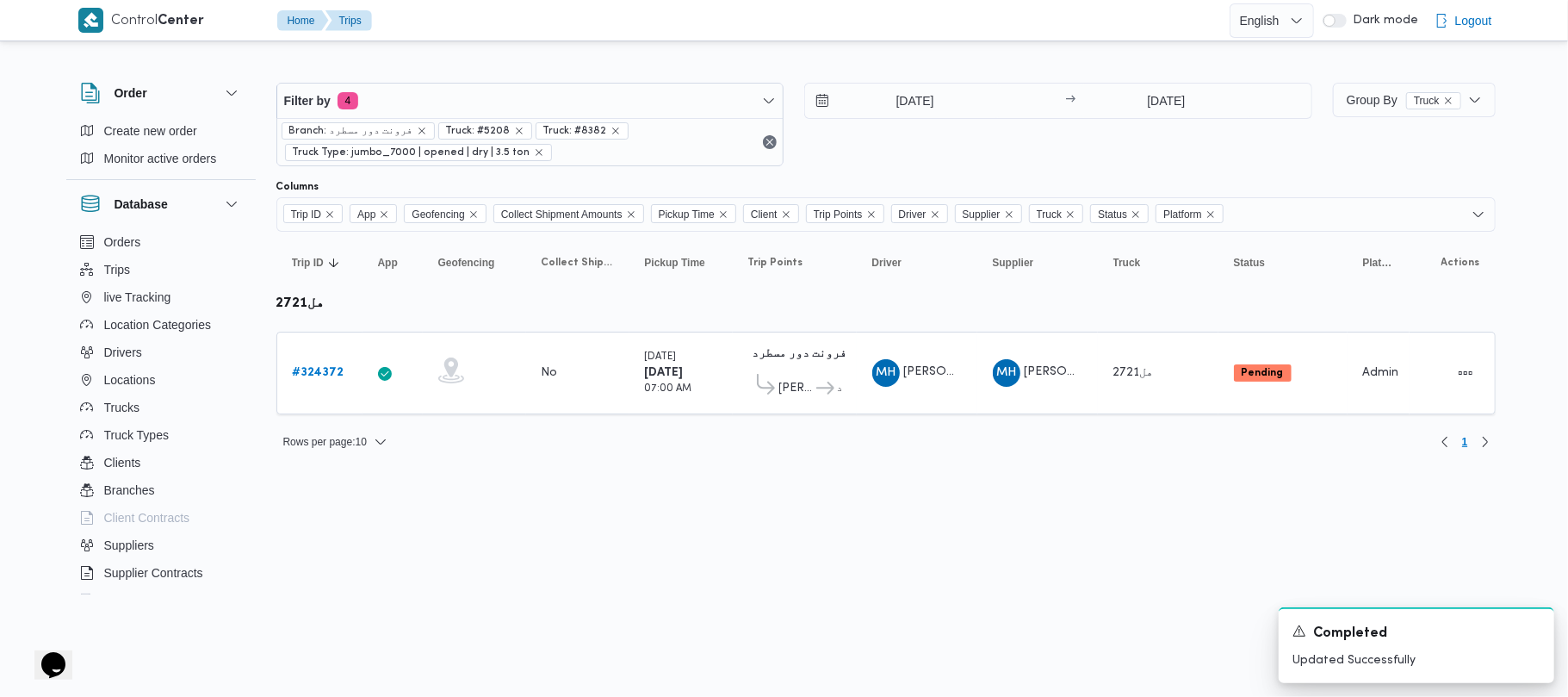 click on "Control  Center Home Trips English عربي Dark mode Logout Order Create new order Monitor active orders Database Orders Trips live Tracking Location Categories Drivers Locations Trucks Truck Types Clients Branches Client Contracts Suppliers Supplier Contracts Devices Users Projects SP Projects Admins organization assignees Tags Filter by 4 Branch: فرونت دور مسطرد Truck: #5208 Truck: #8382 Truck Type: jumbo_7000 | opened | dry | 3.5 ton [DATE] → [DATE] Group By Truck Columns Trip ID App Geofencing Collect Shipment Amounts Pickup Time Client Trip Points Driver Supplier Truck Status Platform Sorting Trip ID Click to sort in ascending order App Click to sort in ascending order Geofencing Click to sort in ascending order Collect Shipment Amounts Pickup Time Click to sort in ascending order Client Click to sort in ascending order Trip Points Driver Click to sort in ascending order Supplier Click to sort in ascending order Truck Click to sort in ascending order Status Platform Actions هل2721" at bounding box center [784, 348] 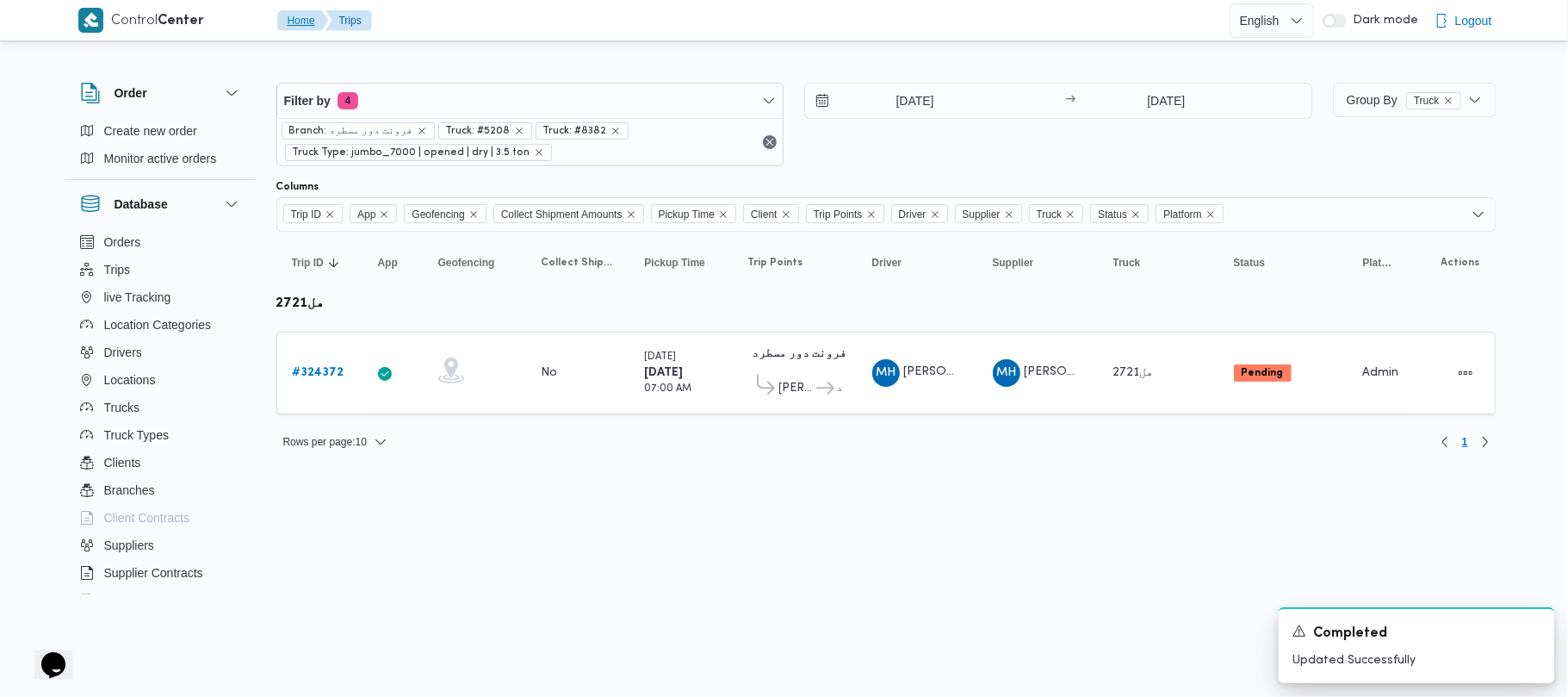 type 